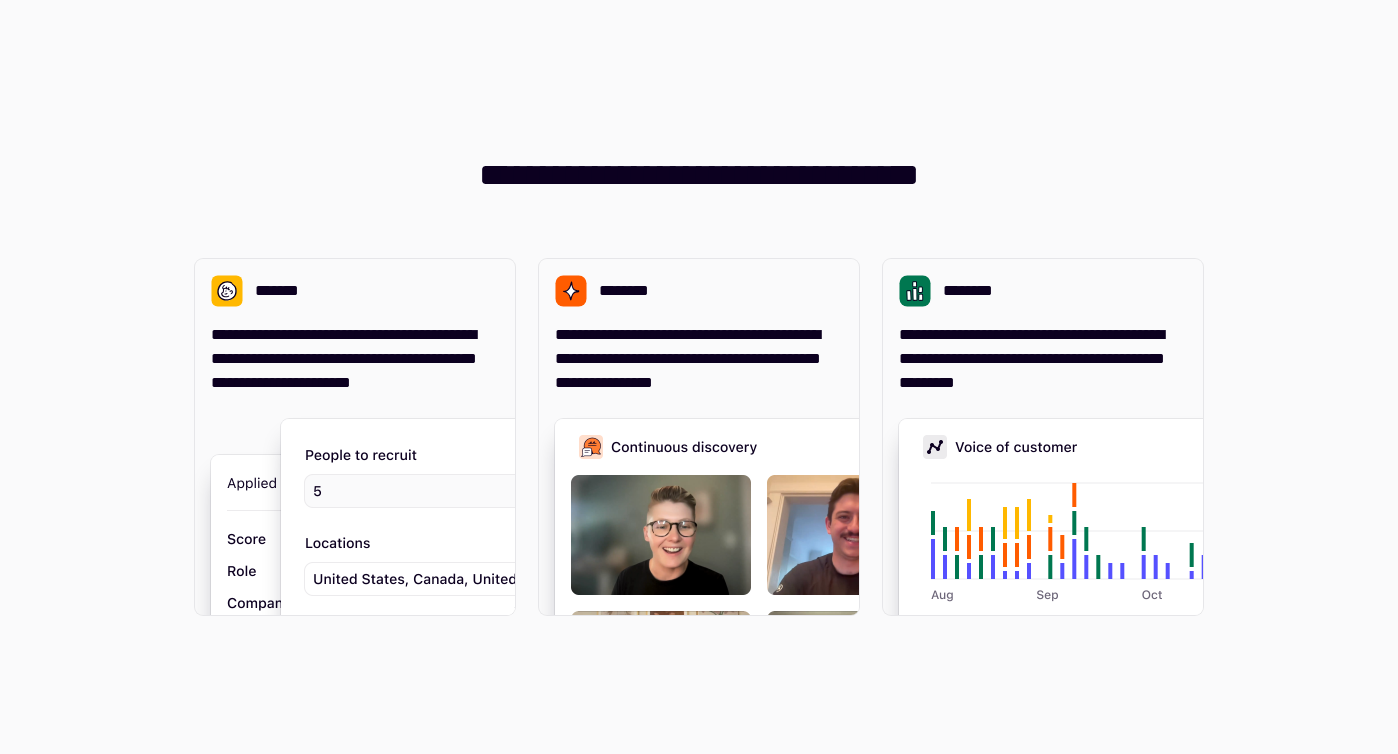scroll, scrollTop: 0, scrollLeft: 0, axis: both 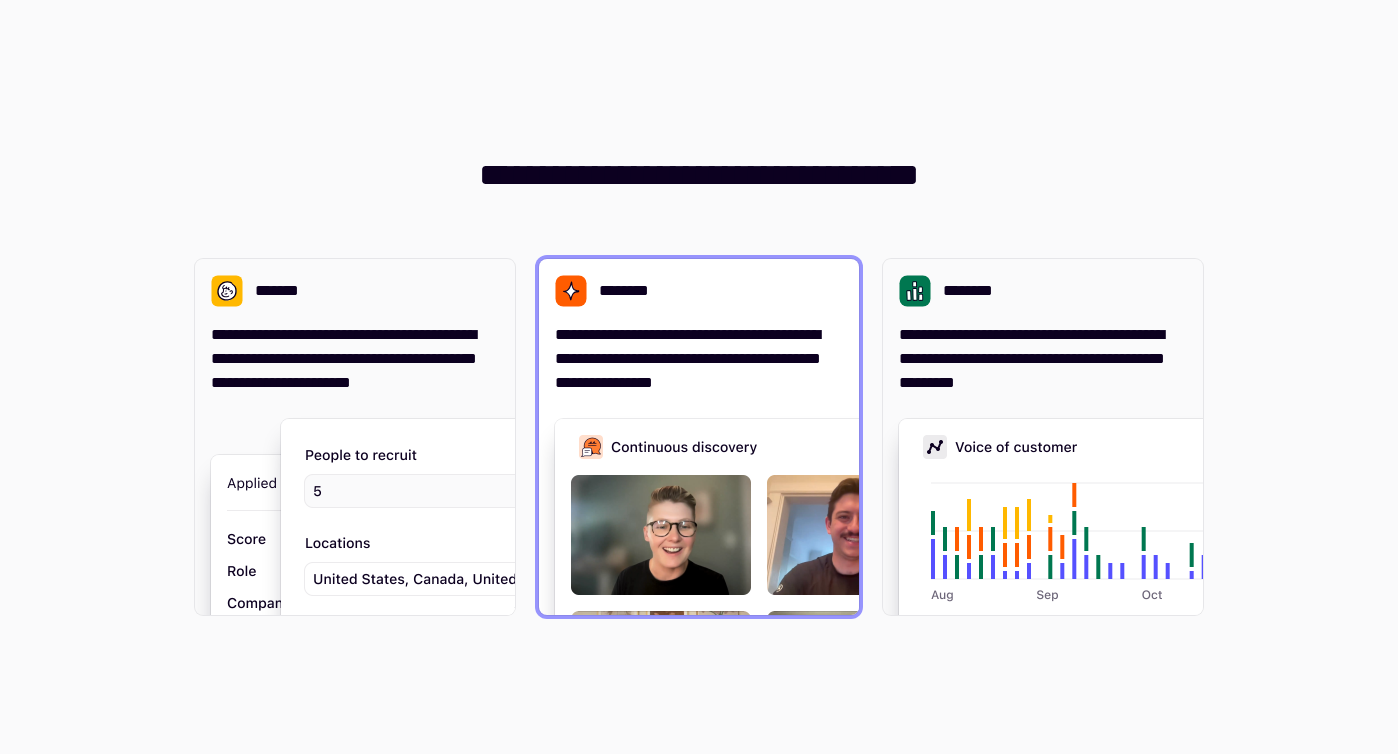 click on "**********" at bounding box center [699, 359] 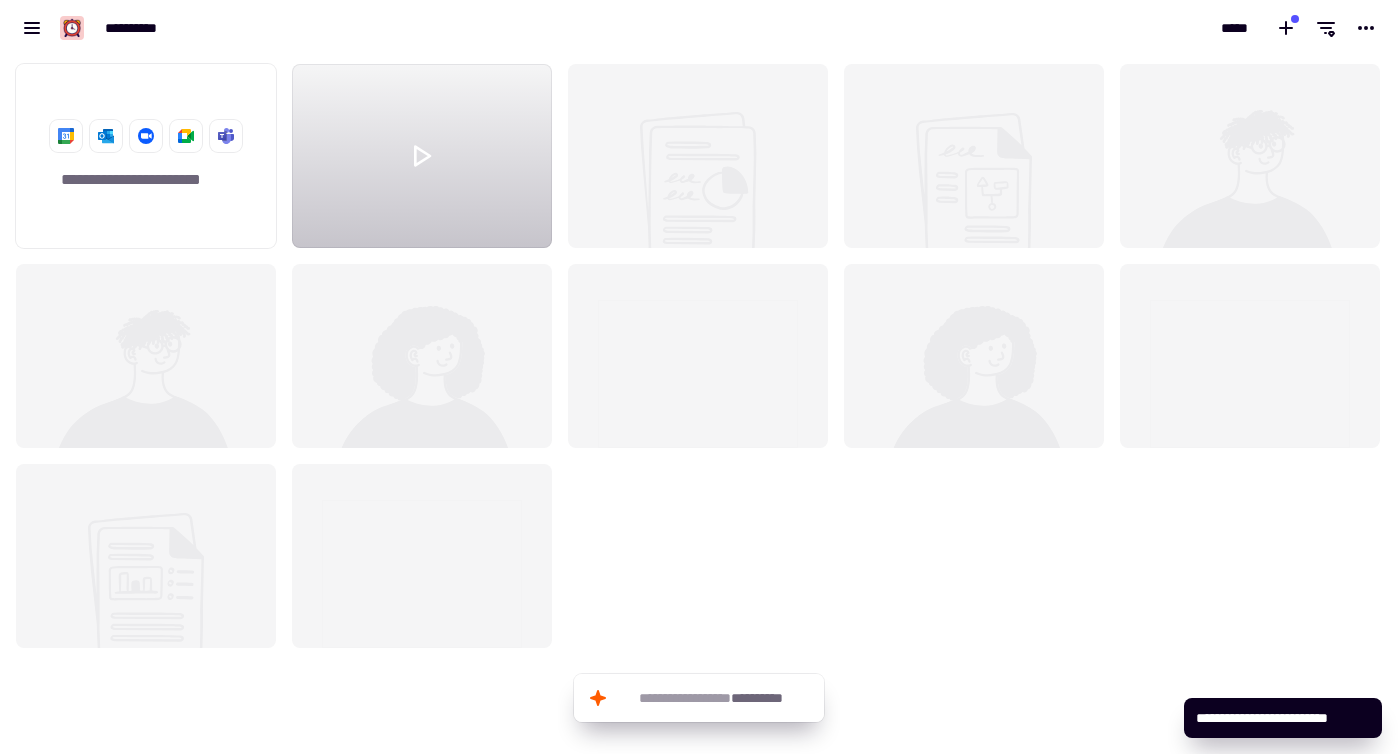 scroll, scrollTop: 1, scrollLeft: 1, axis: both 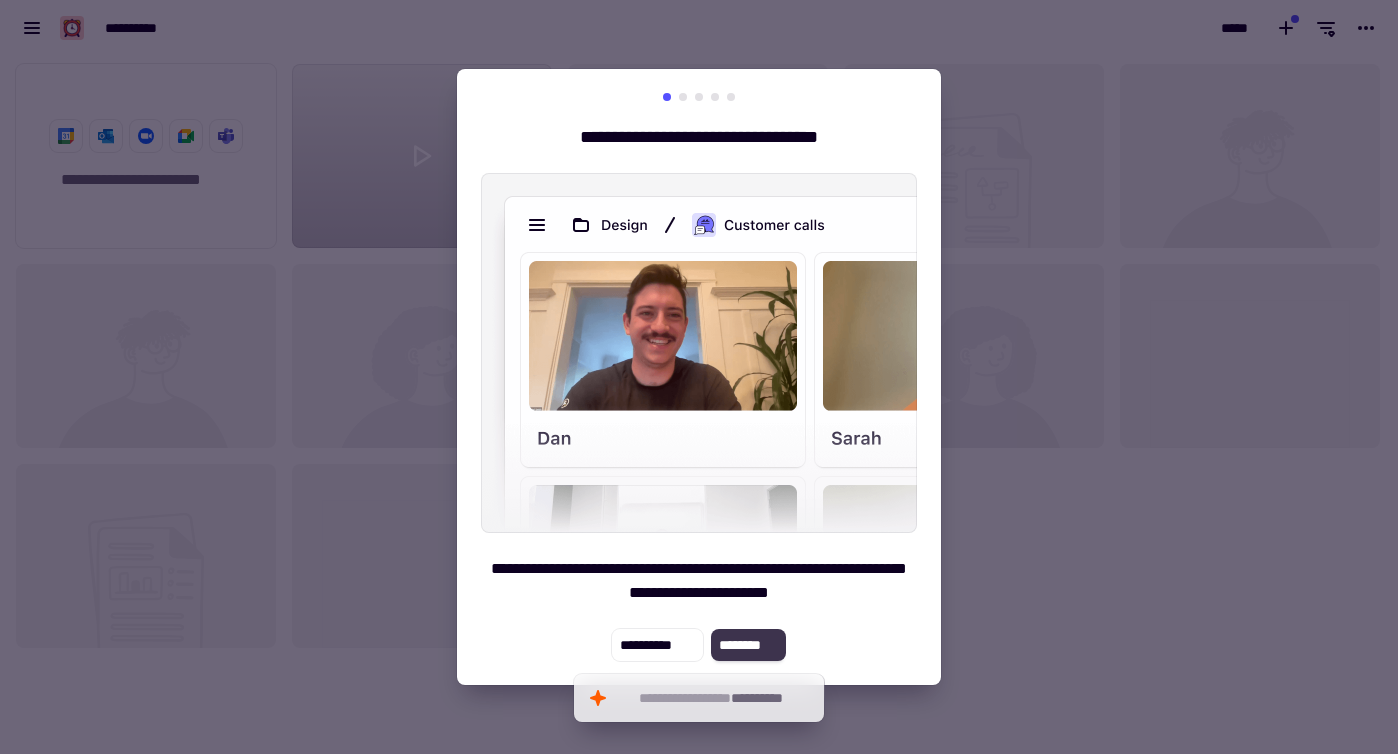 click on "********" 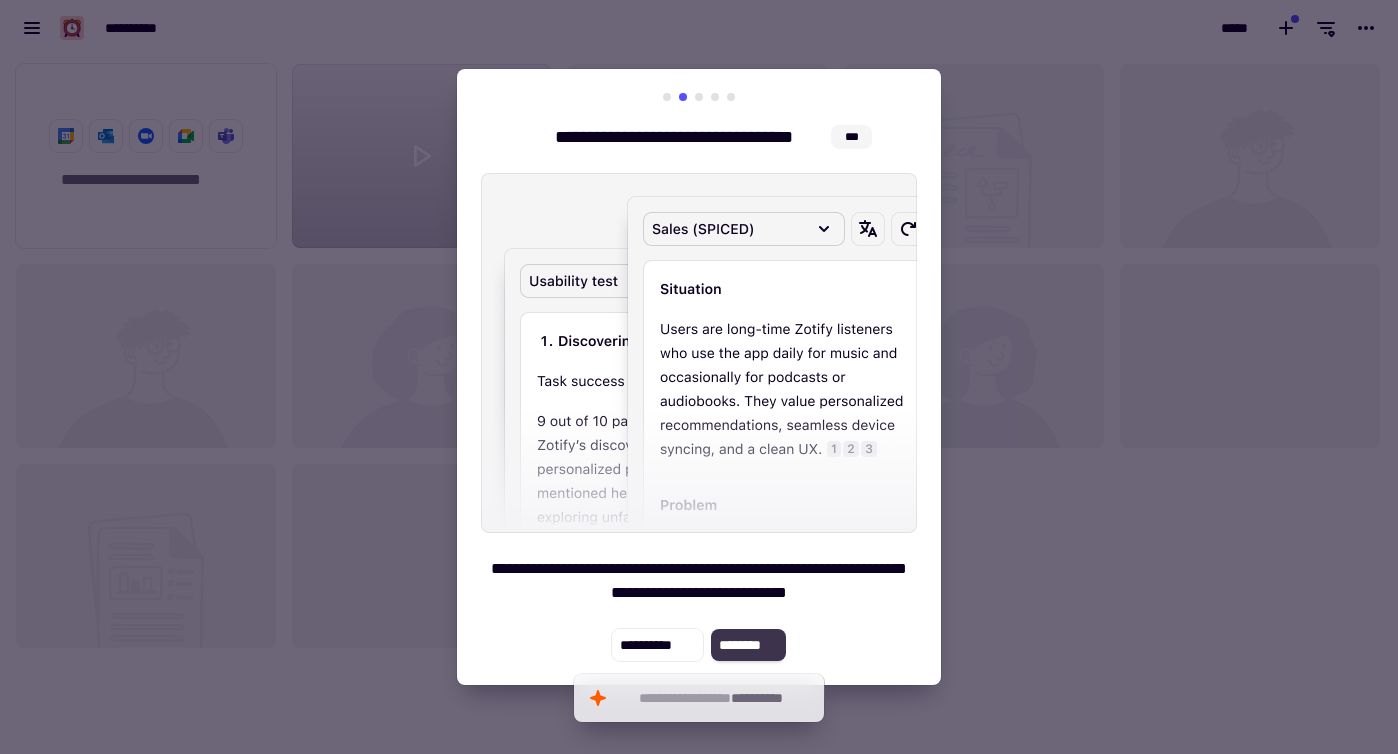 click on "********" 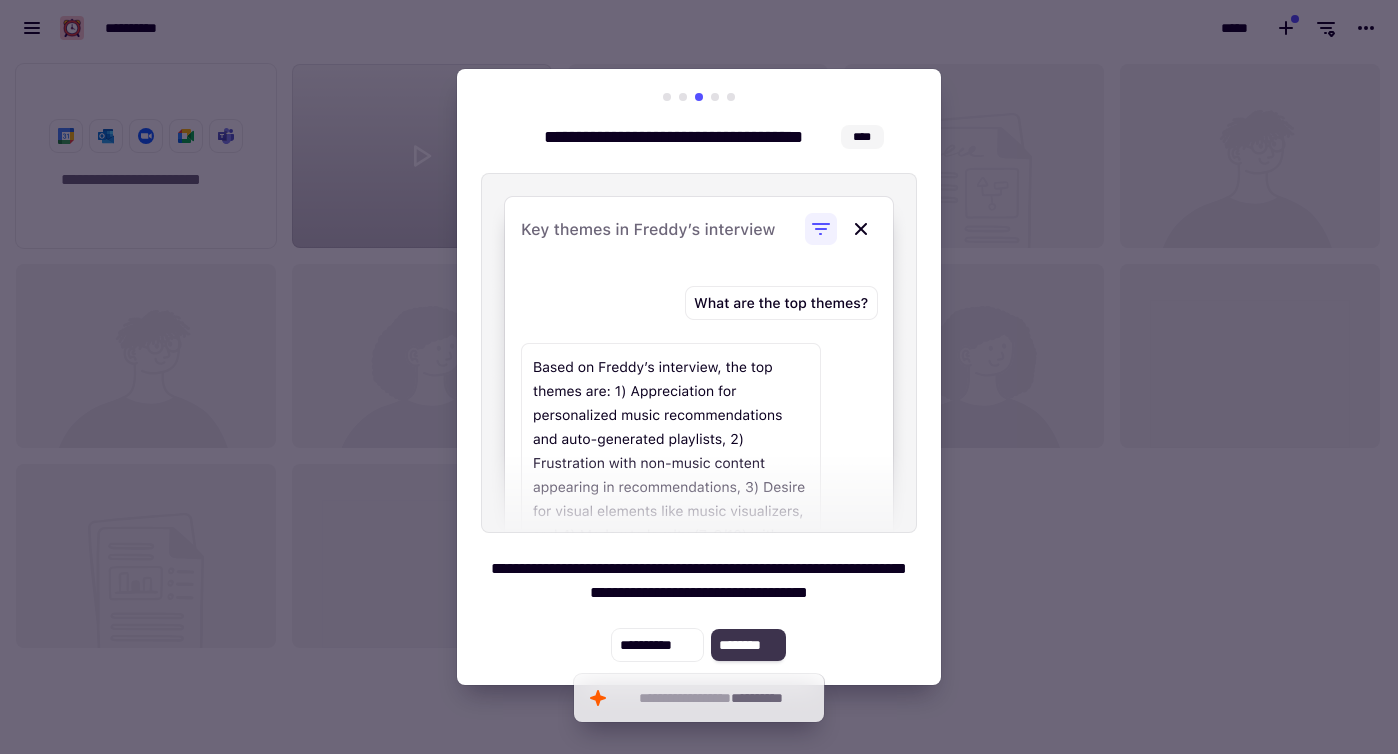 click on "********" 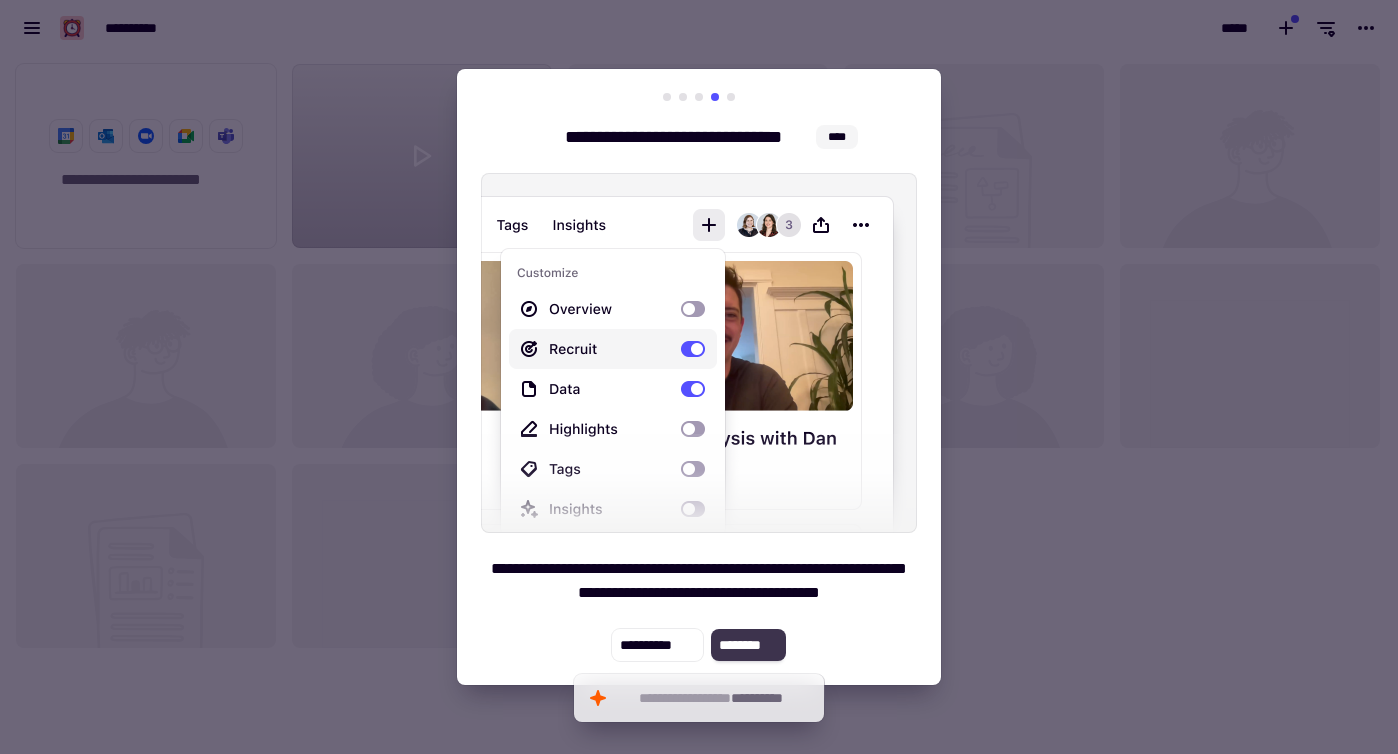 click on "********" 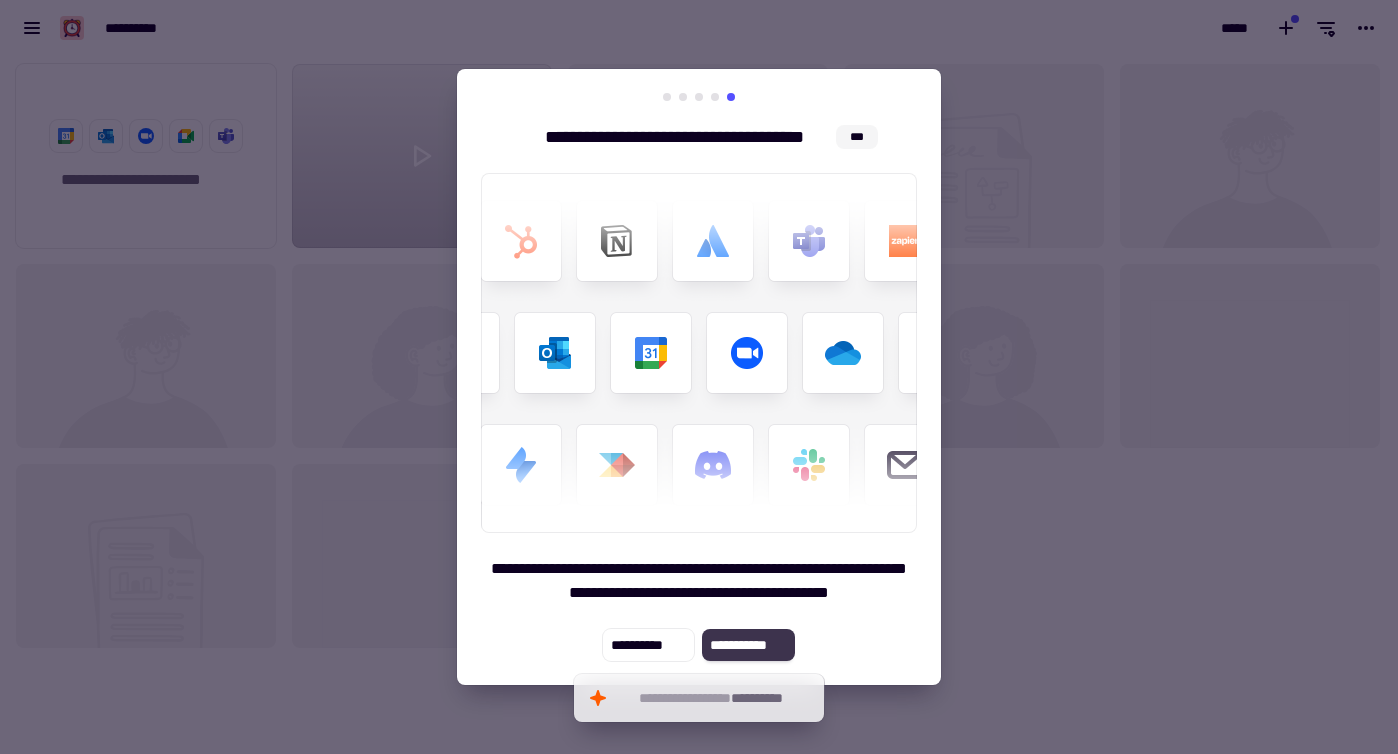 click on "**********" 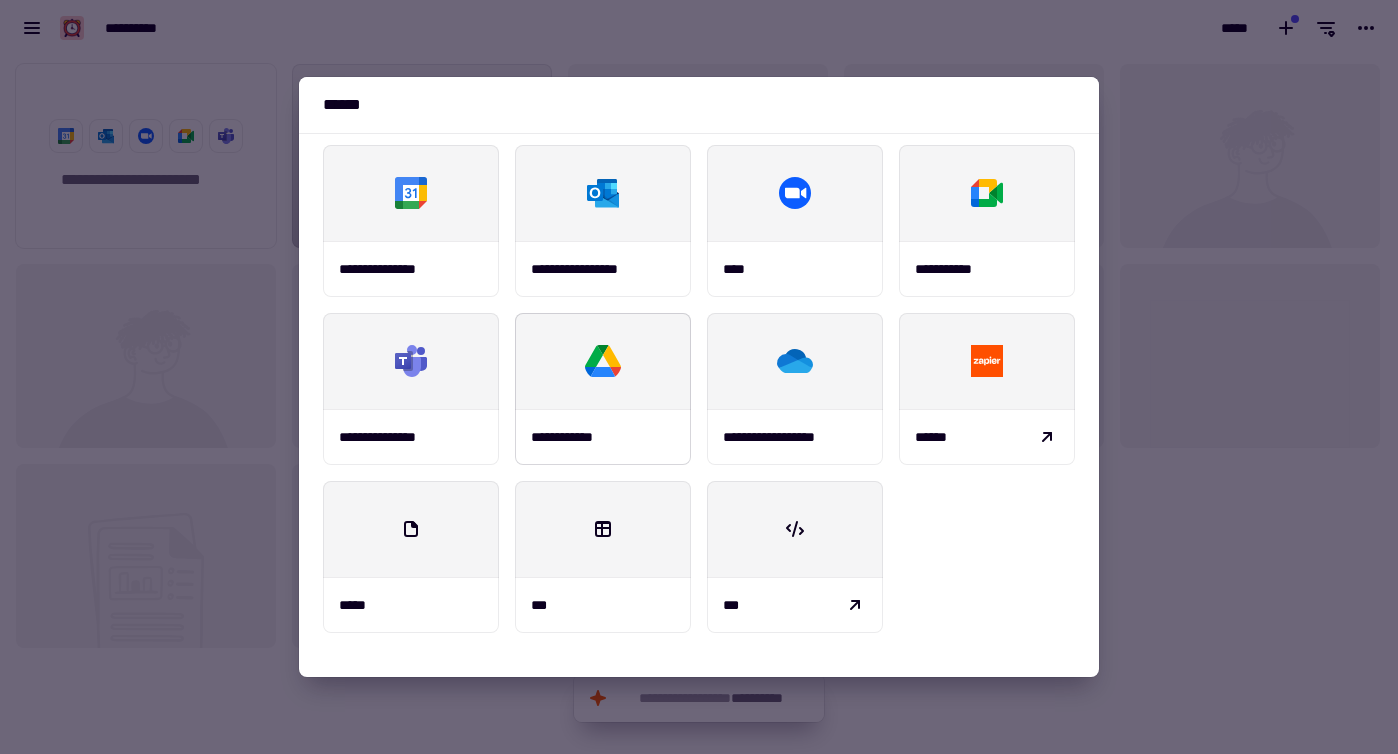 scroll, scrollTop: 258, scrollLeft: 0, axis: vertical 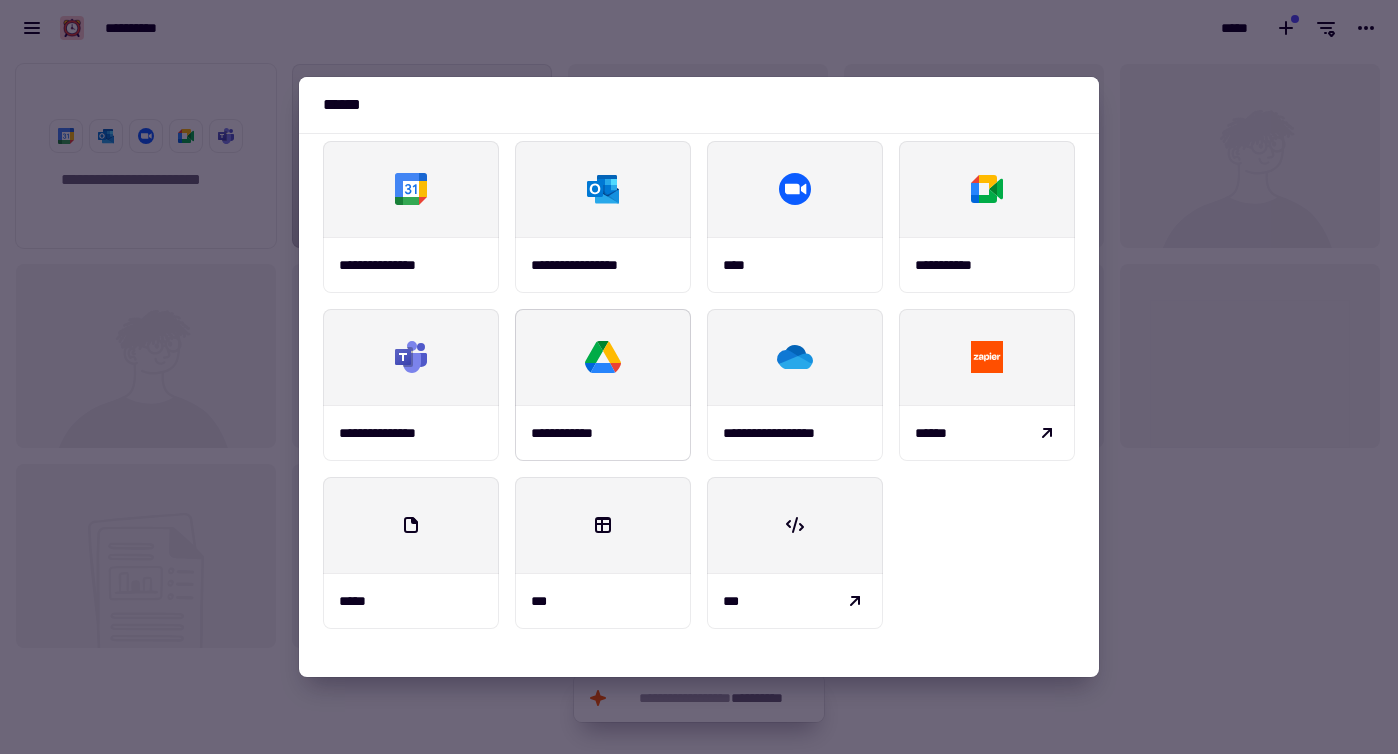 click at bounding box center (603, 357) 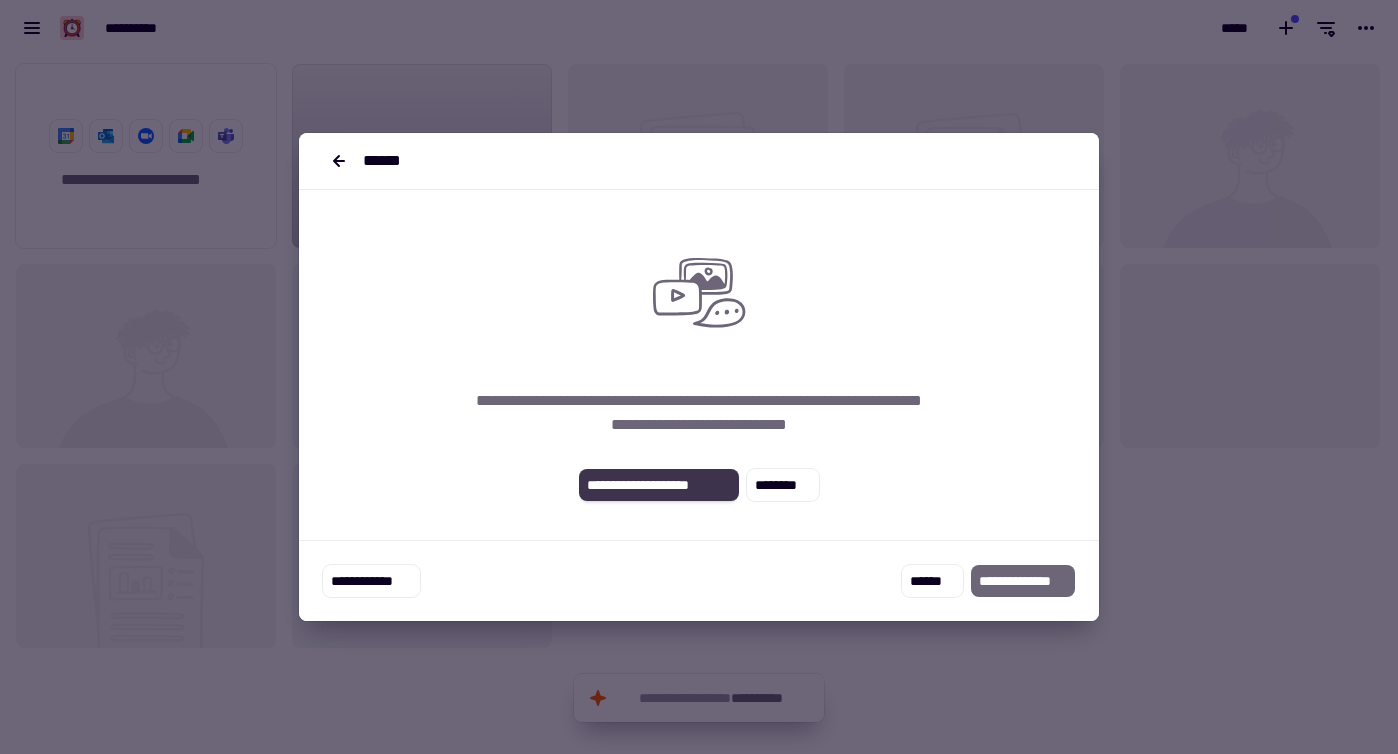 click on "**********" 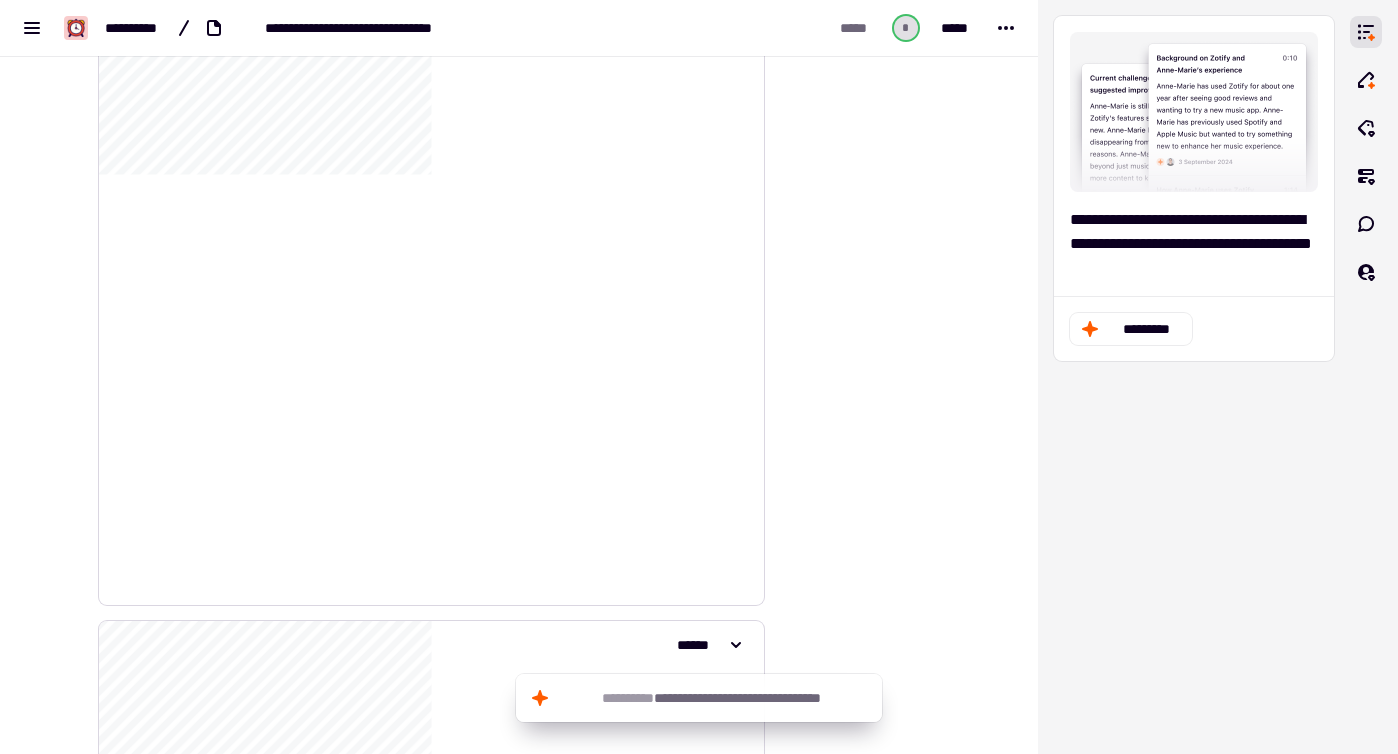 scroll, scrollTop: 3993, scrollLeft: 0, axis: vertical 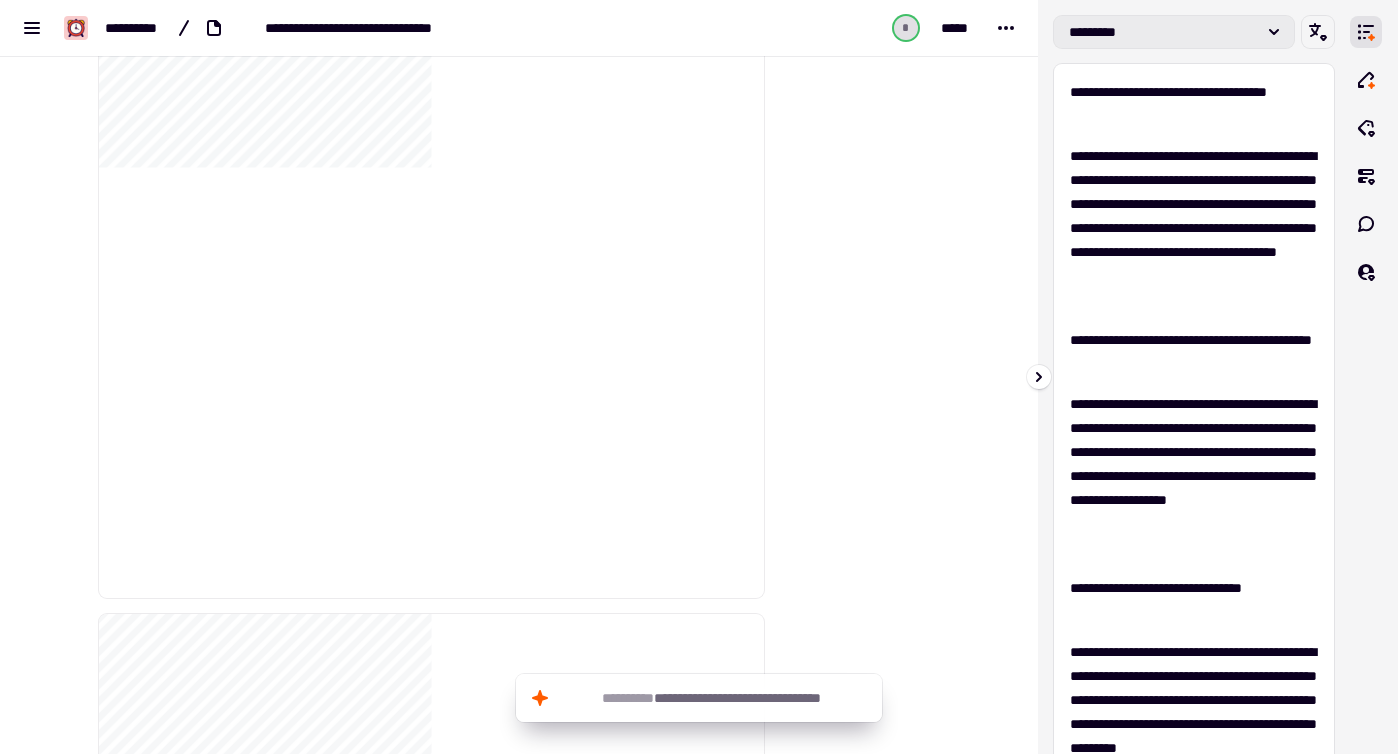click on "*********" 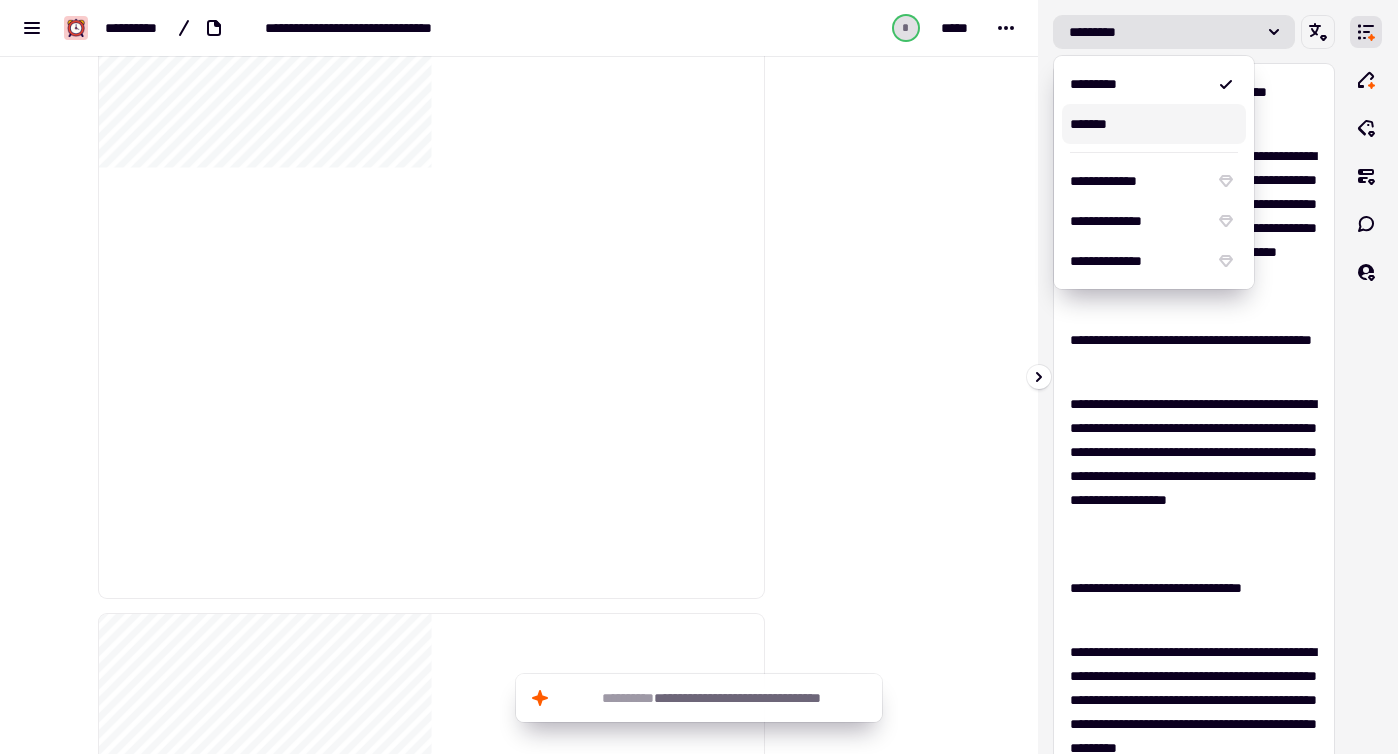 click on "*******" at bounding box center [1154, 124] 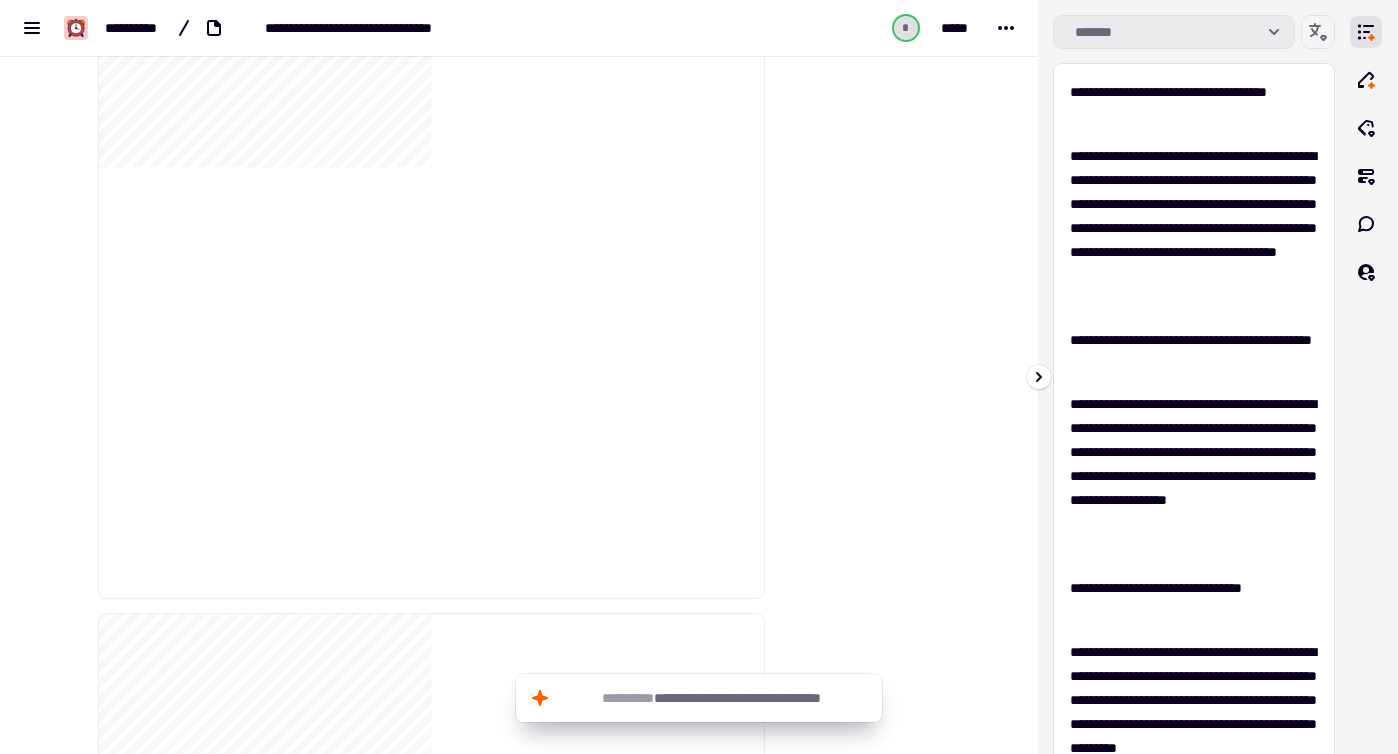 click on "*******" 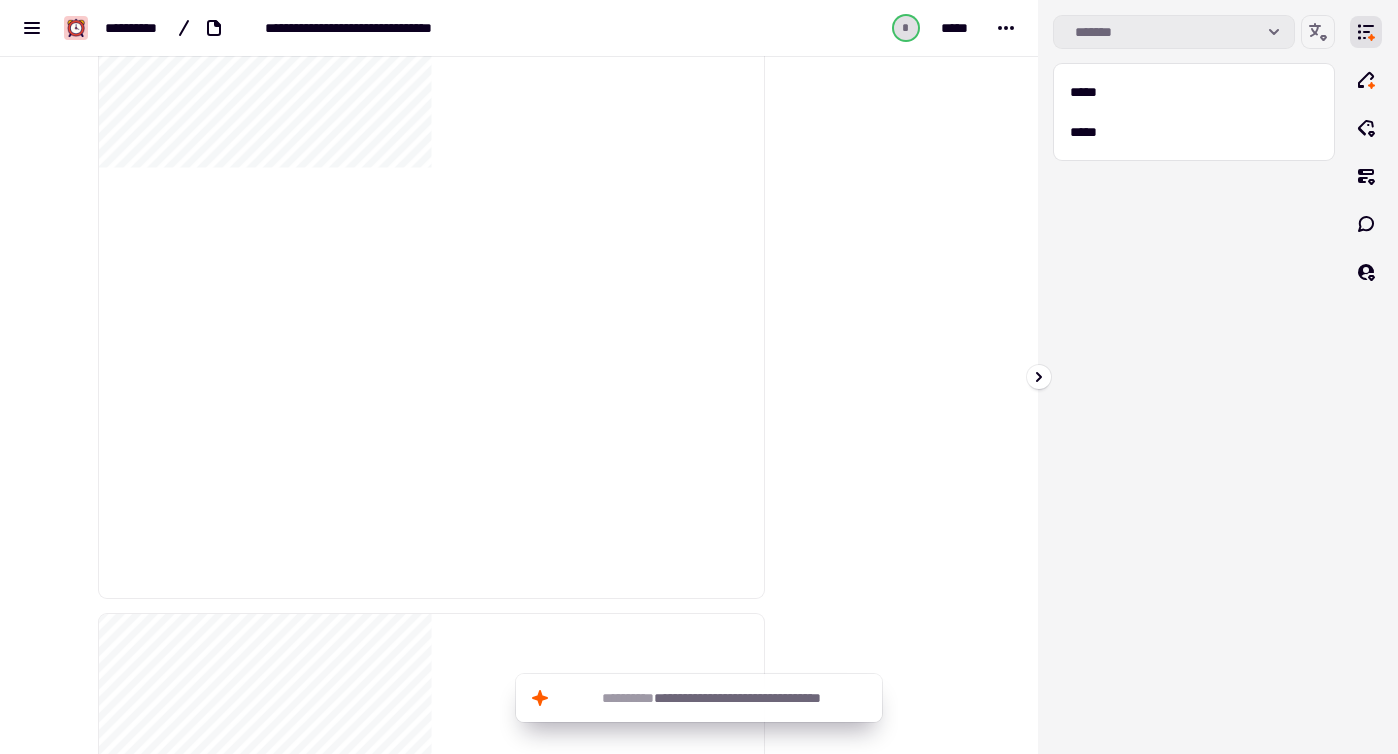 click on "*******" 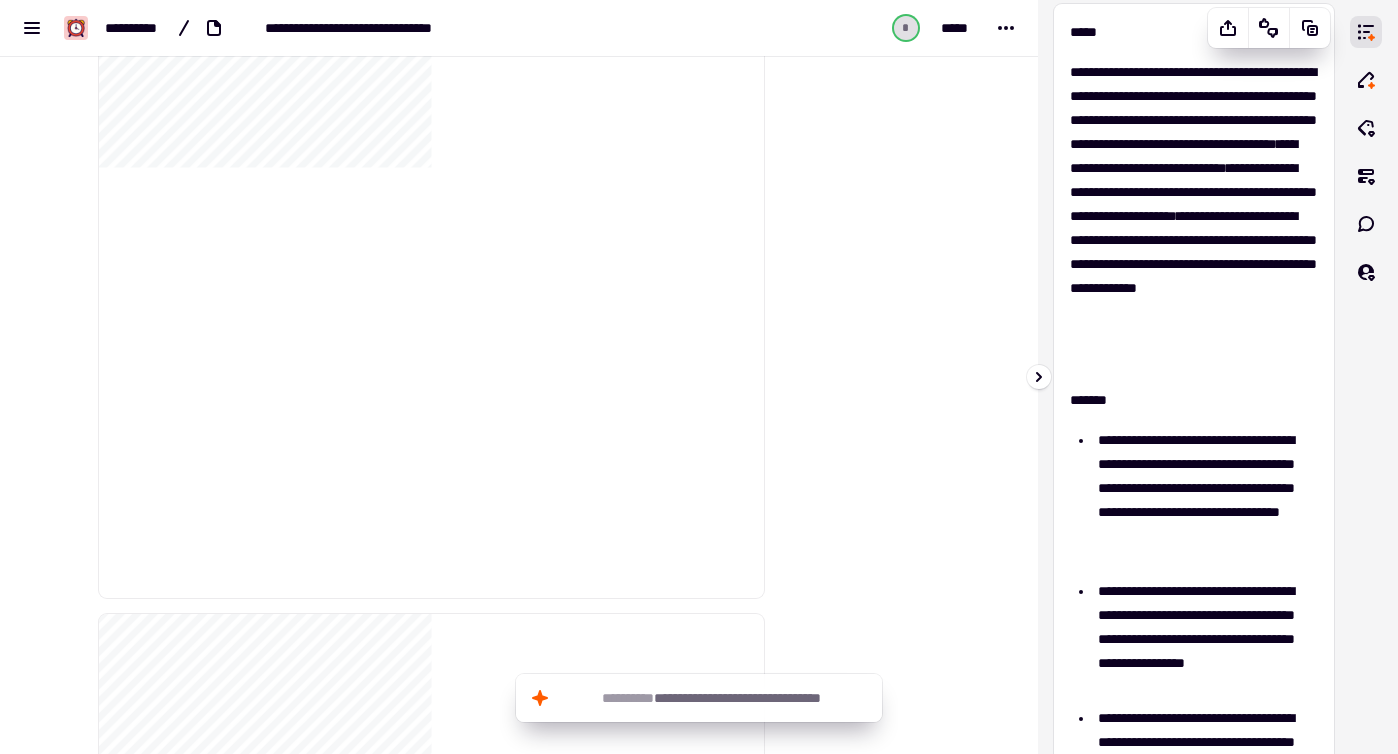 scroll, scrollTop: 0, scrollLeft: 0, axis: both 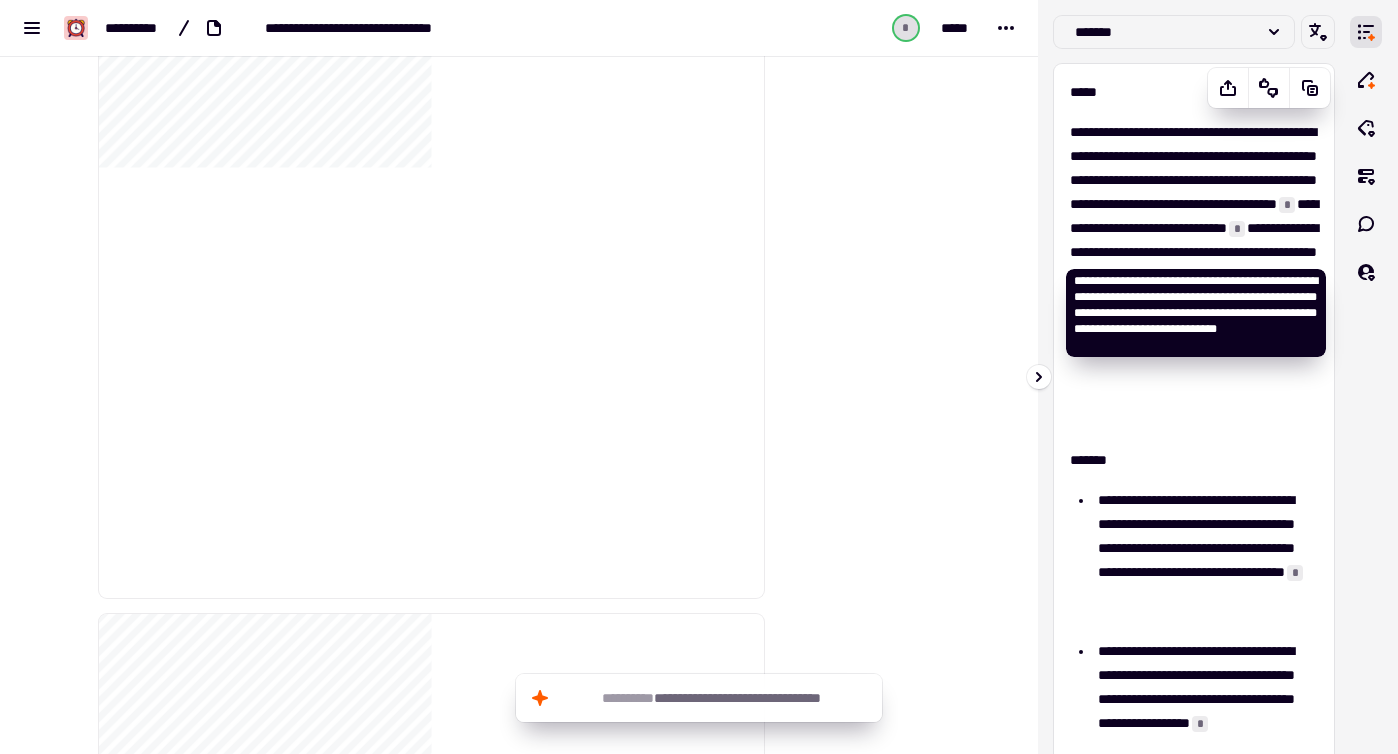 click on "*" at bounding box center (1287, 205) 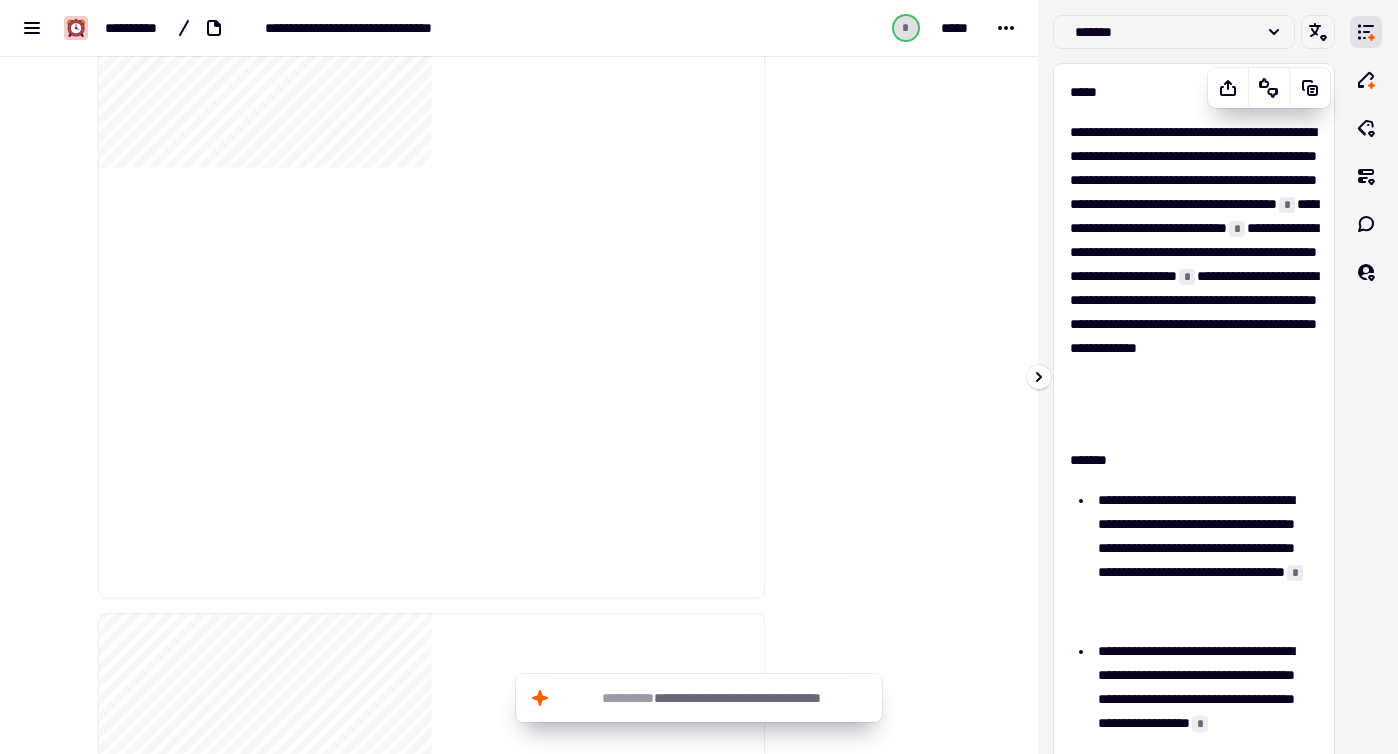 click on "*" at bounding box center (1287, 205) 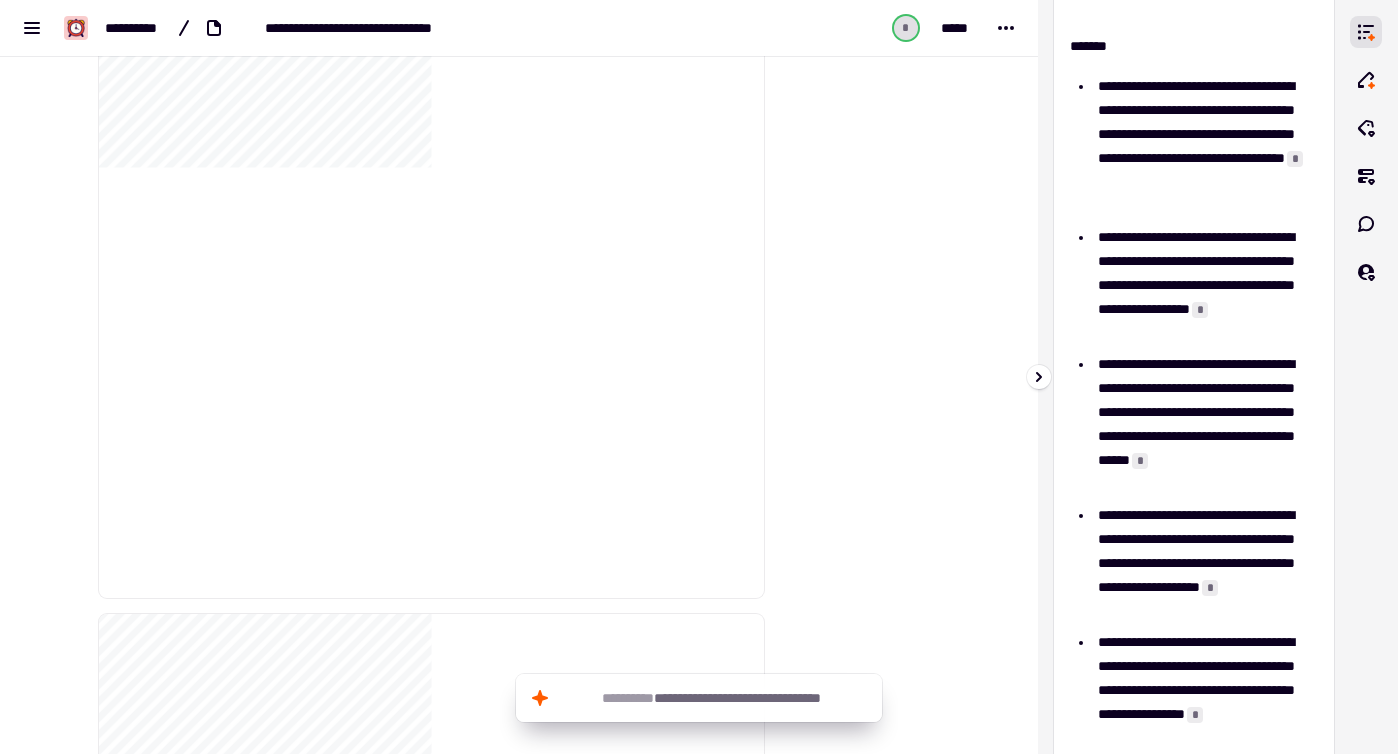 scroll, scrollTop: 0, scrollLeft: 0, axis: both 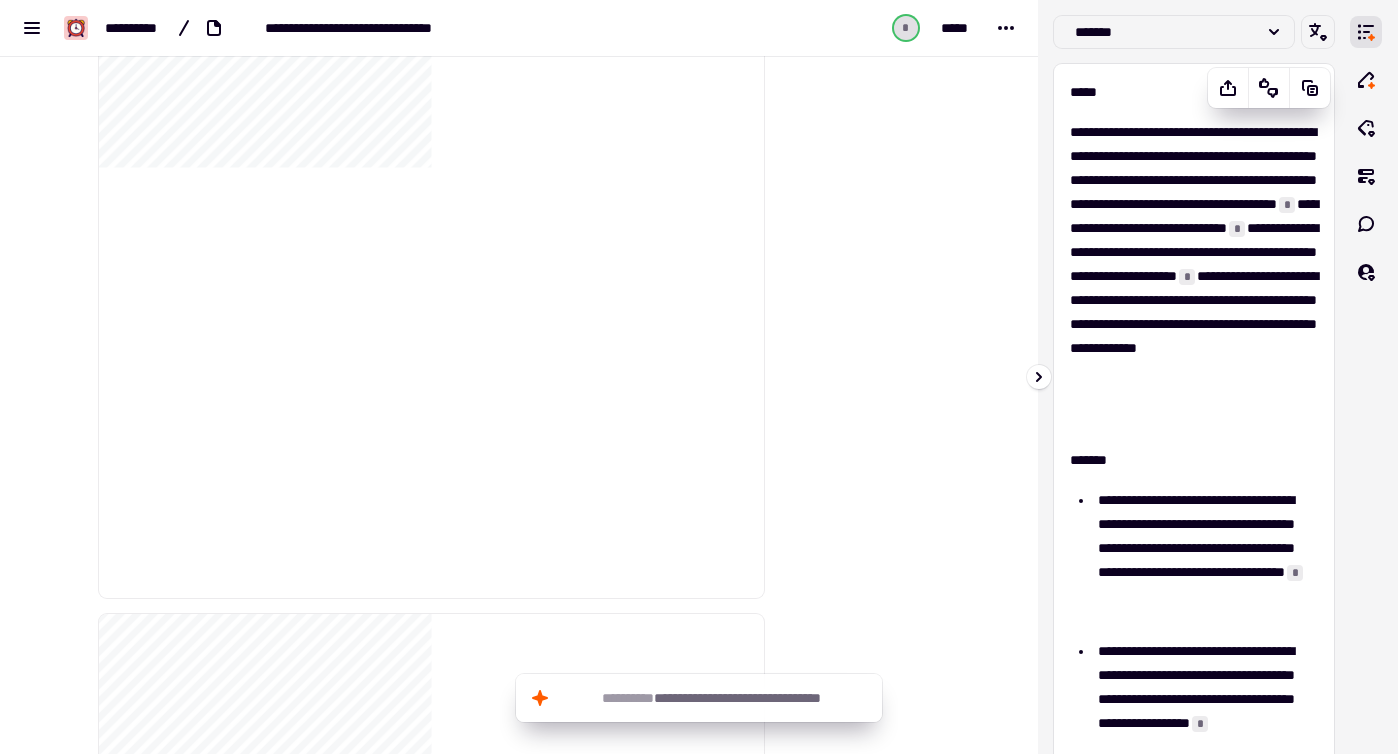 click on "**********" at bounding box center [1194, 276] 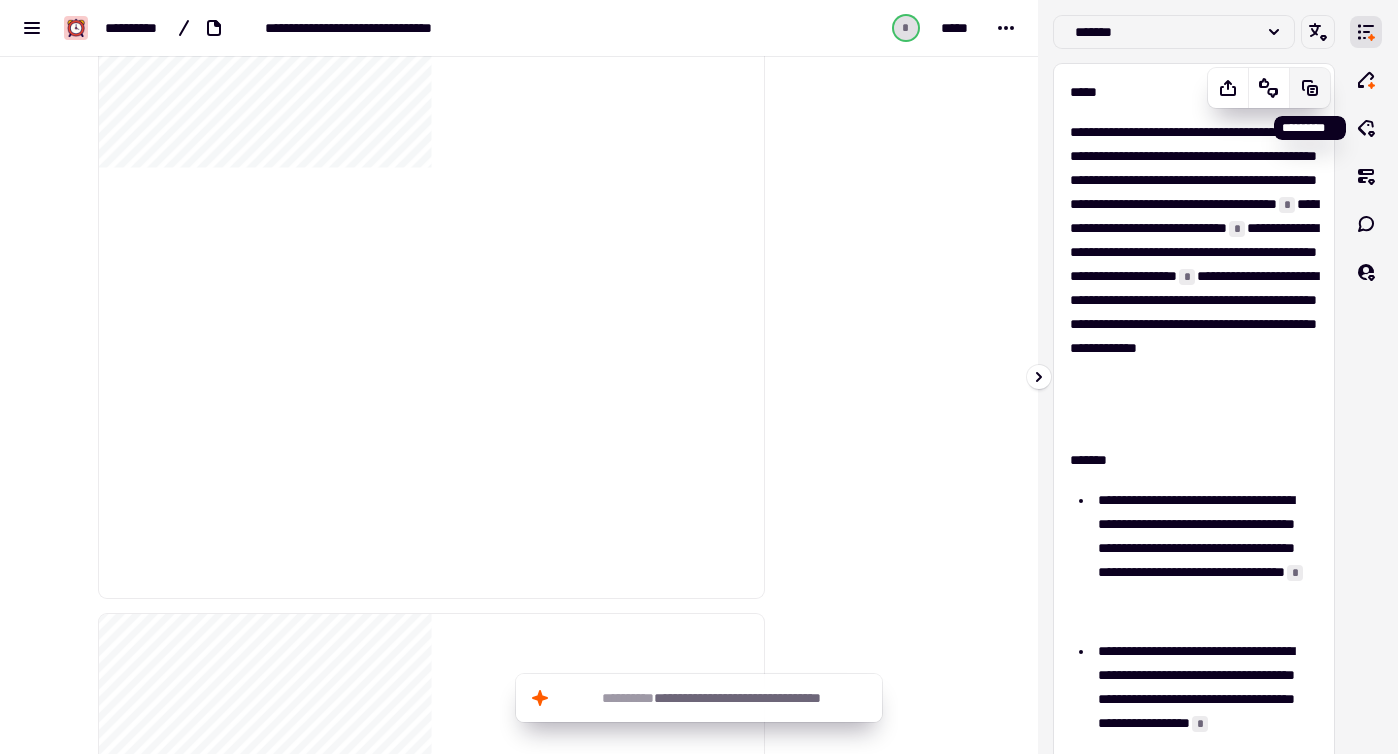 click 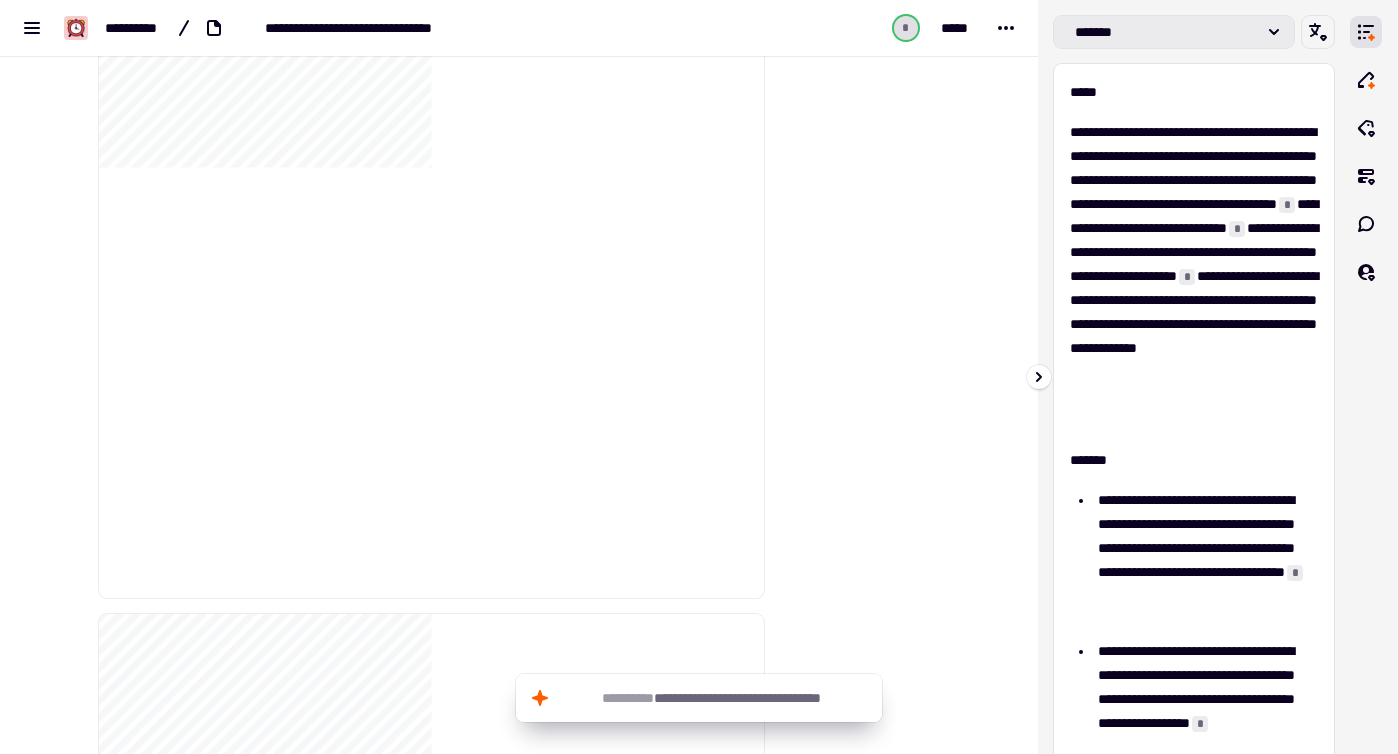 click on "*******" 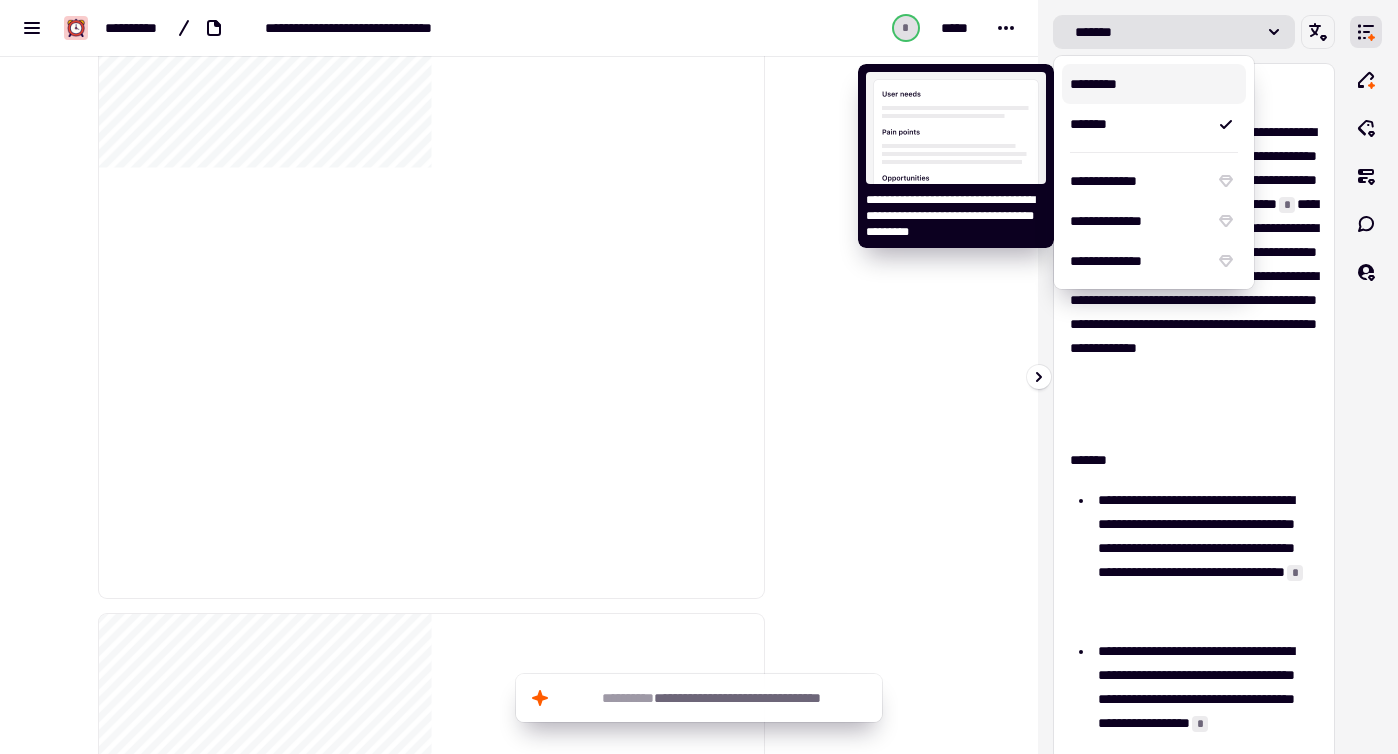 click on "*********" at bounding box center [1154, 84] 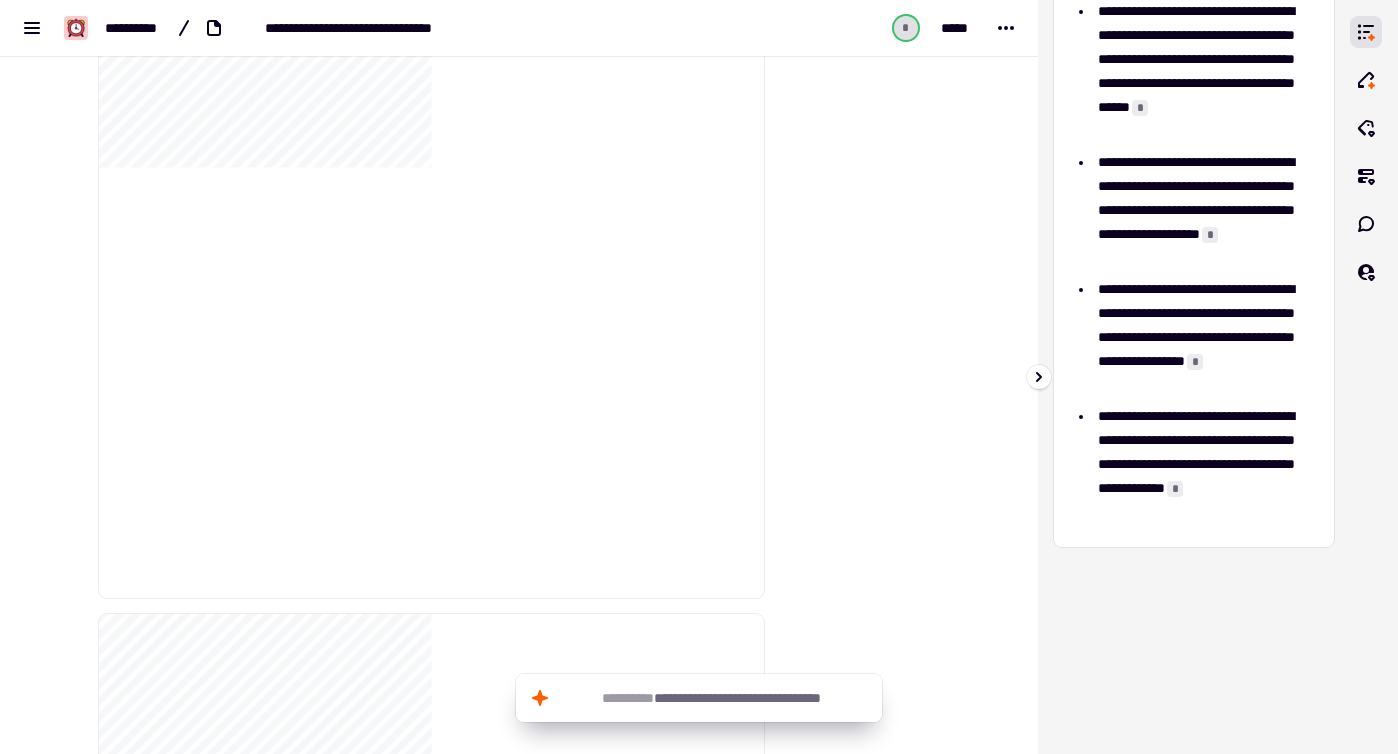 scroll, scrollTop: 0, scrollLeft: 0, axis: both 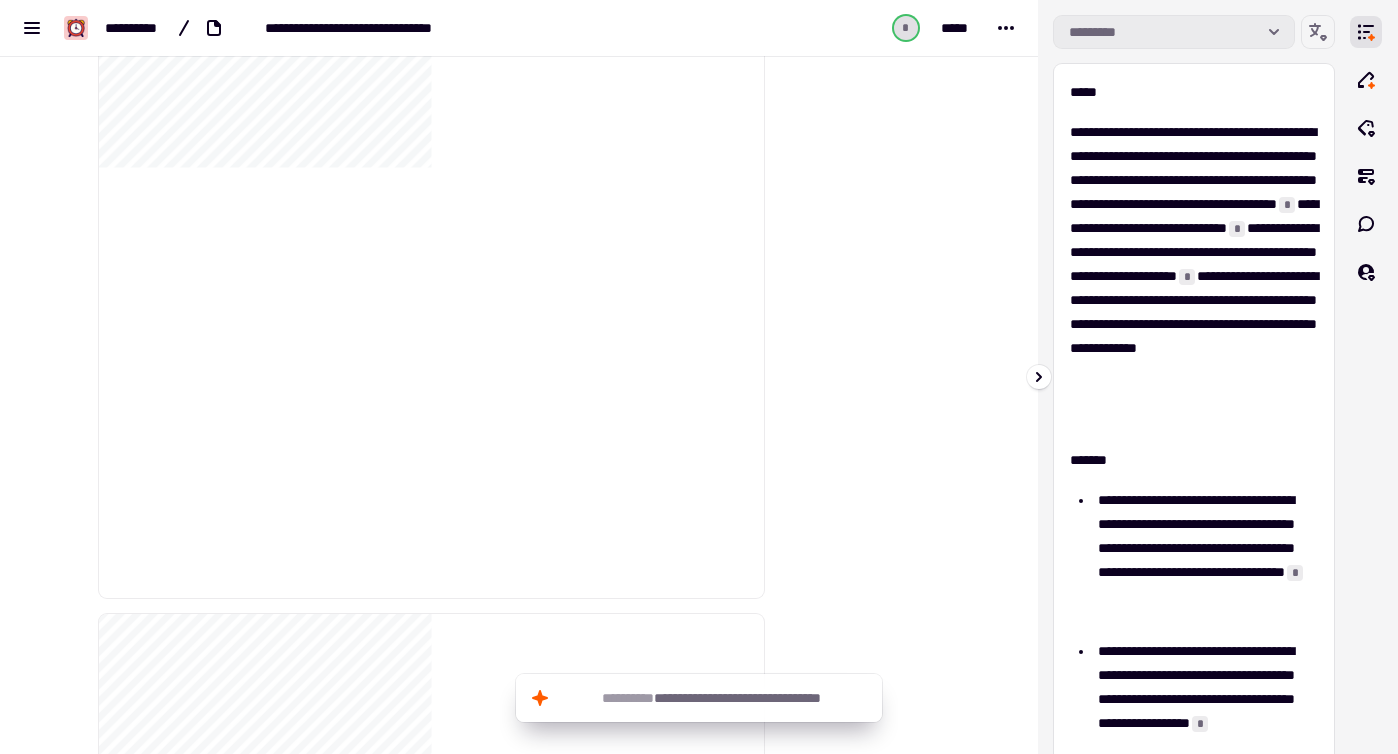click on "*********" 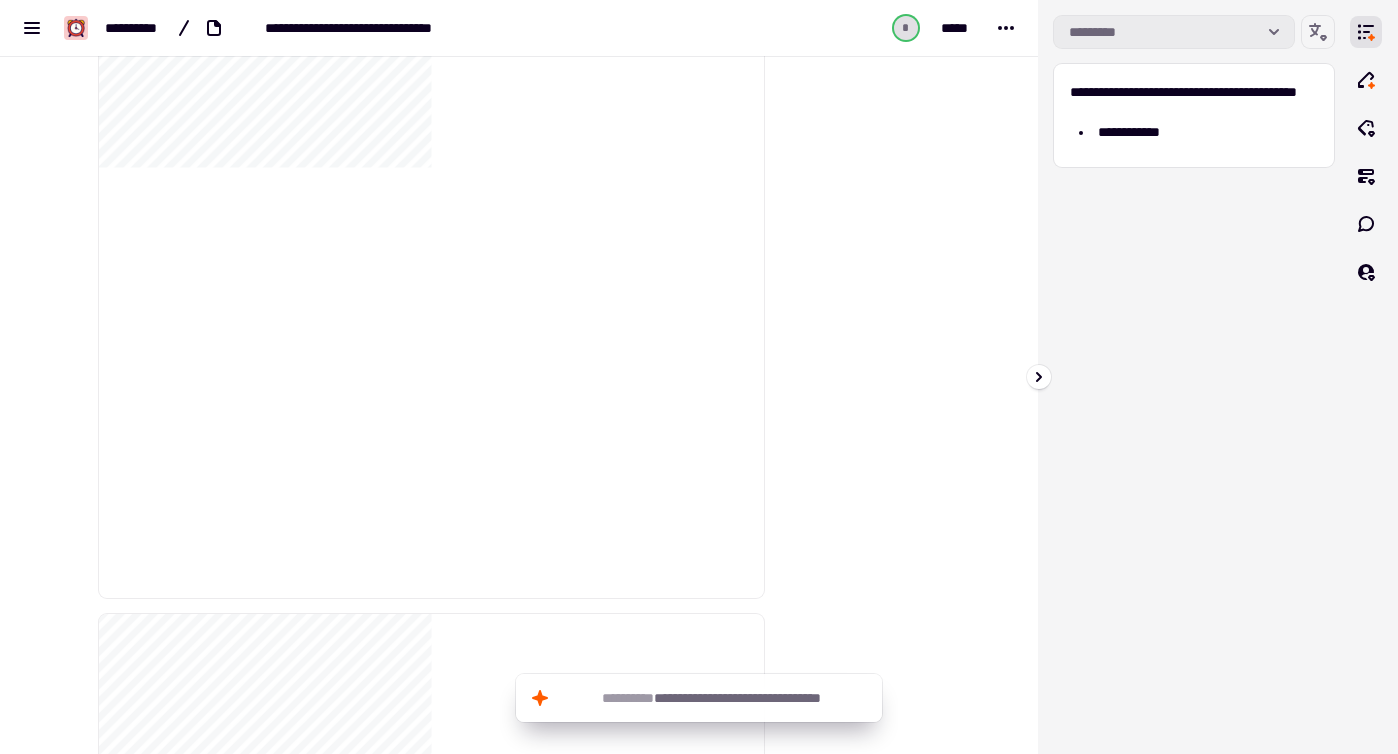 click on "*********" 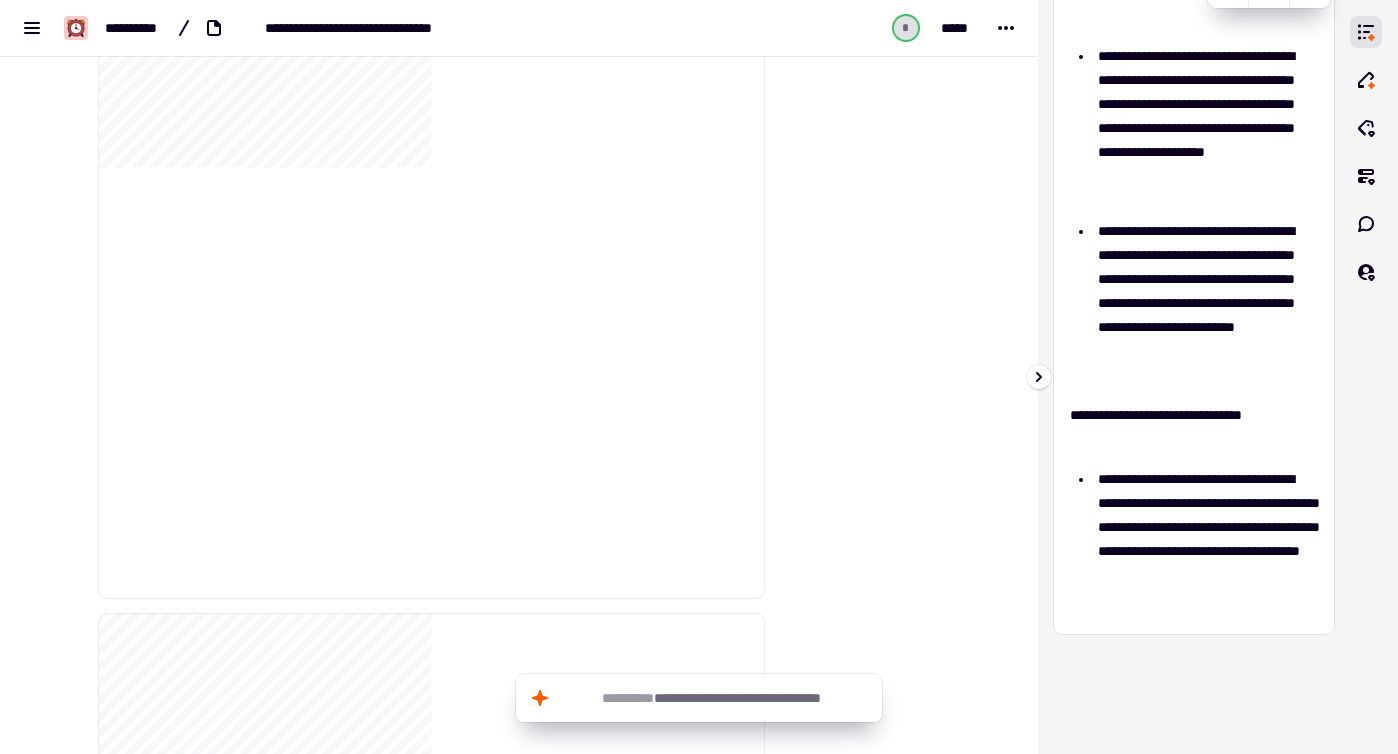 scroll, scrollTop: 0, scrollLeft: 0, axis: both 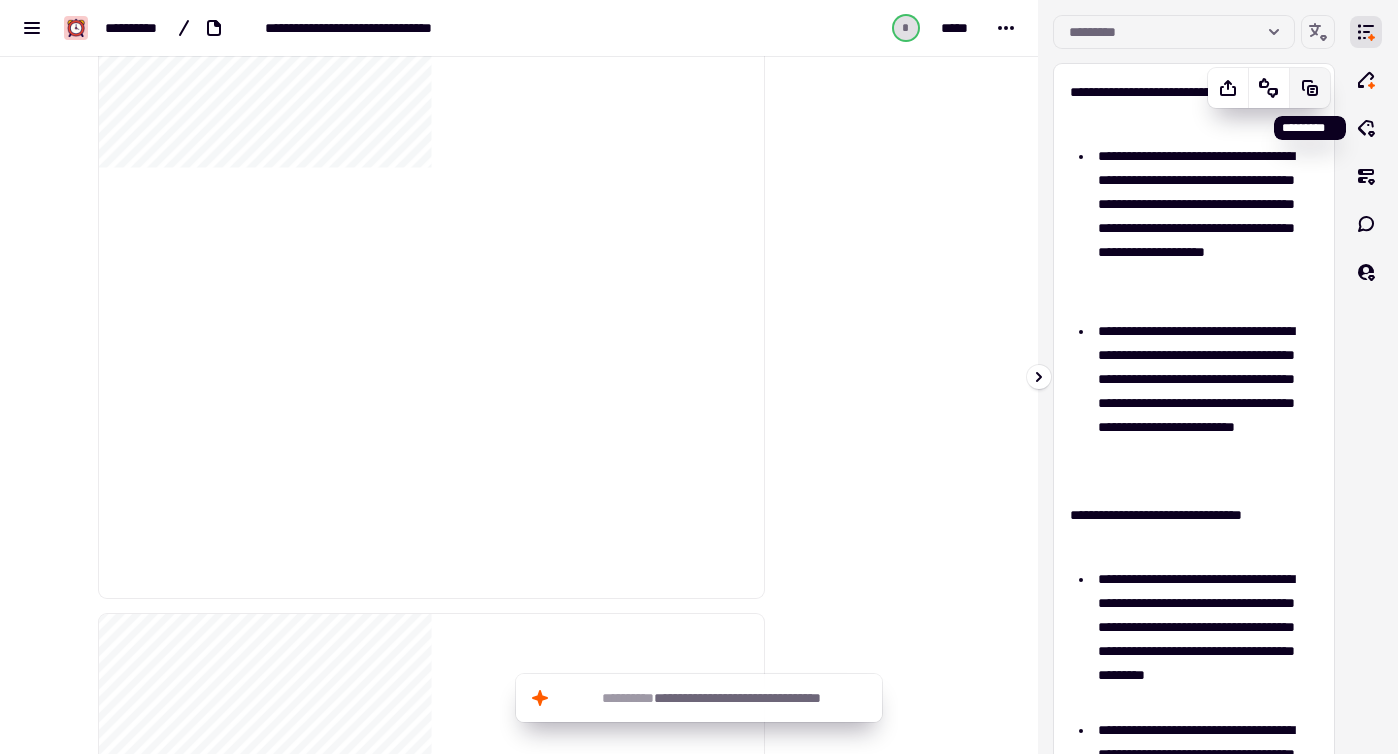 click 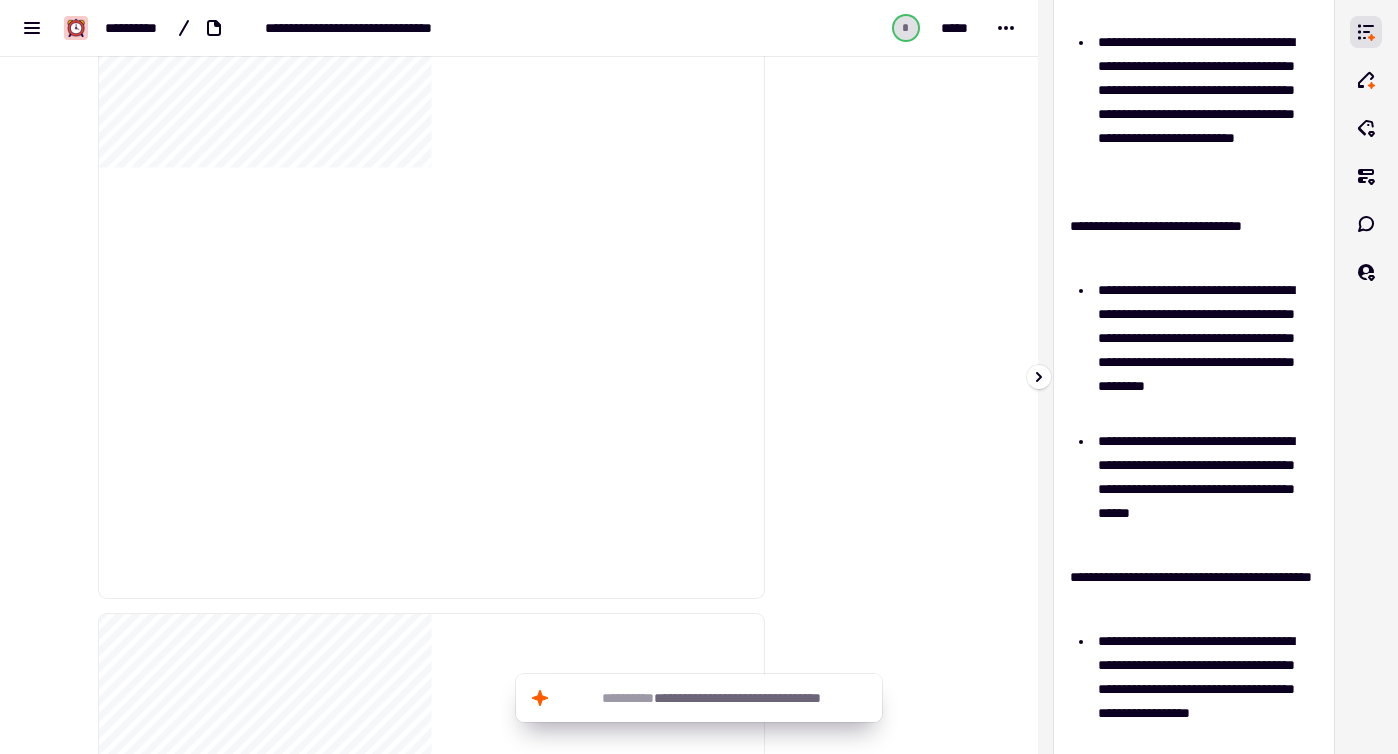 scroll, scrollTop: 0, scrollLeft: 0, axis: both 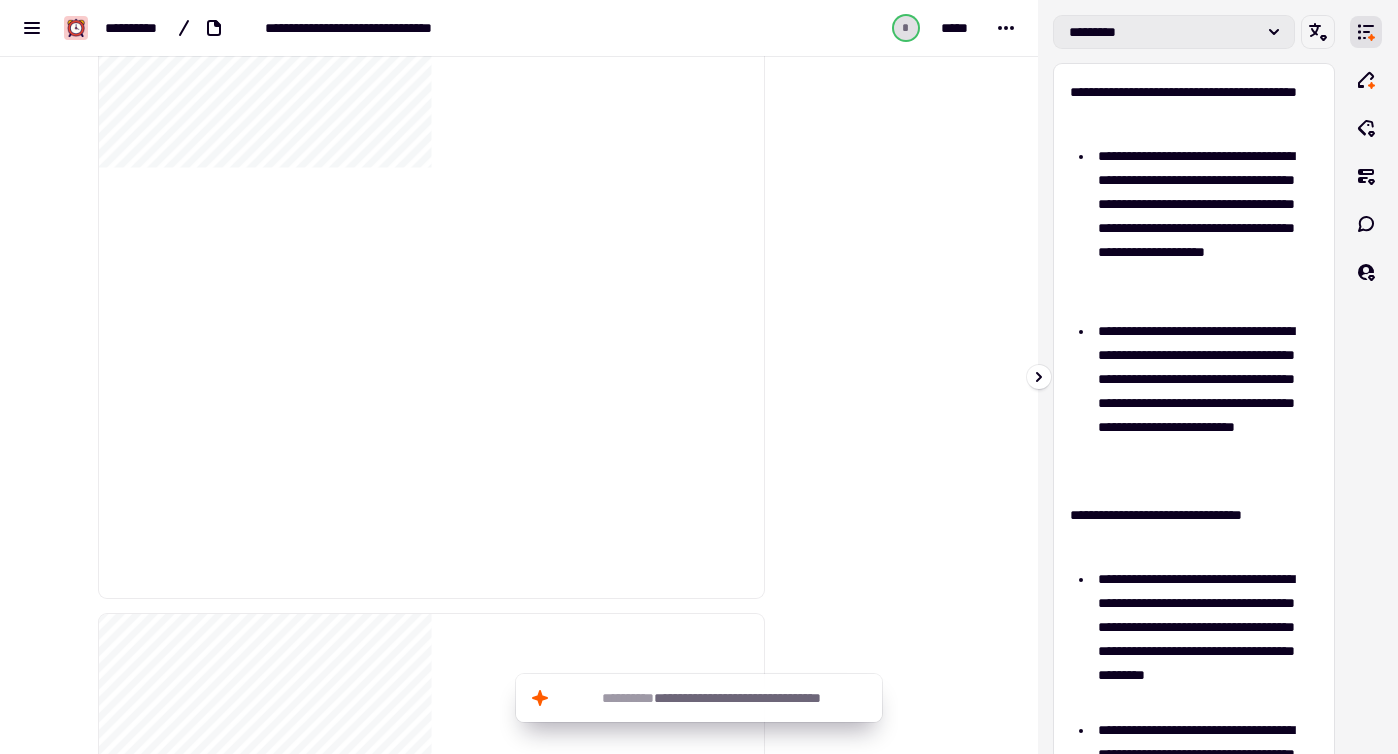 click on "*********" 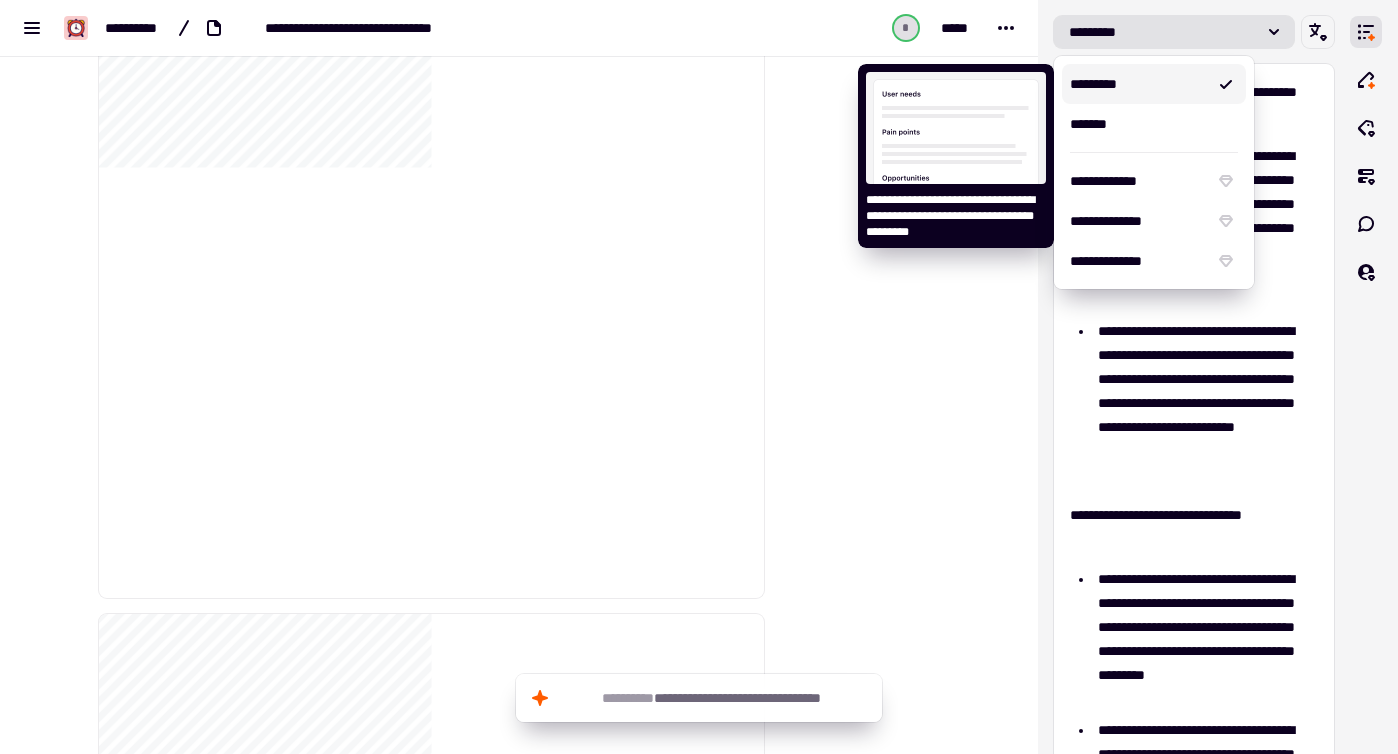 click at bounding box center (865, 30929) 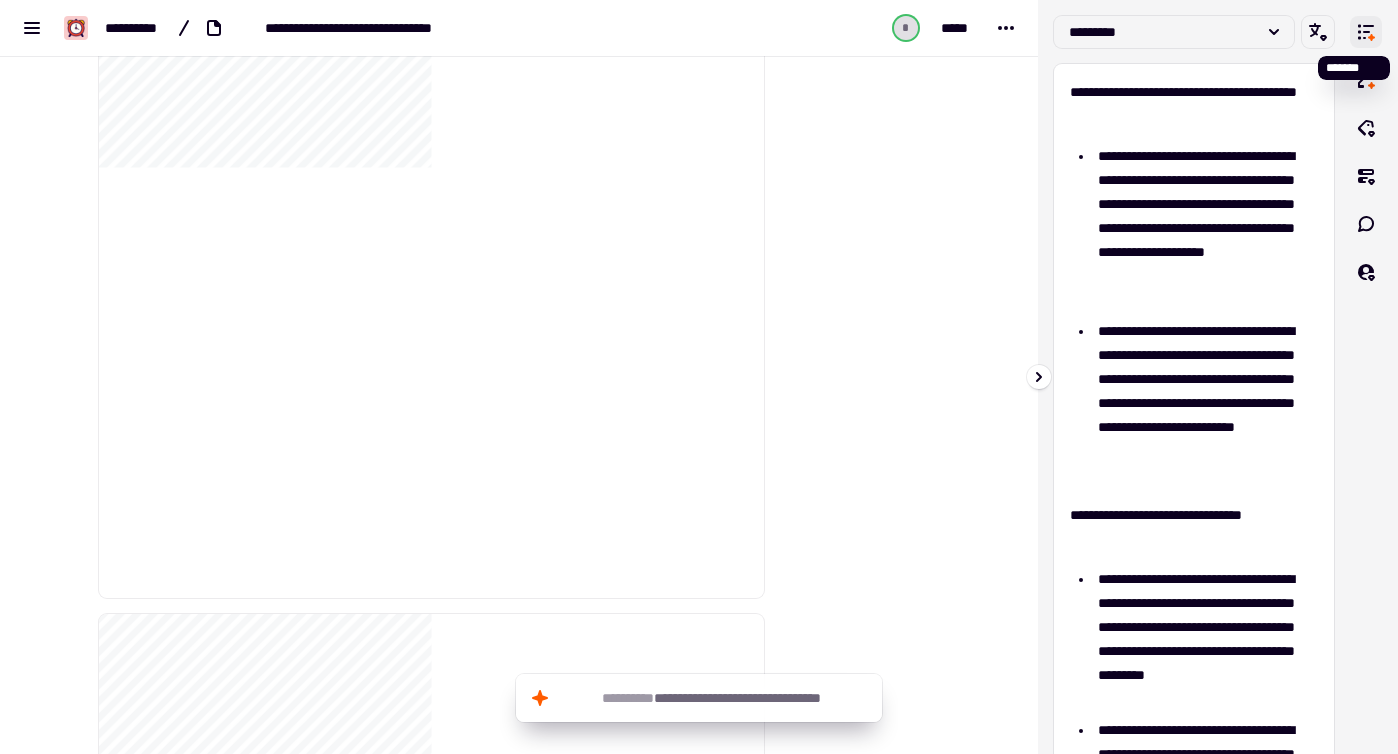 click 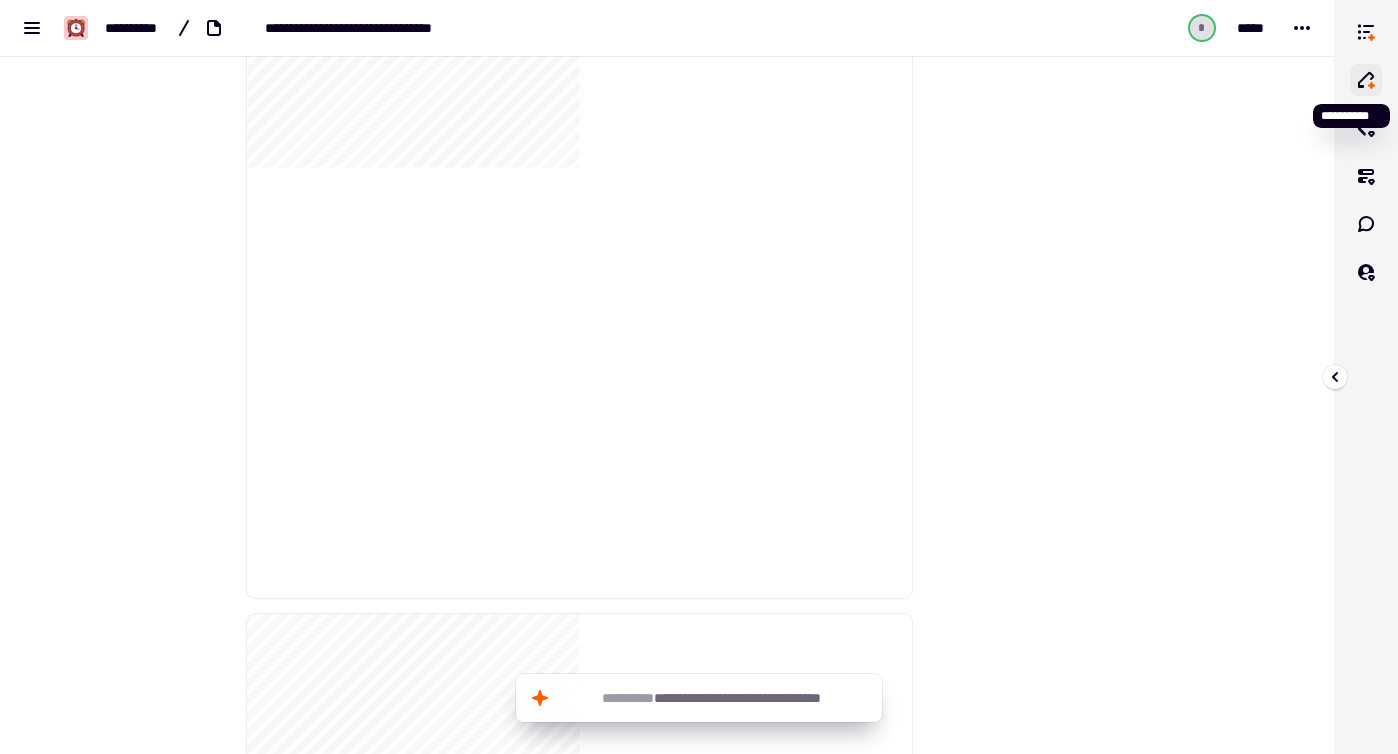 click 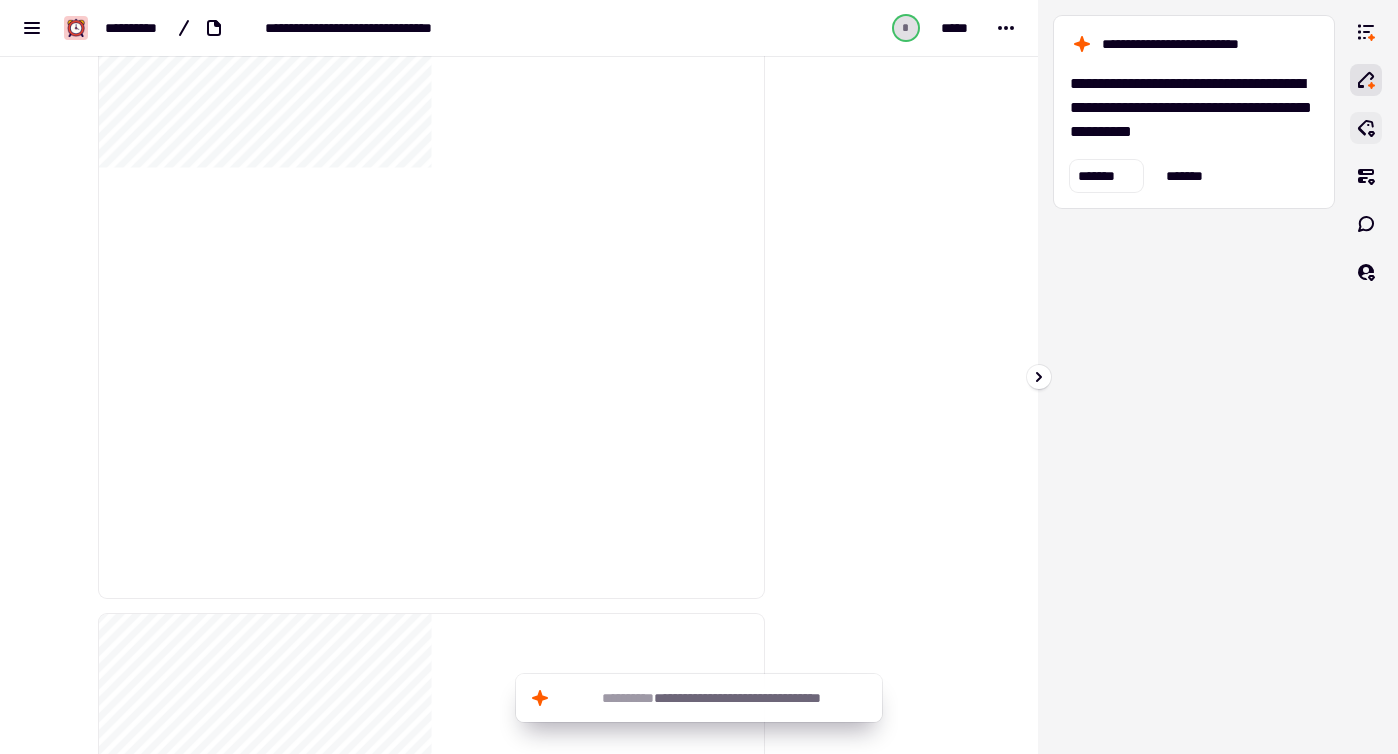 click 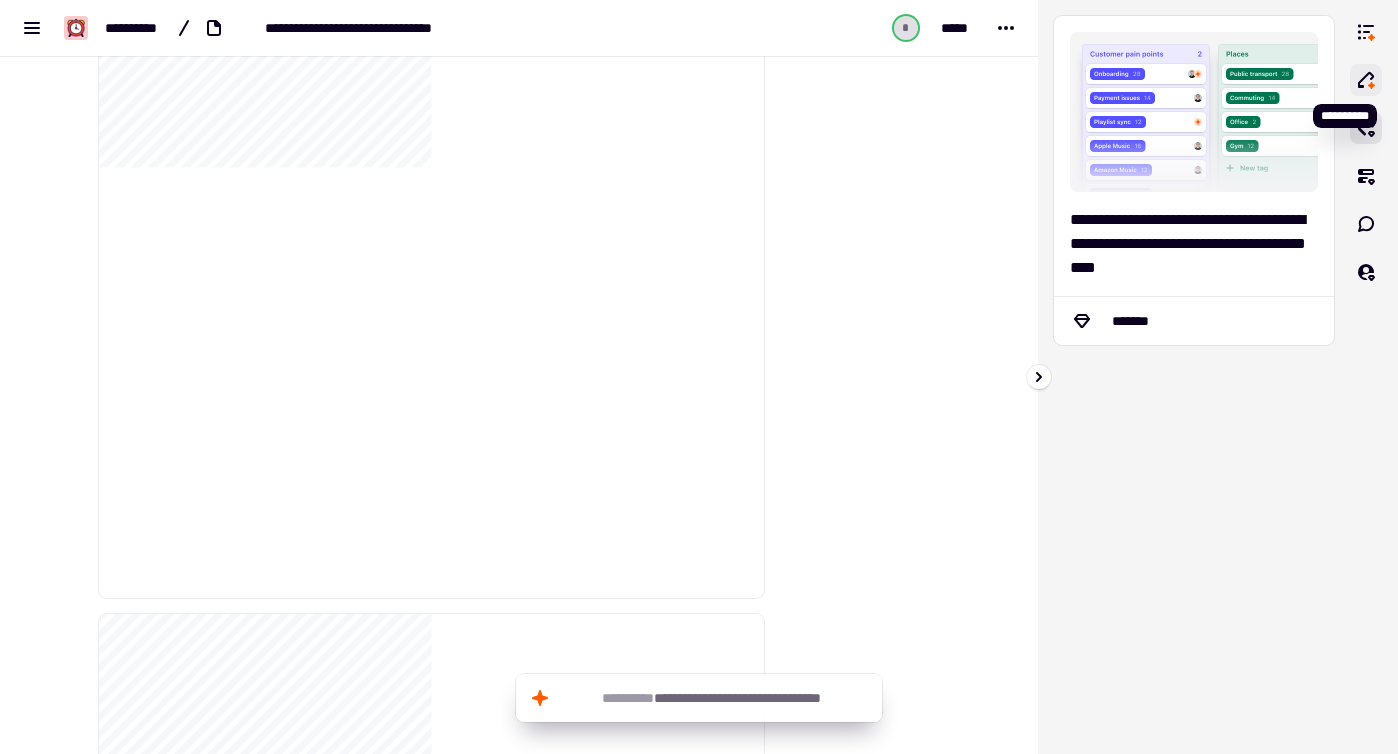 click 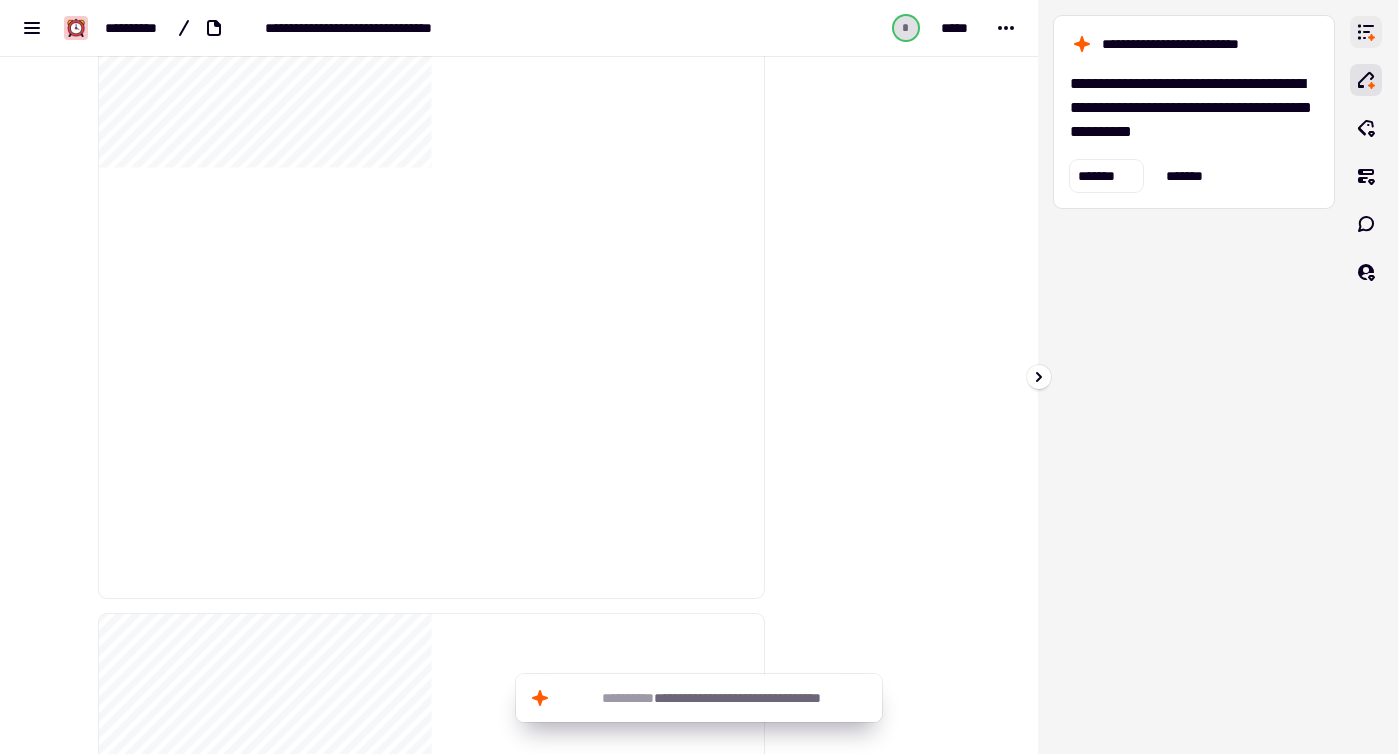 click 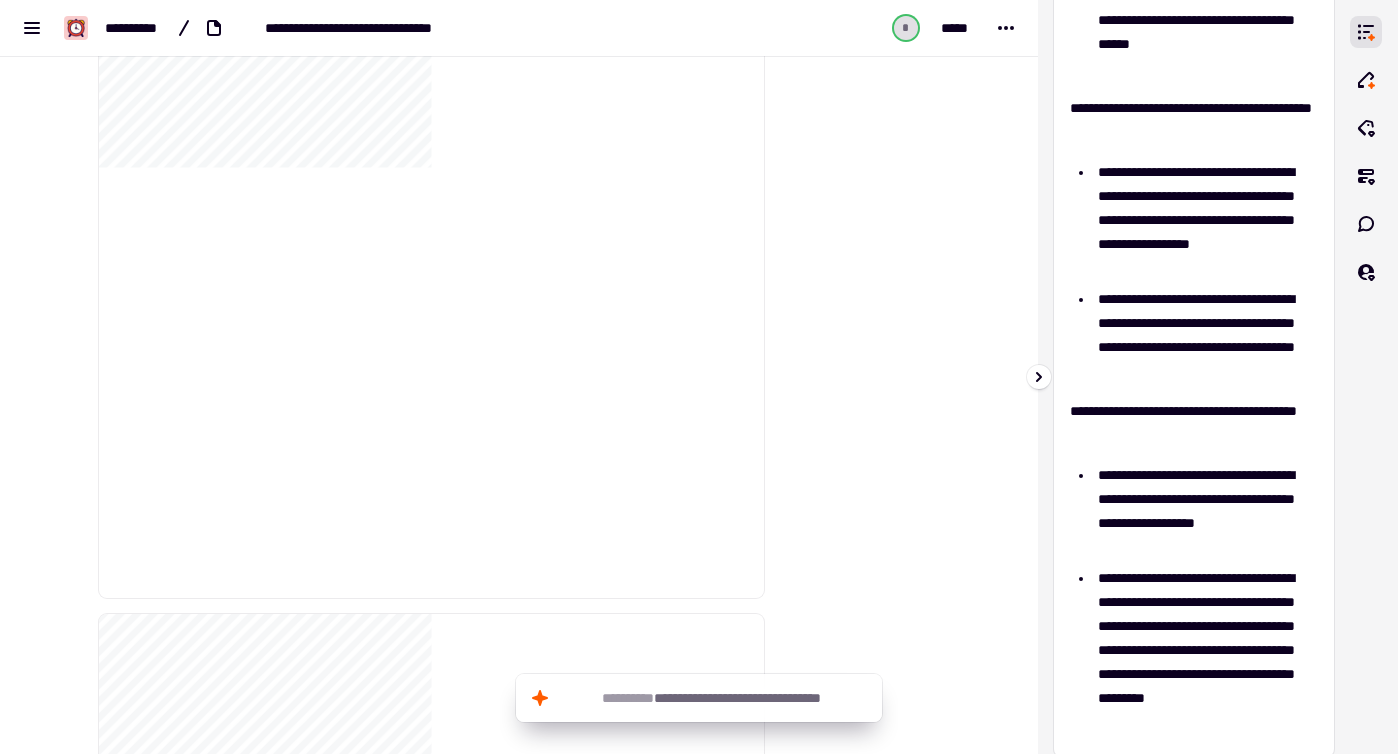 scroll, scrollTop: 968, scrollLeft: 0, axis: vertical 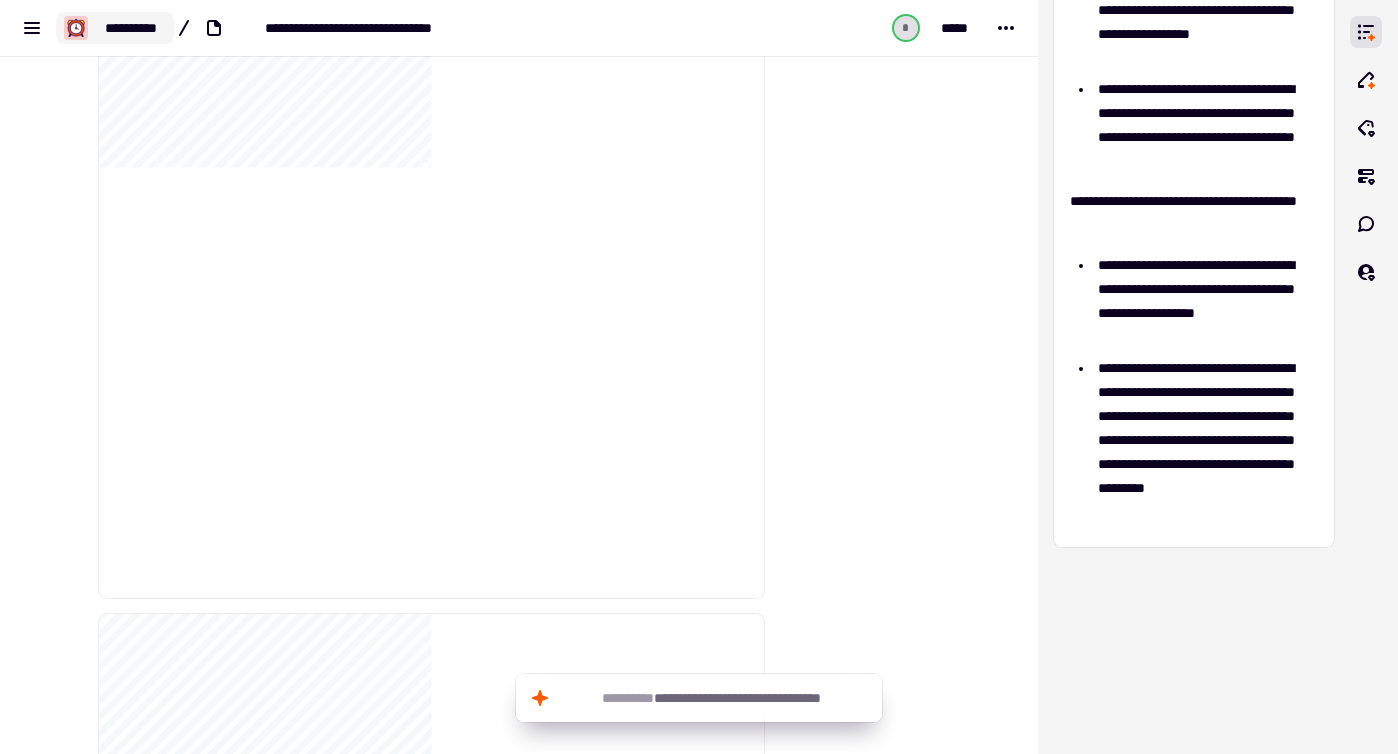 click on "**********" 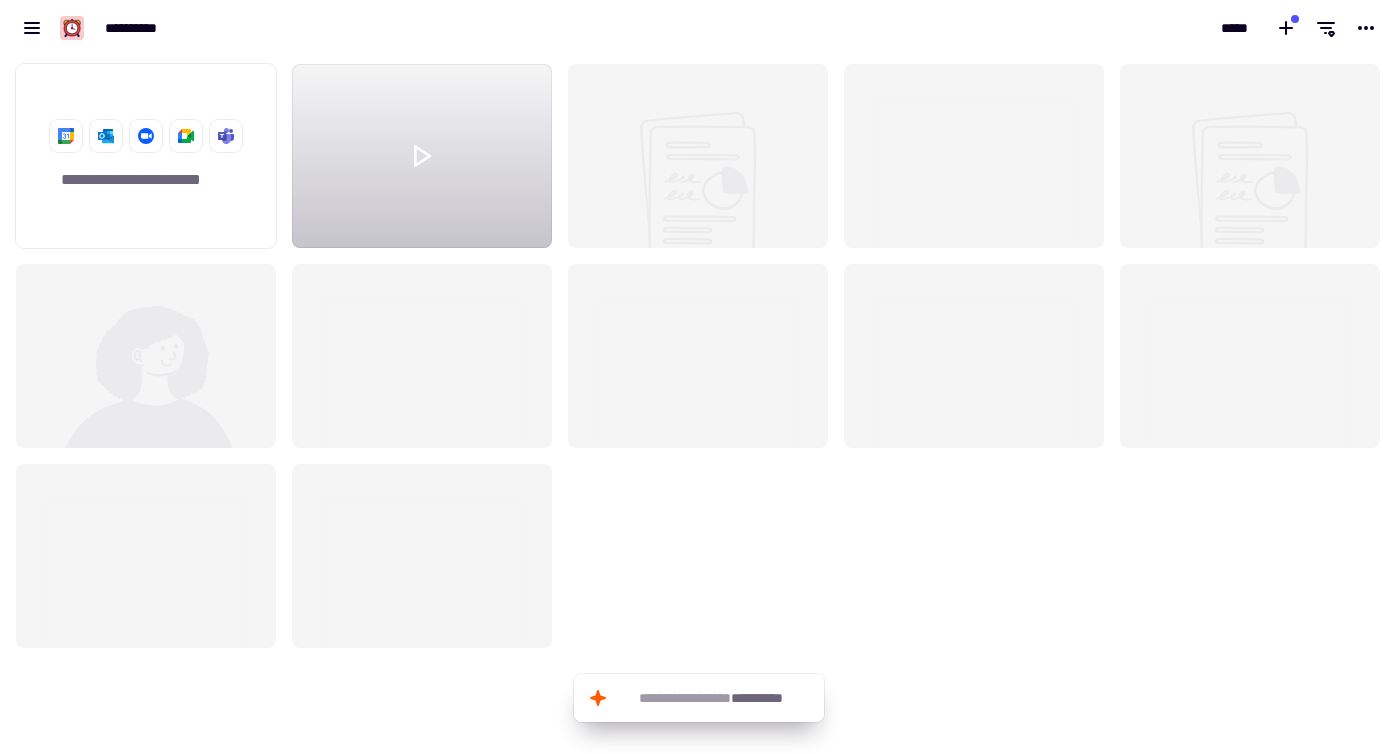 scroll, scrollTop: 1, scrollLeft: 1, axis: both 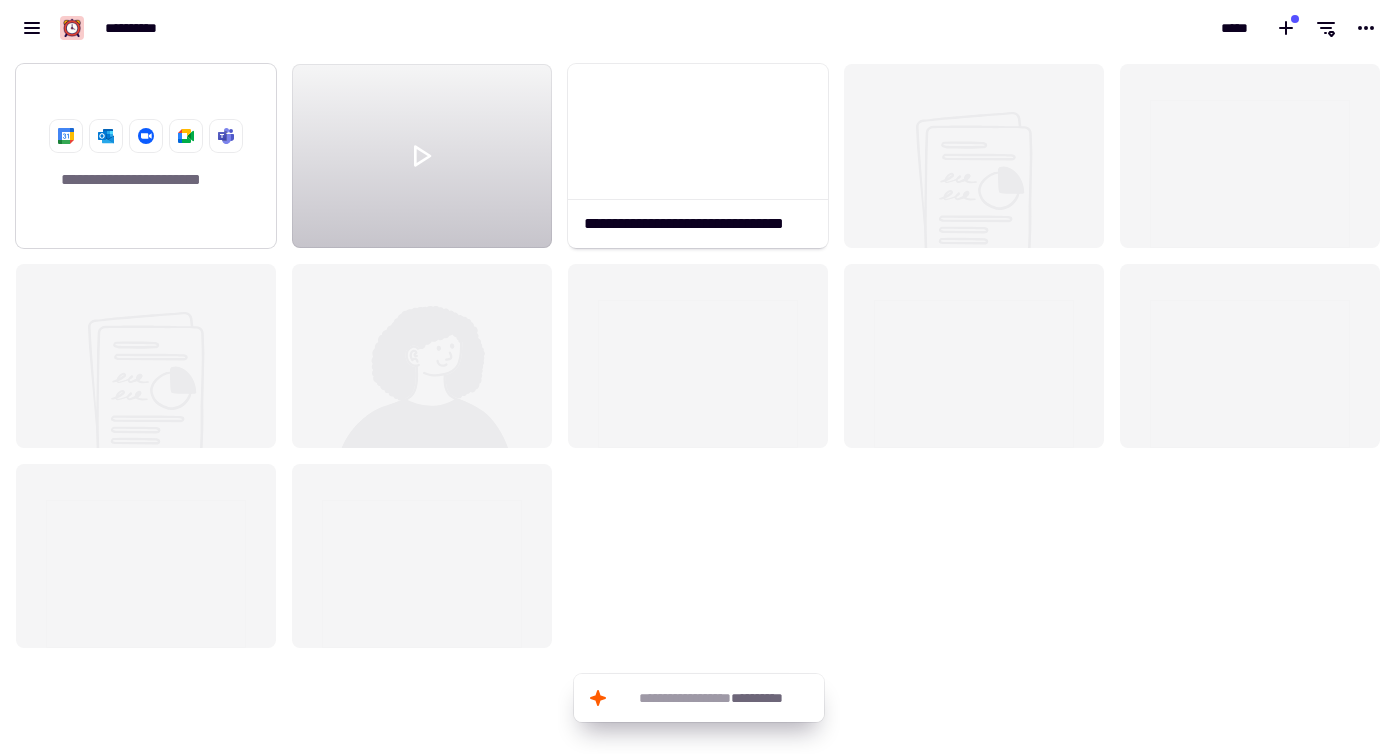 click on "**********" 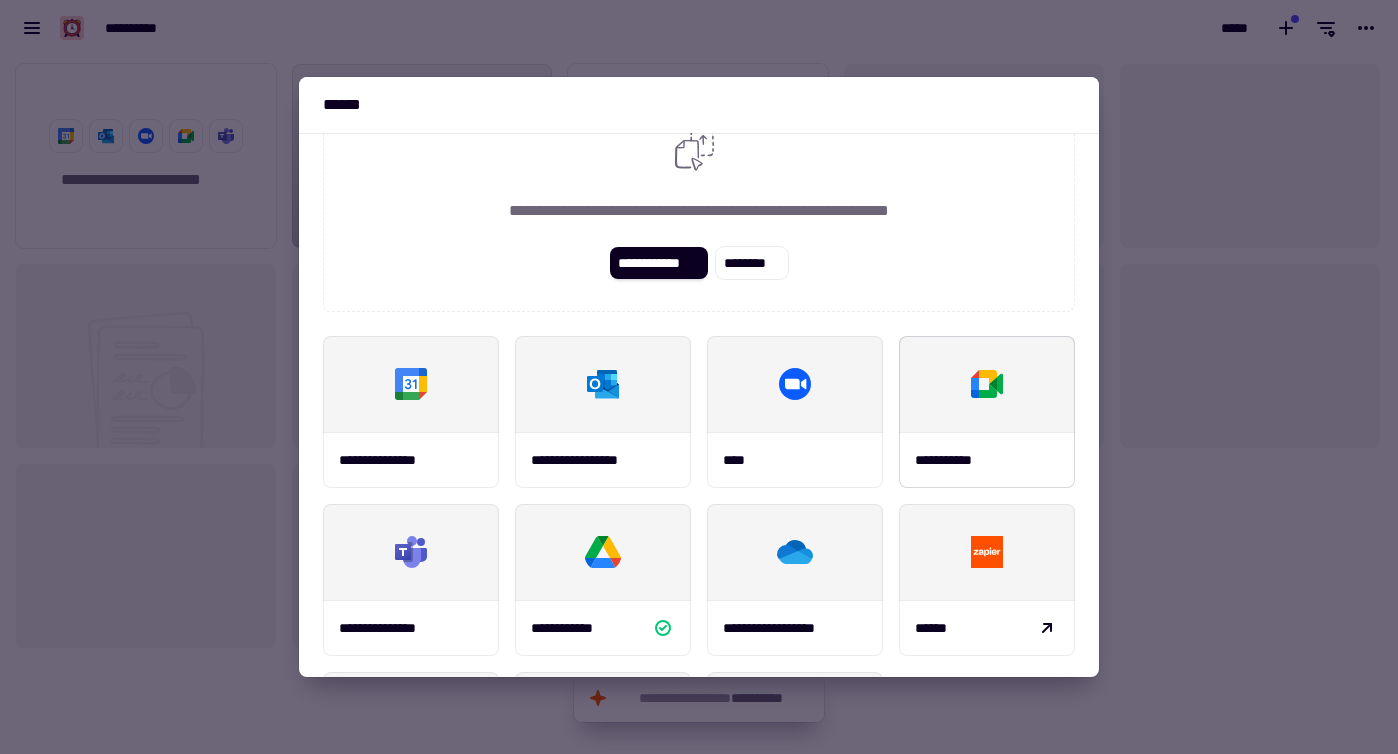 scroll, scrollTop: 75, scrollLeft: 0, axis: vertical 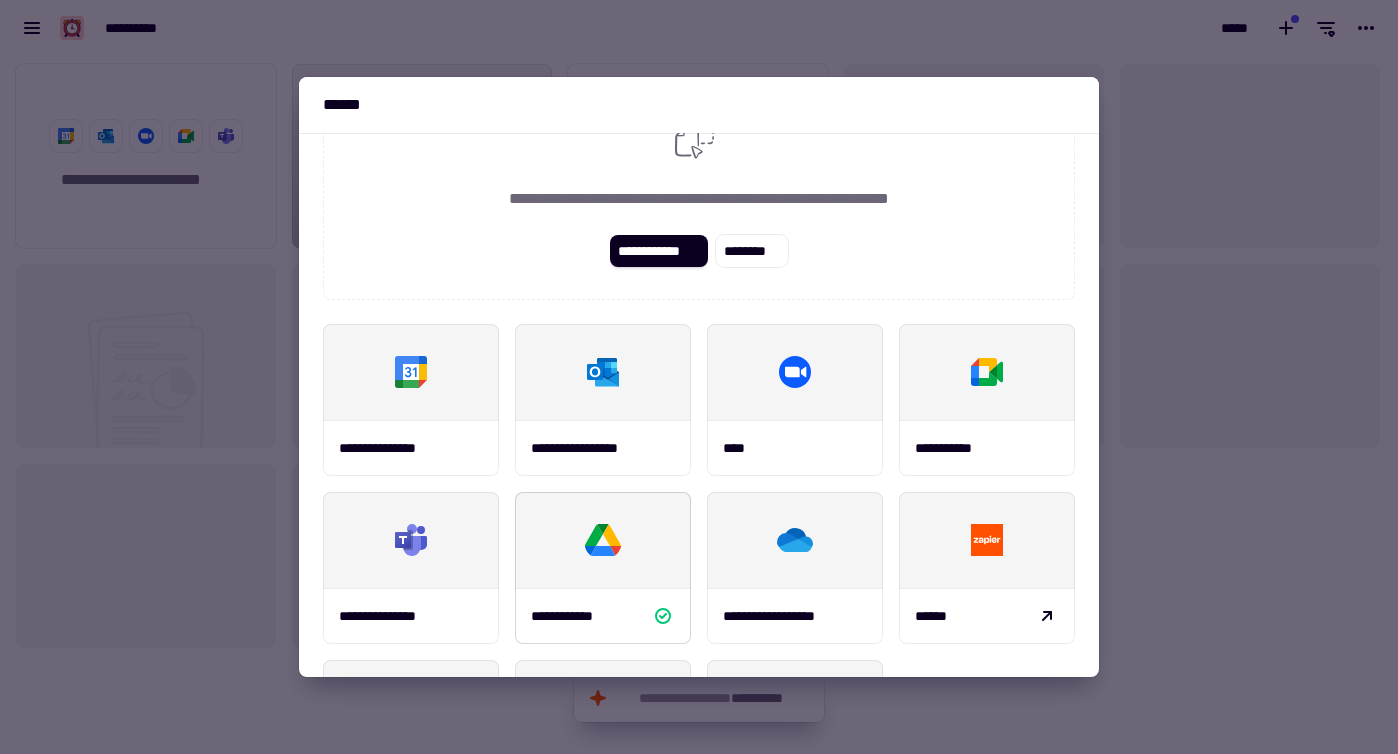 click 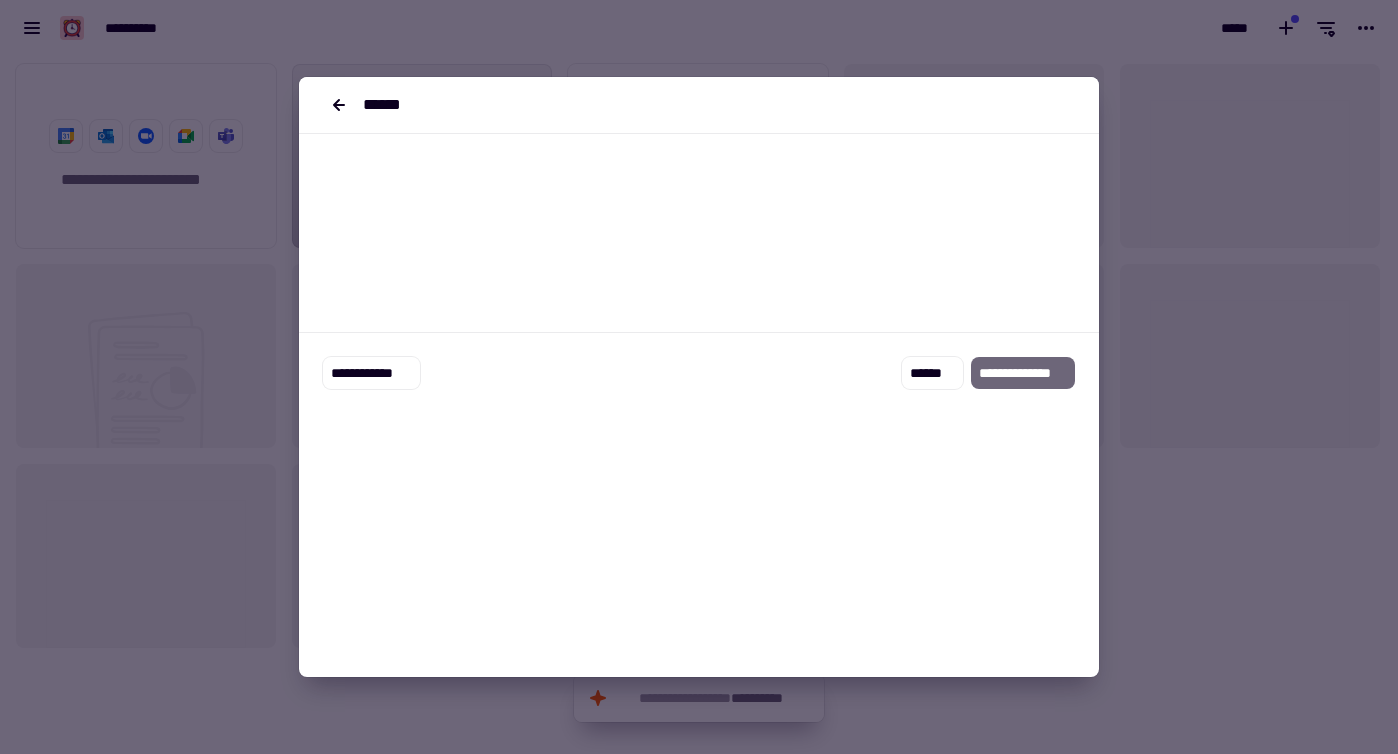 scroll, scrollTop: 0, scrollLeft: 0, axis: both 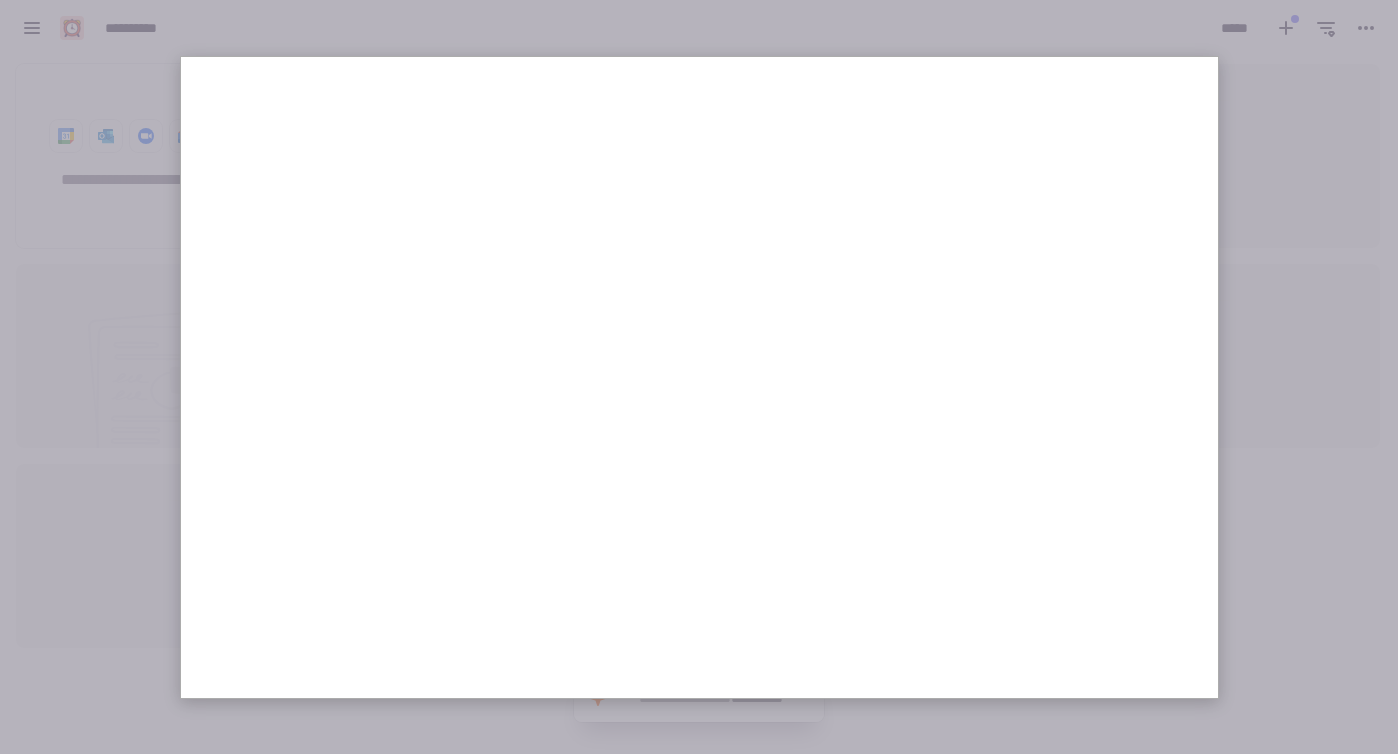 click at bounding box center (699, 377) 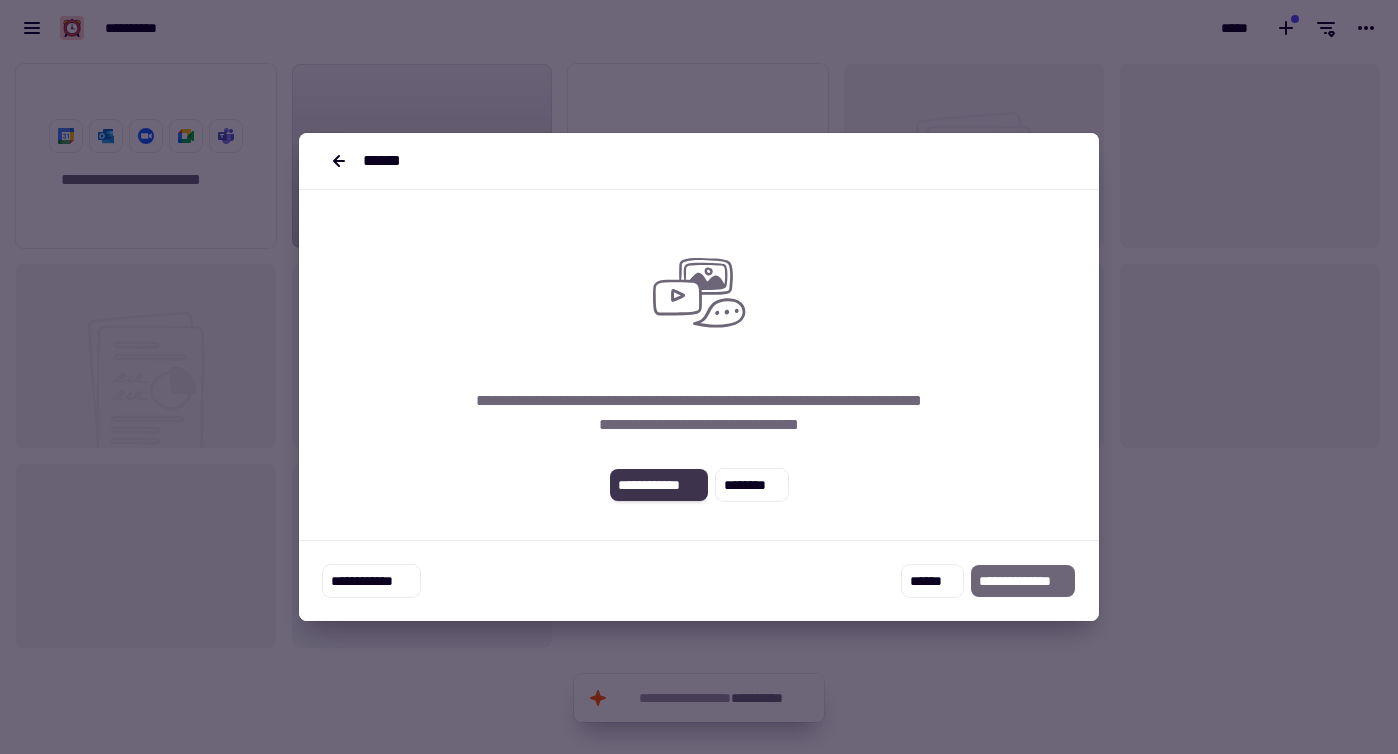click on "**********" 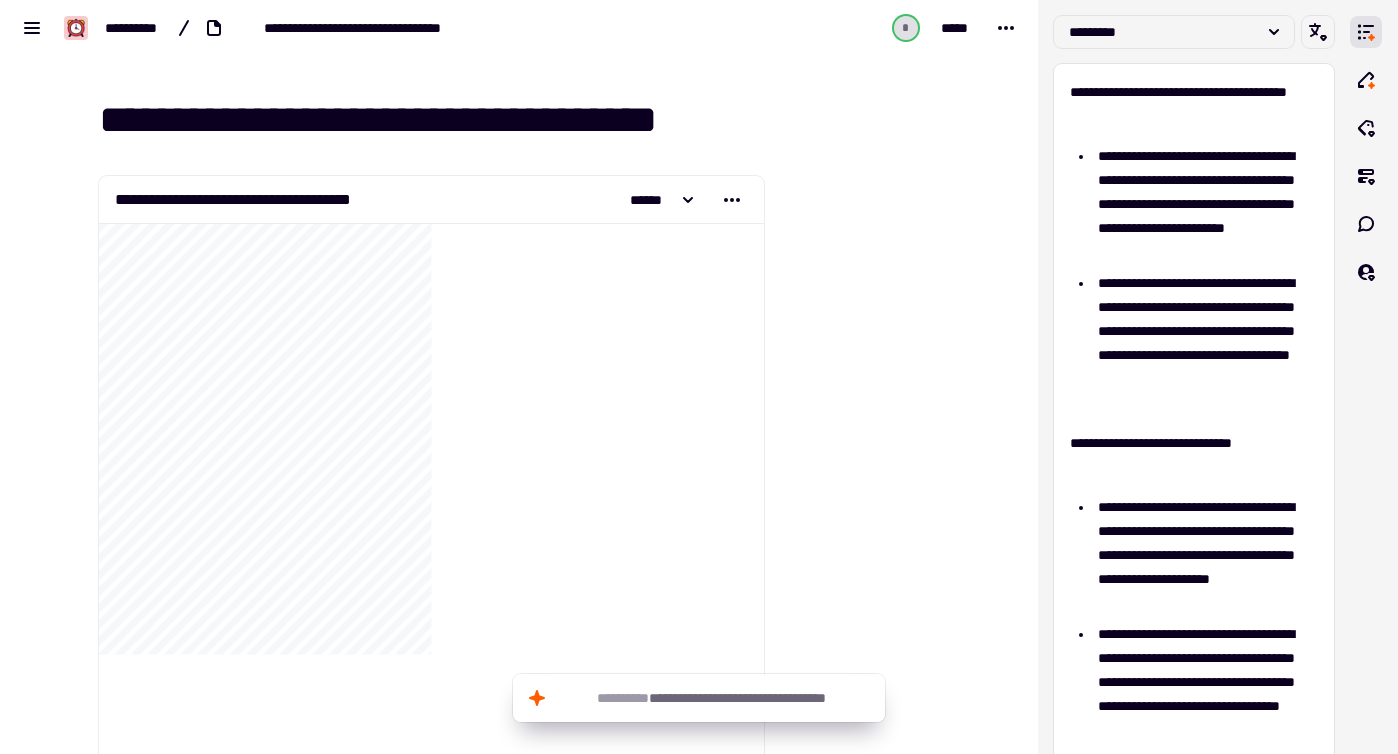 click at bounding box center [865, 16514] 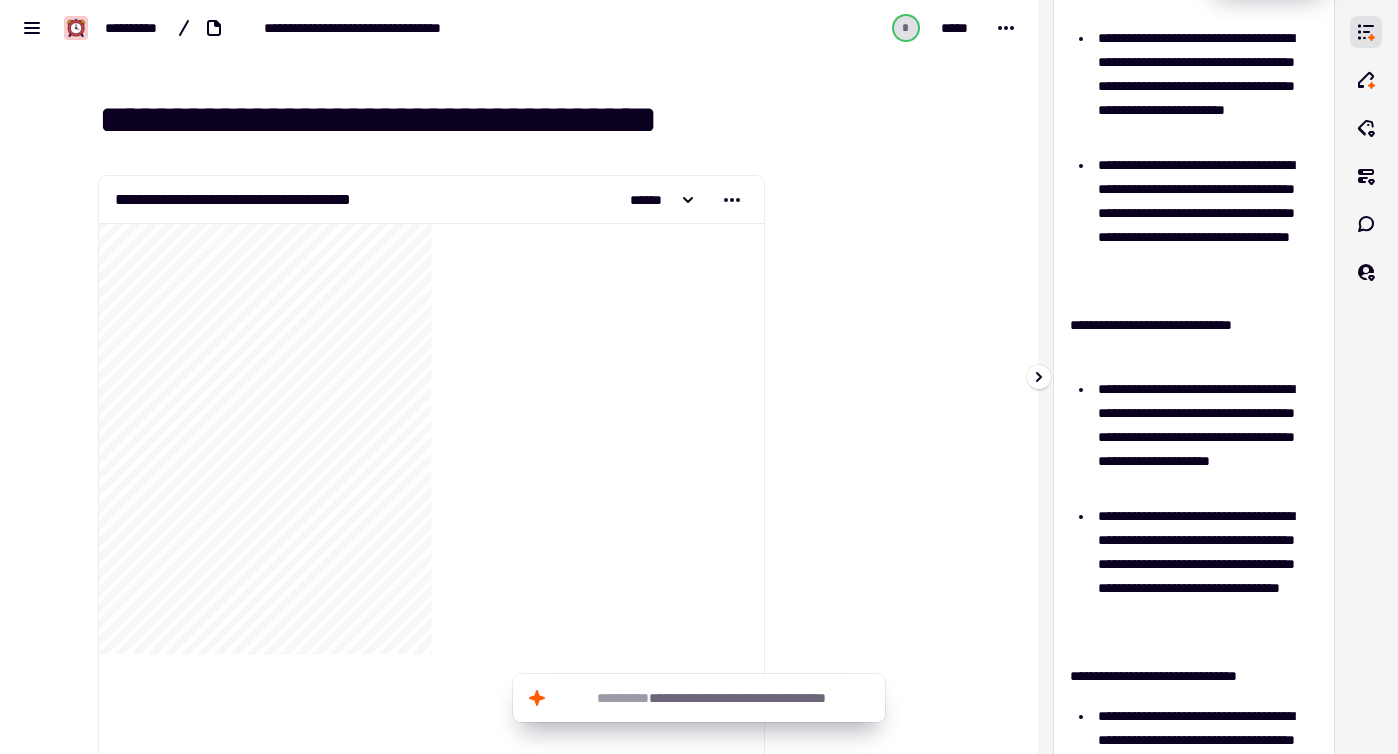 scroll, scrollTop: 0, scrollLeft: 0, axis: both 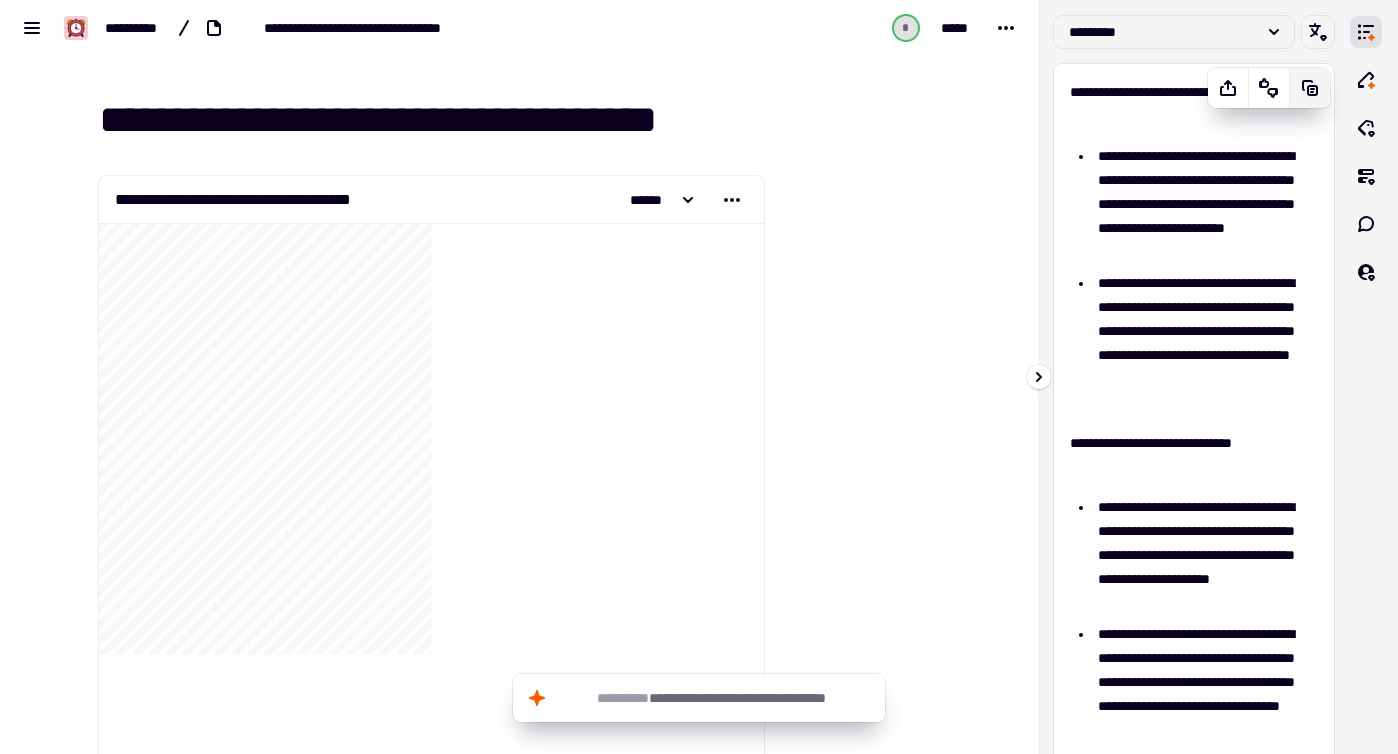 click 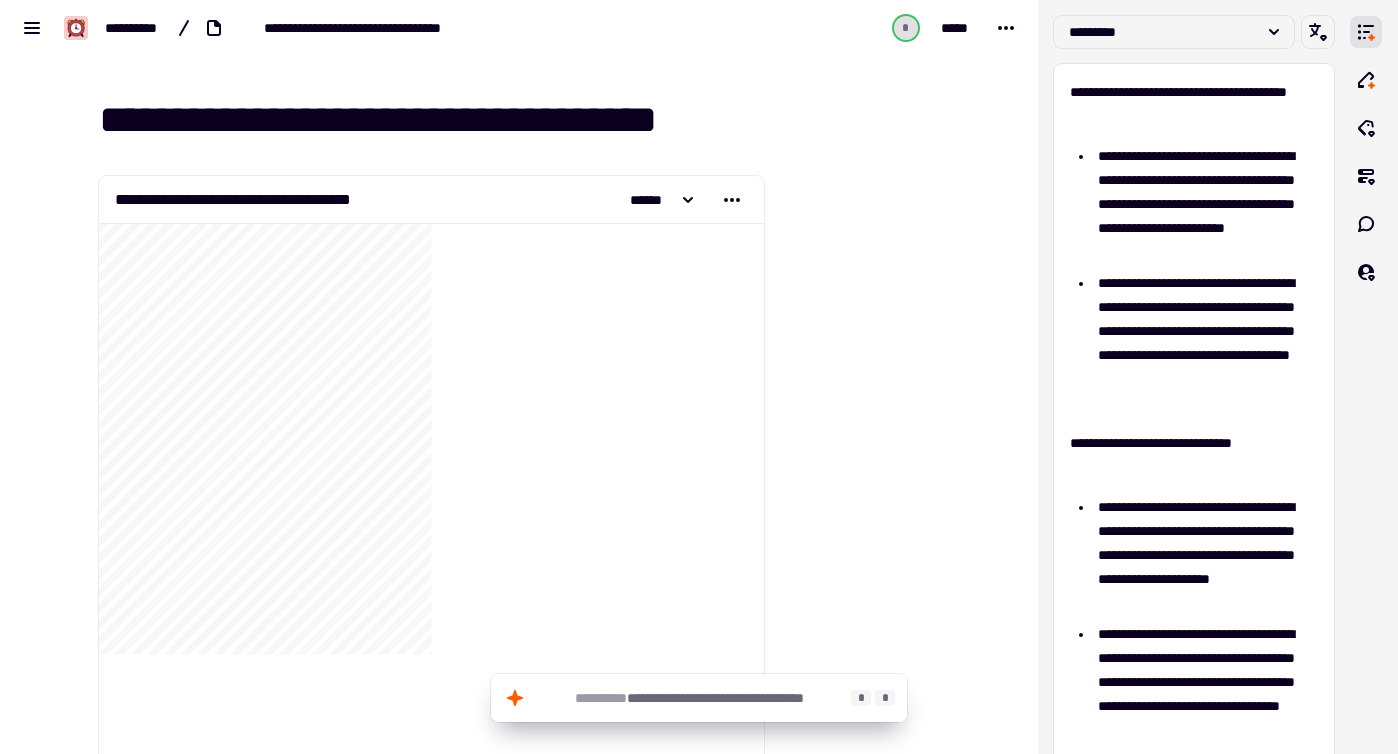 click on "**********" 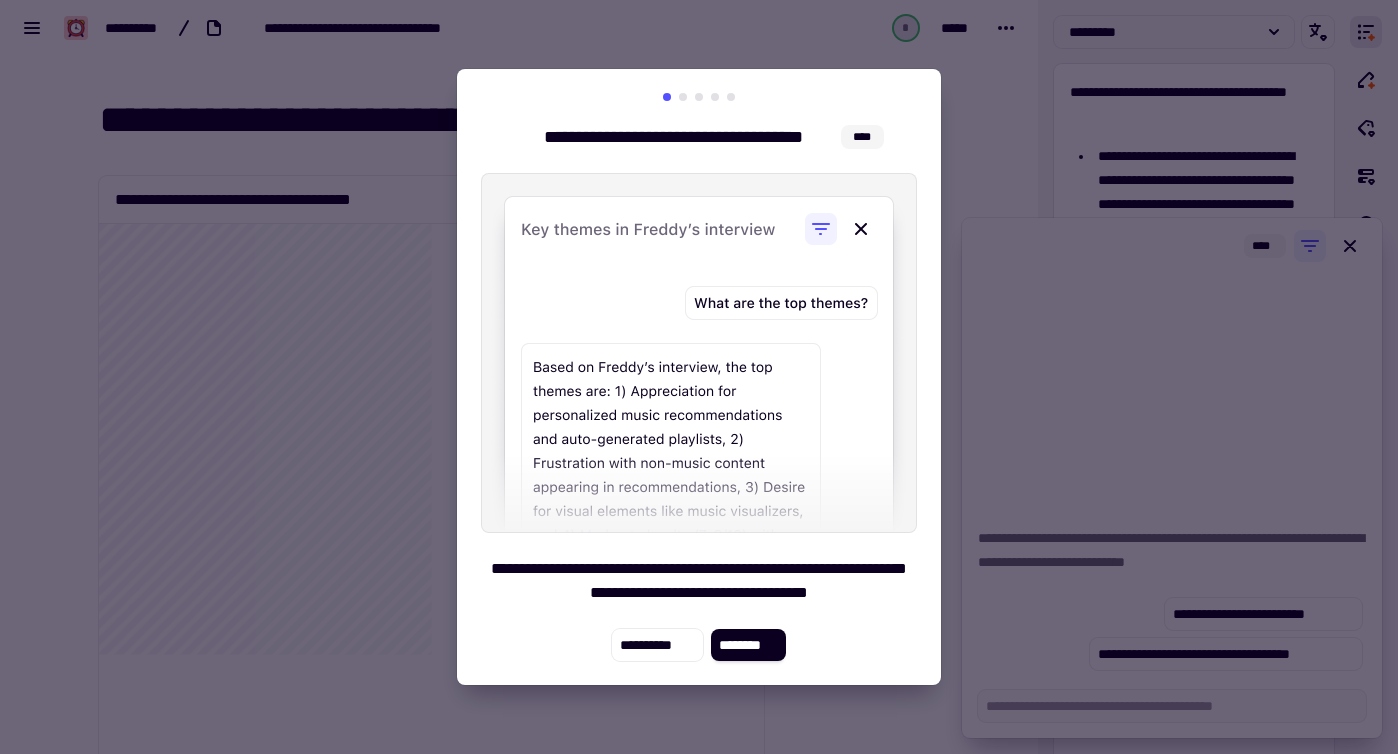 click on "**********" at bounding box center (699, 377) 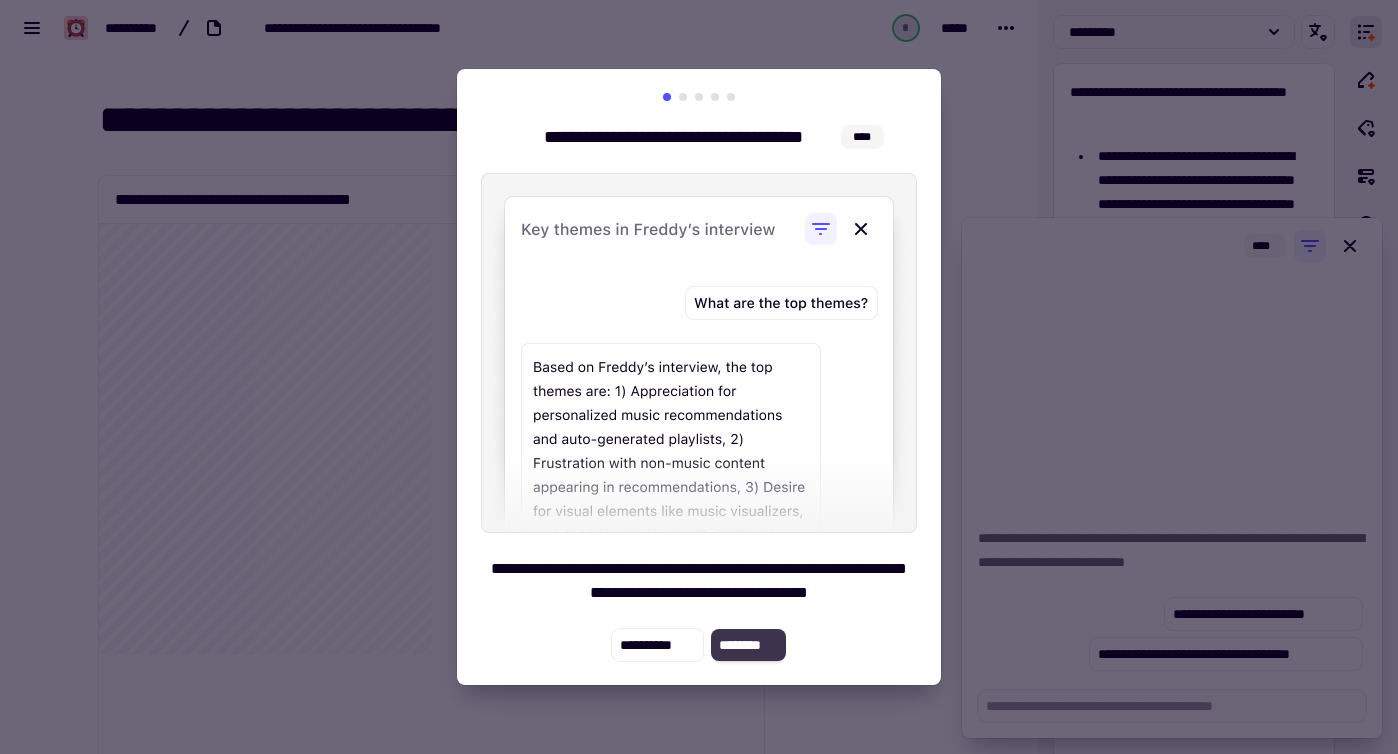 click on "********" 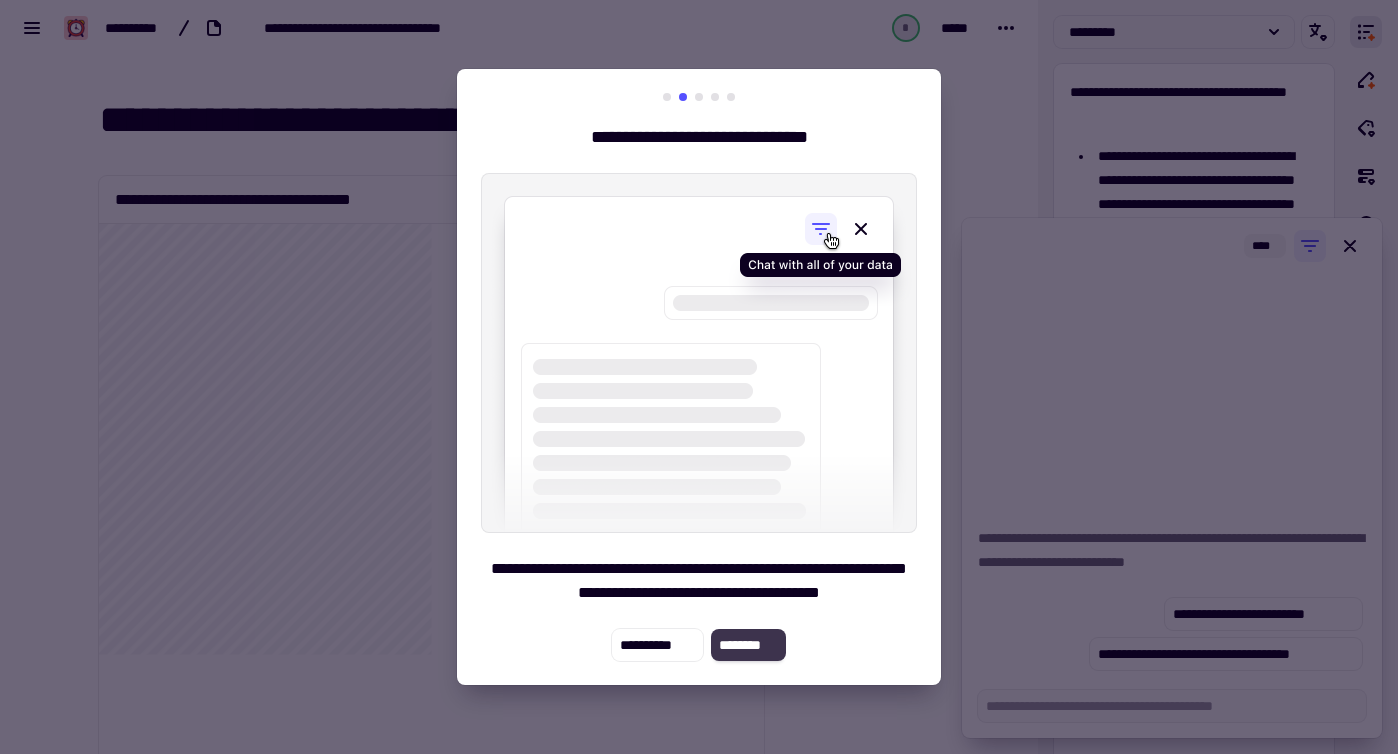 click on "********" 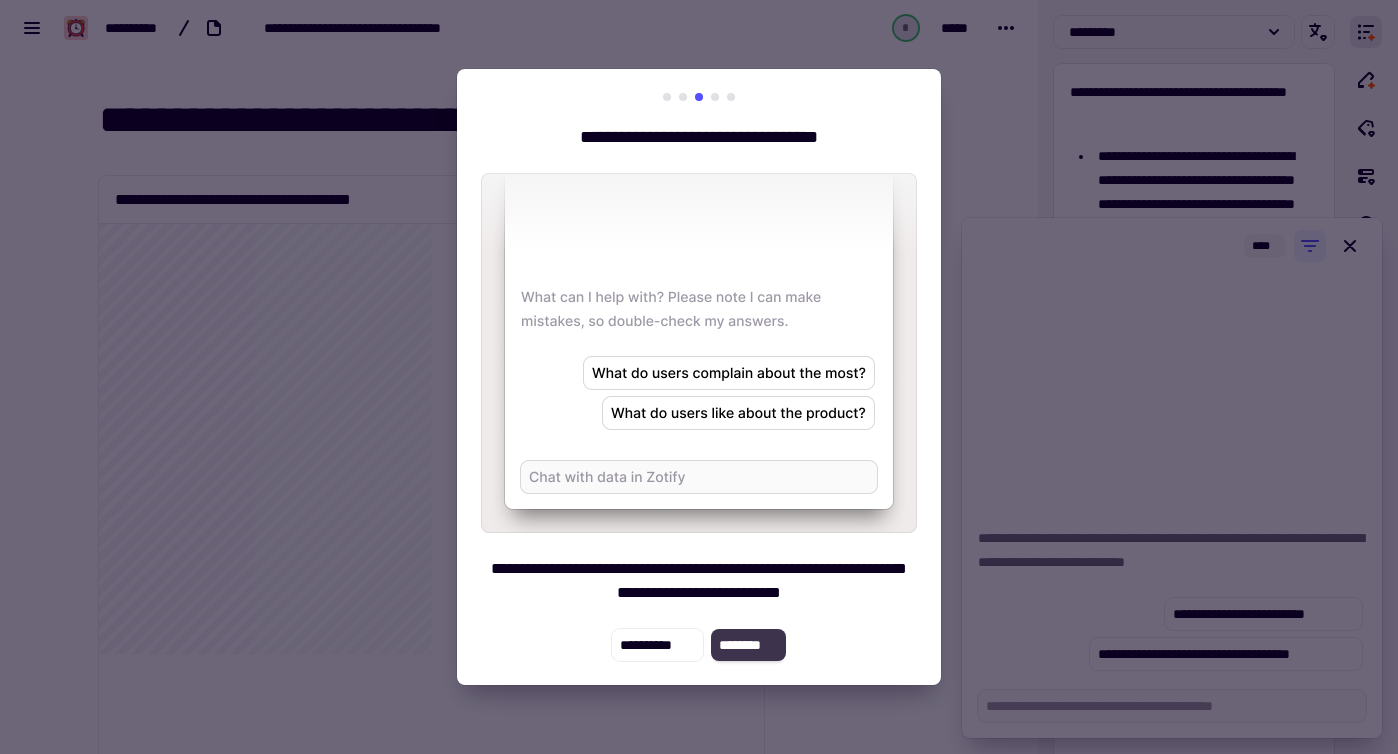 click on "********" 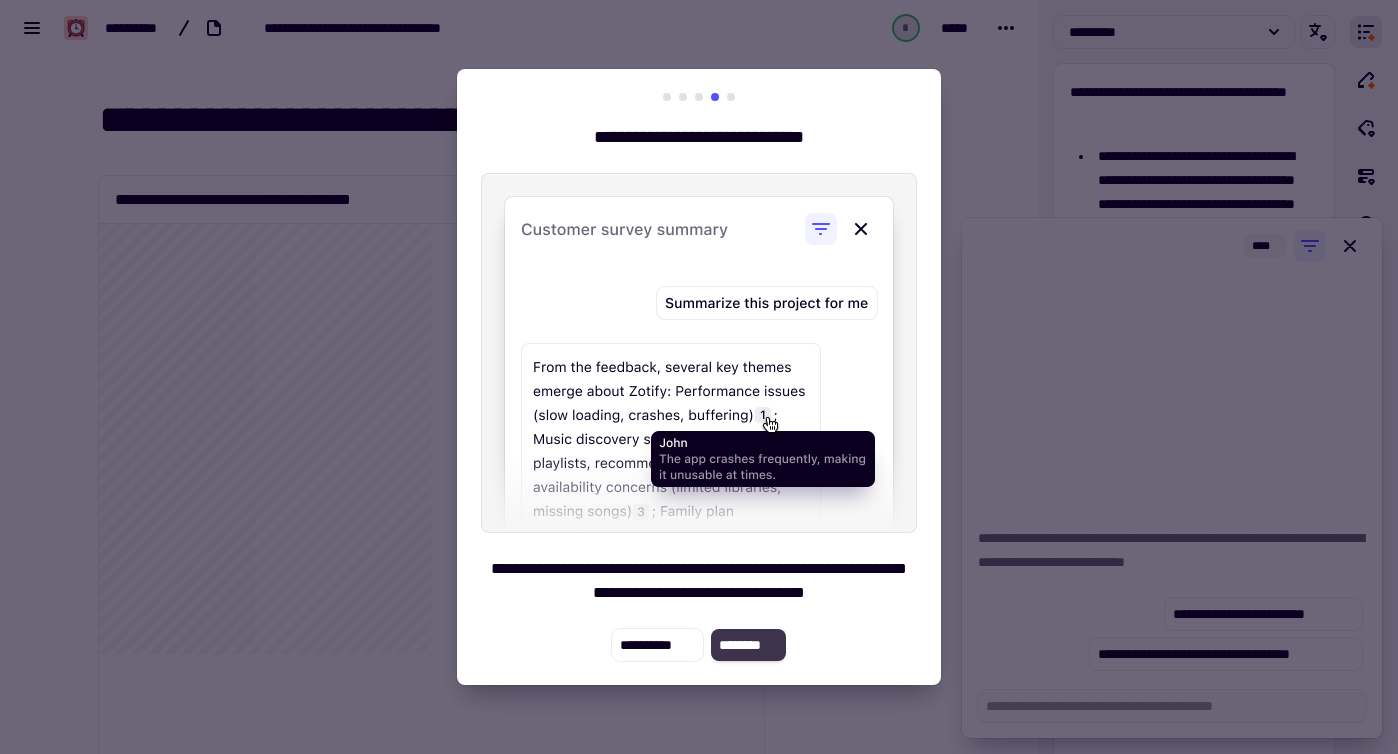 click on "********" 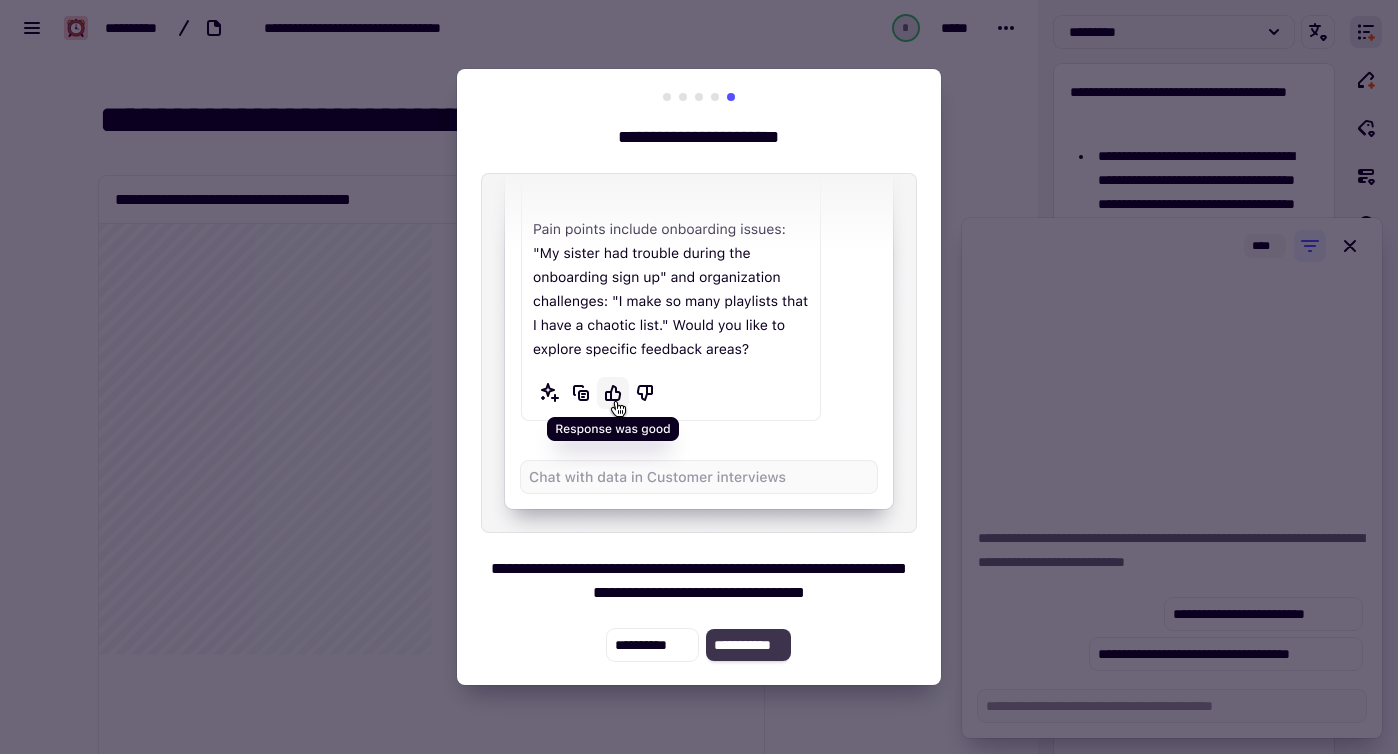 click on "**********" 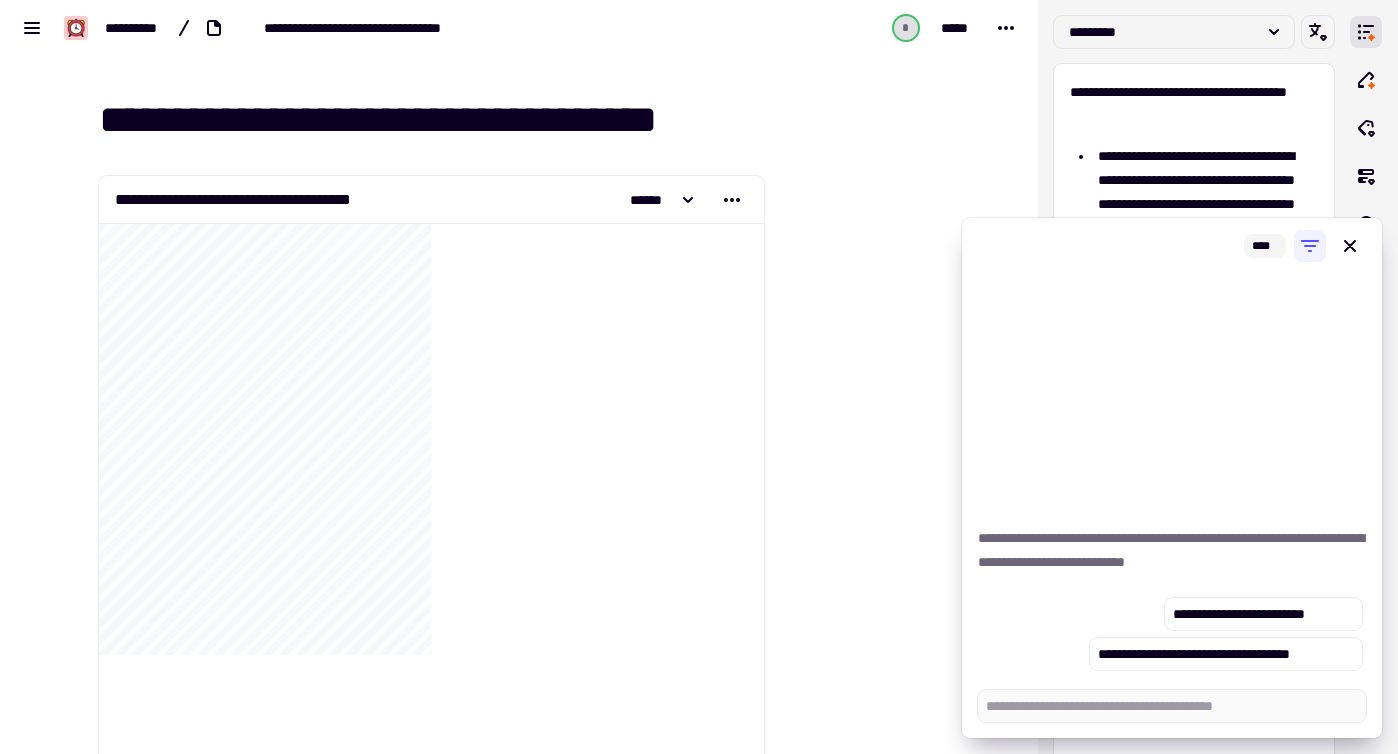 click at bounding box center [1172, 706] 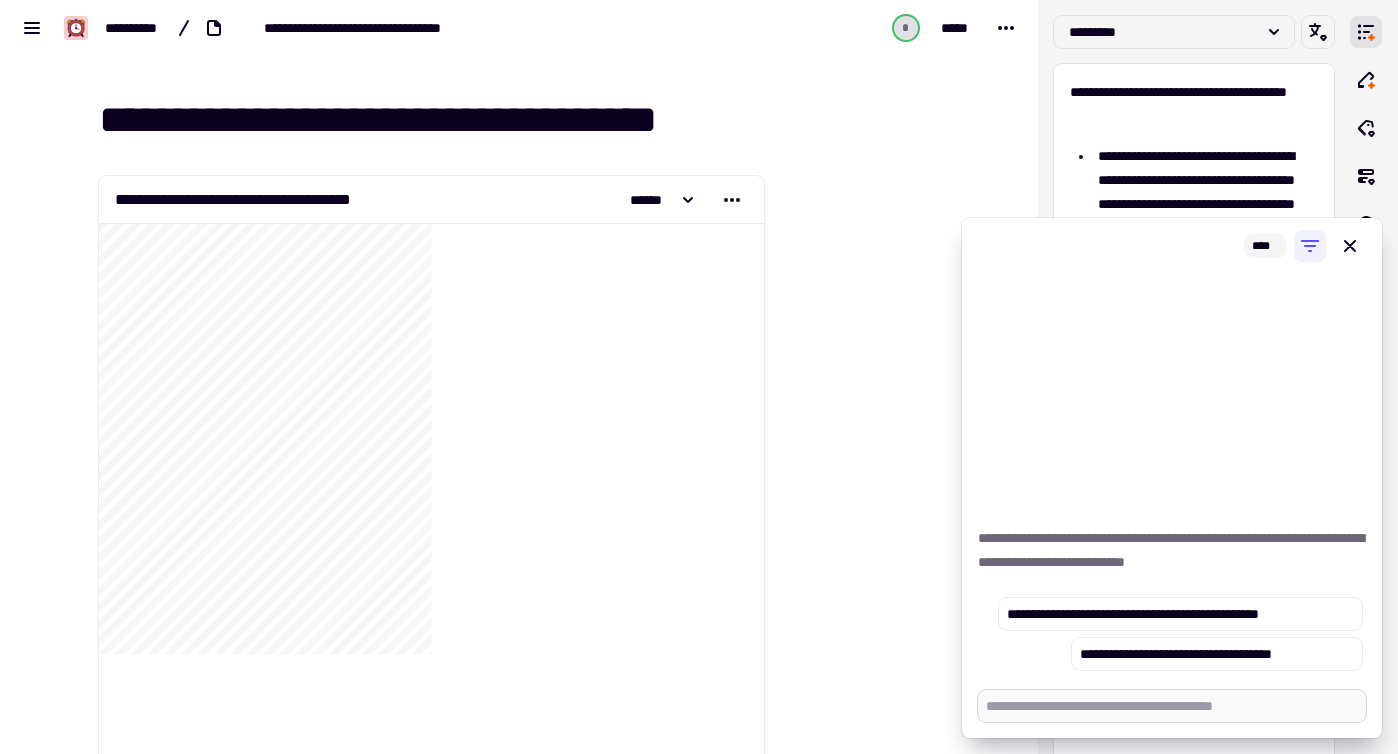 click at bounding box center [1172, 706] 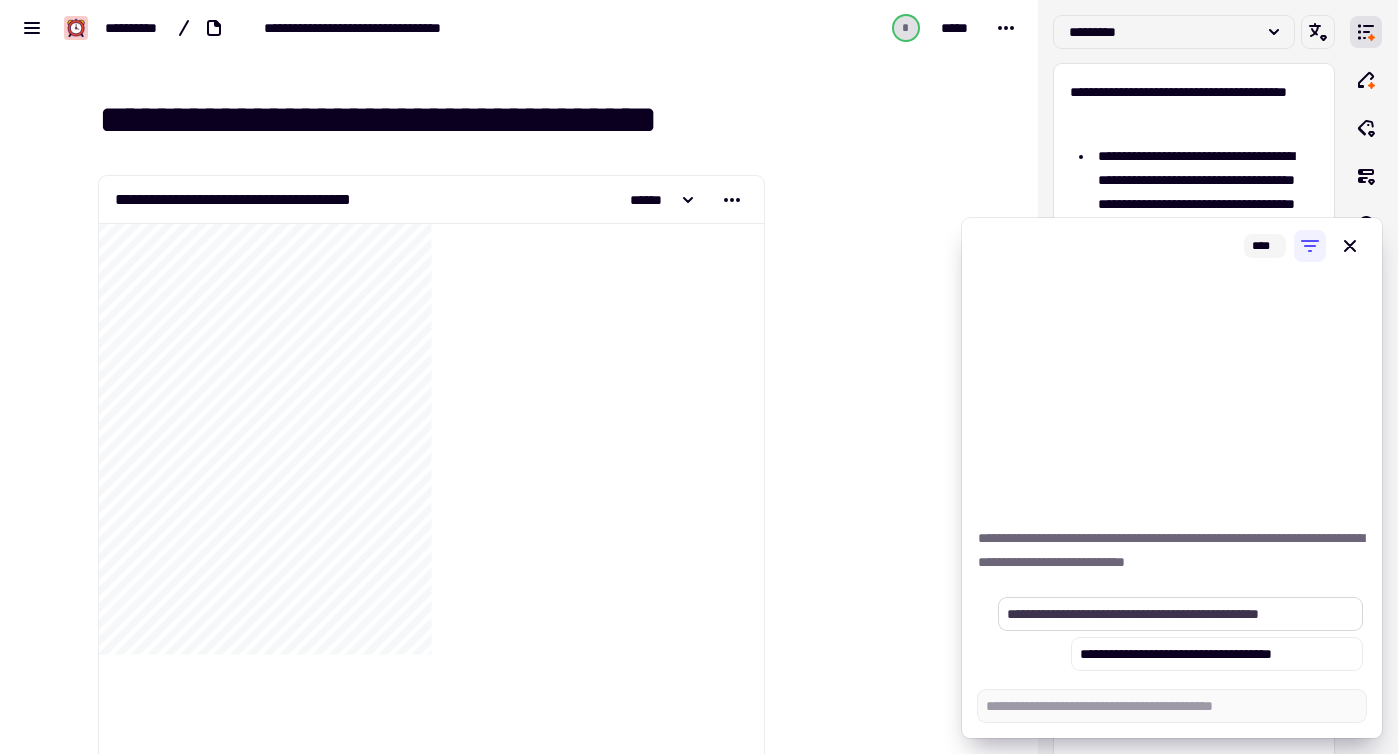 click on "**********" at bounding box center [1180, 614] 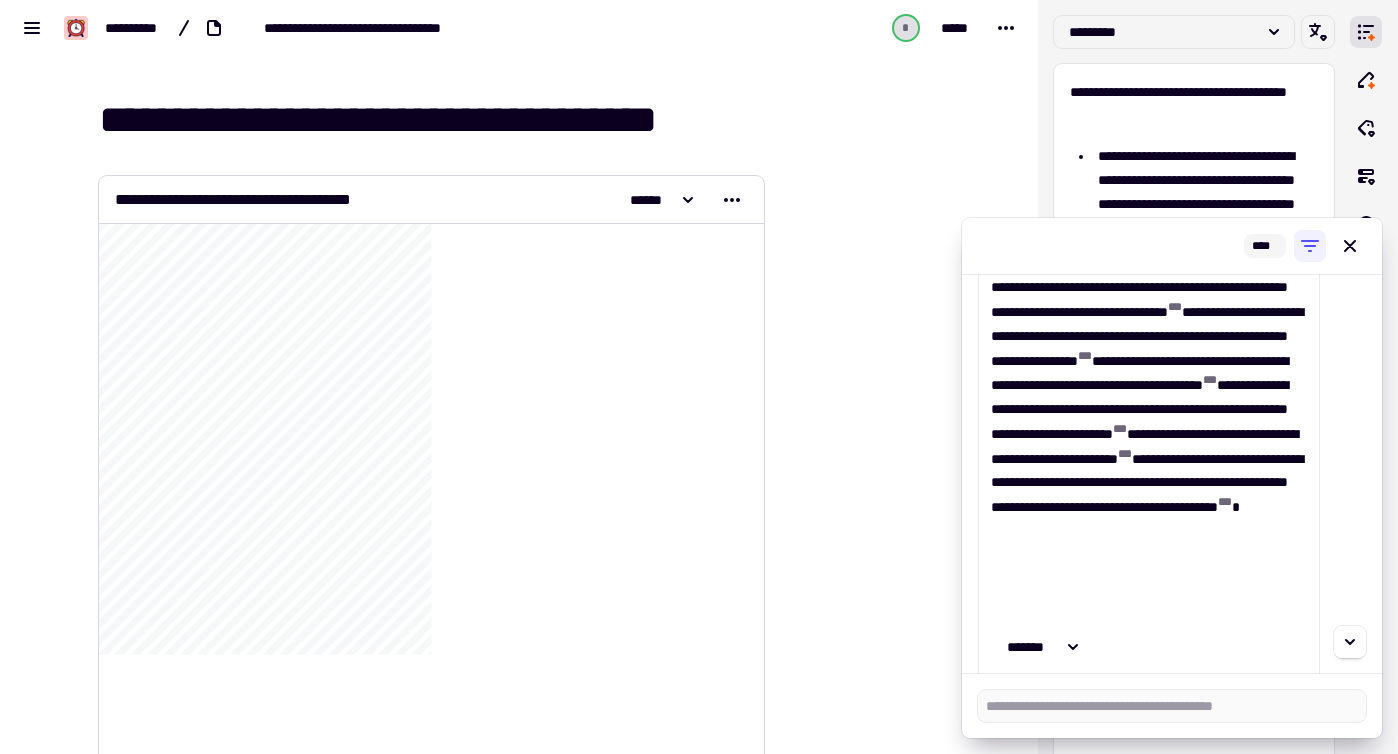 scroll, scrollTop: 220, scrollLeft: 0, axis: vertical 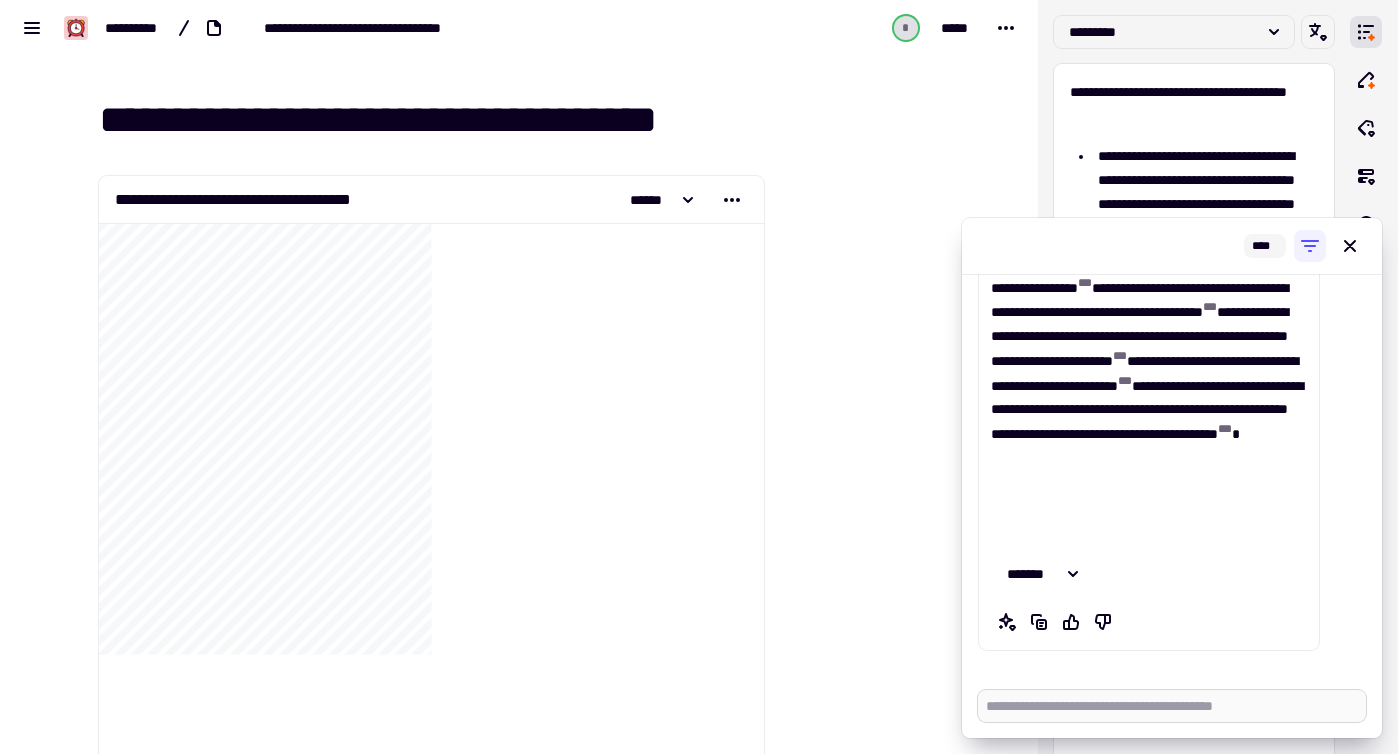 click at bounding box center (1172, 706) 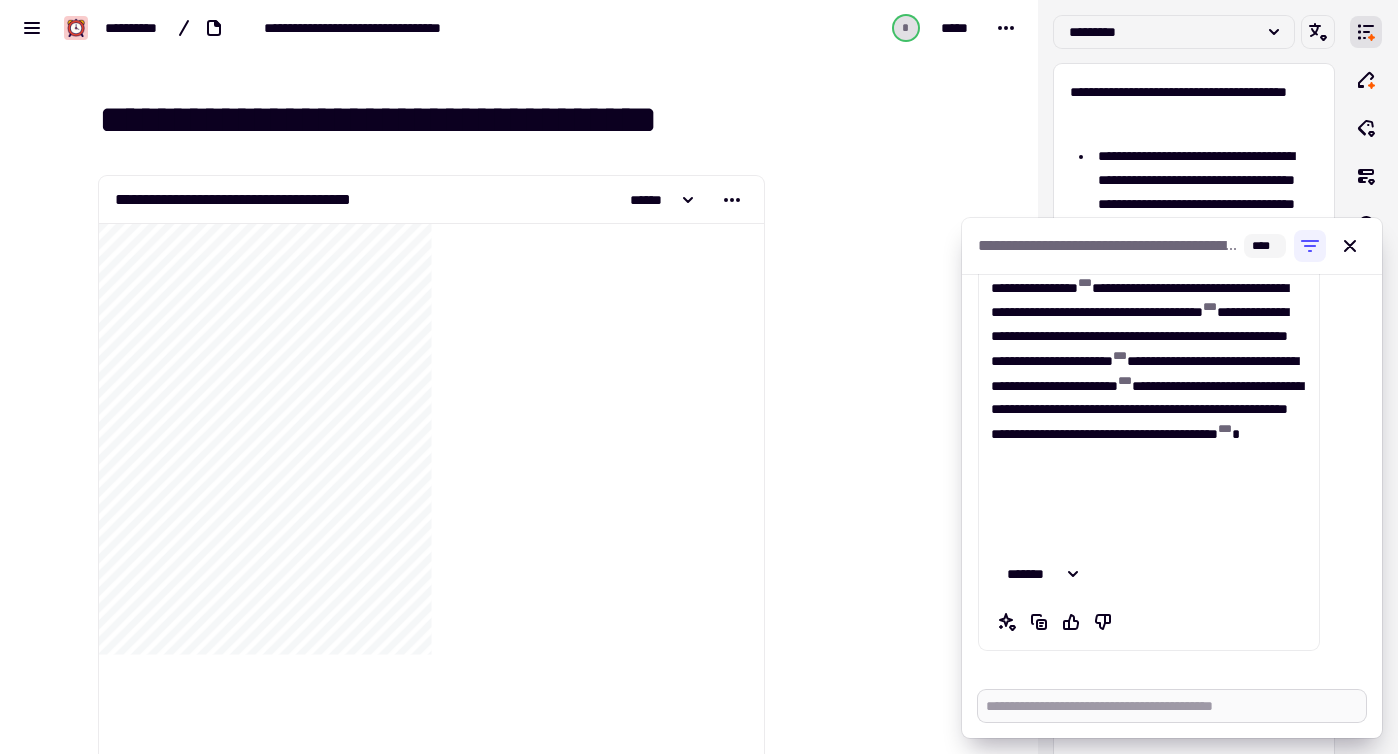 type on "*" 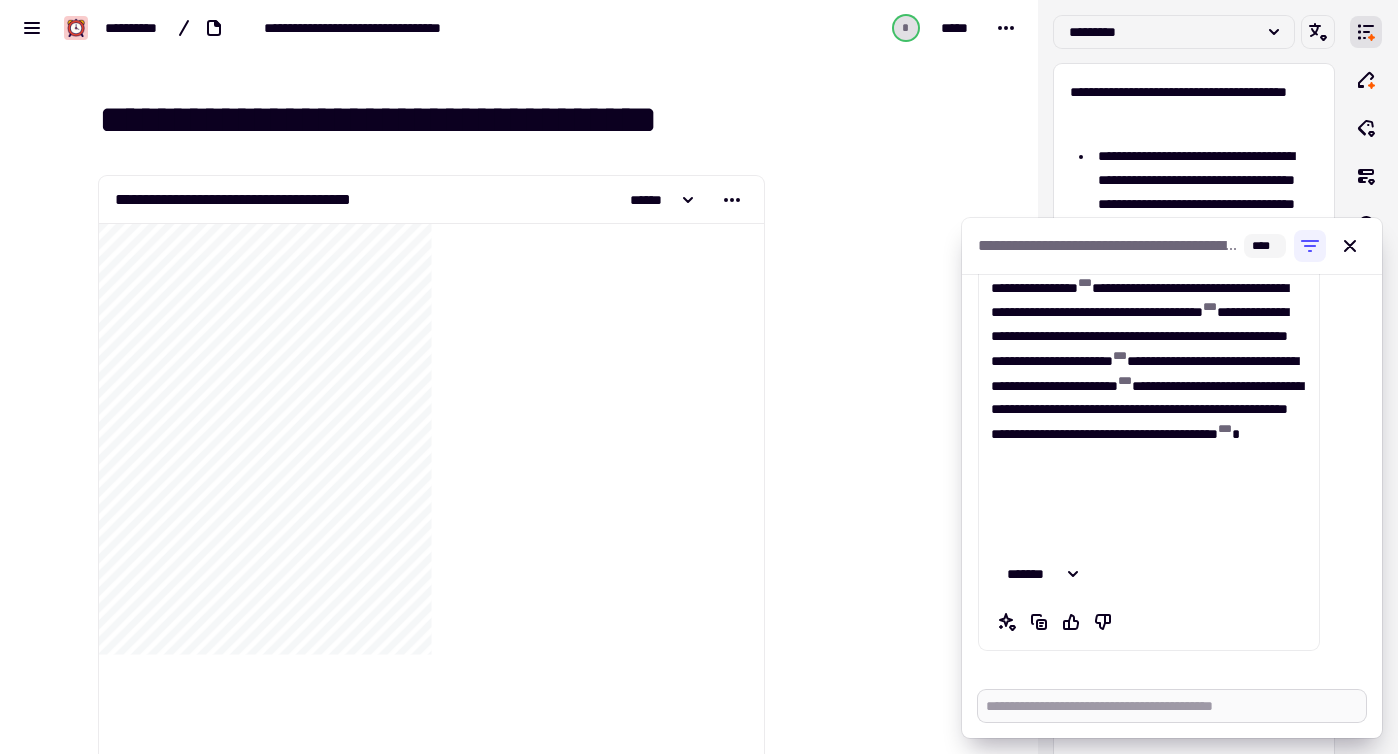 type on "*" 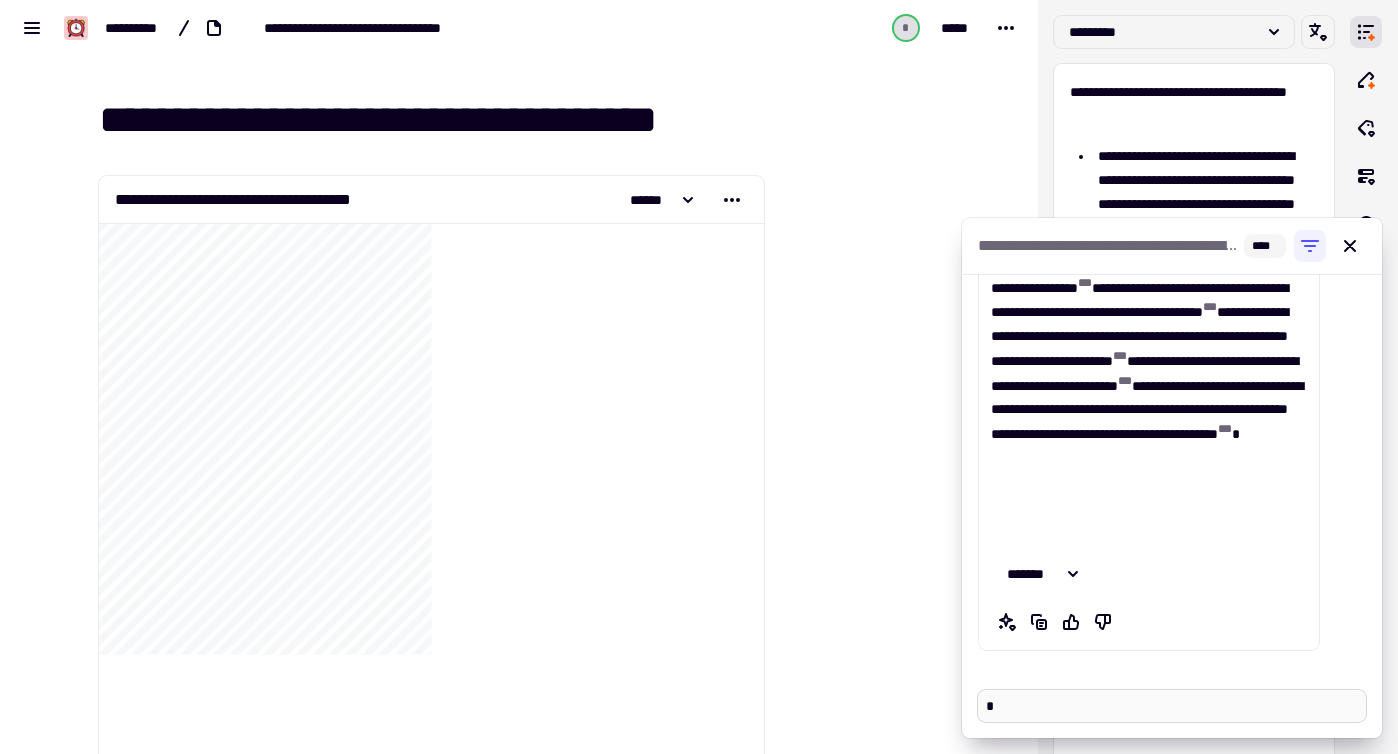 type on "*" 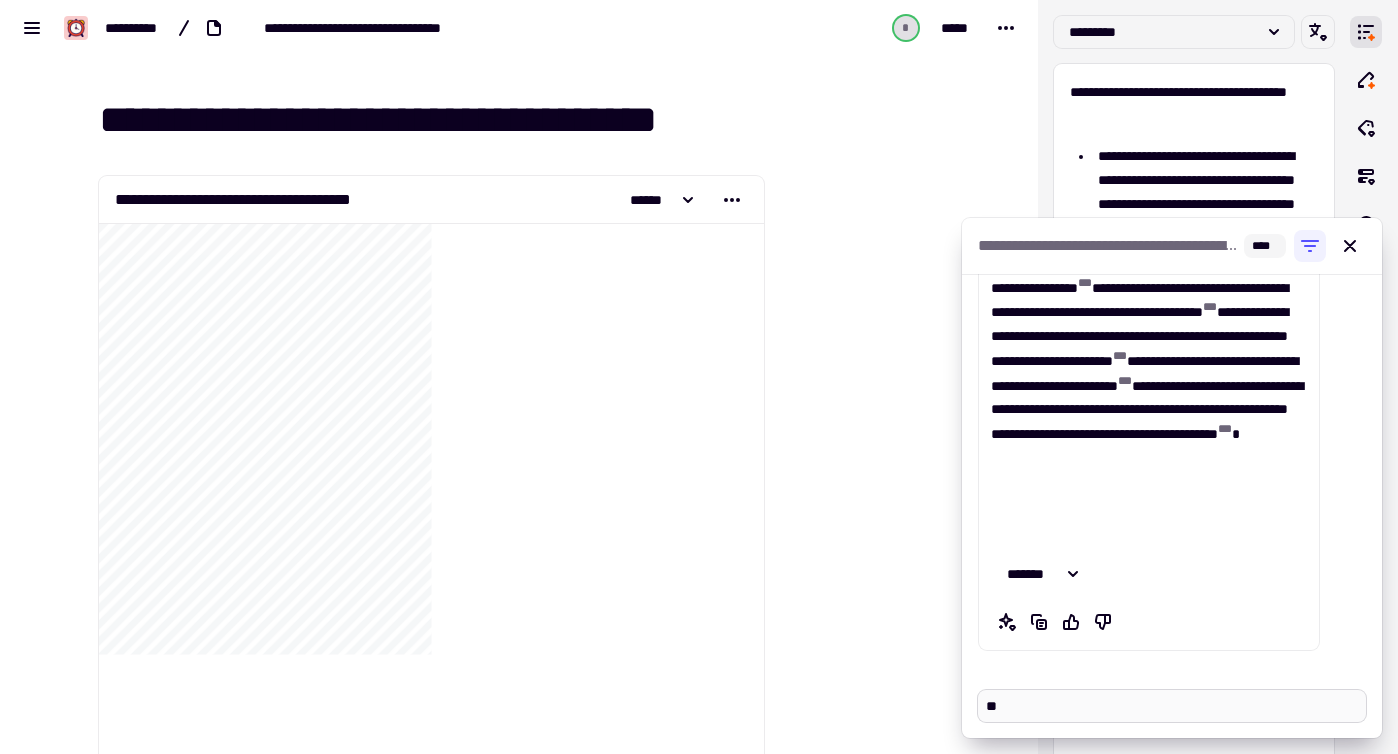 type on "*" 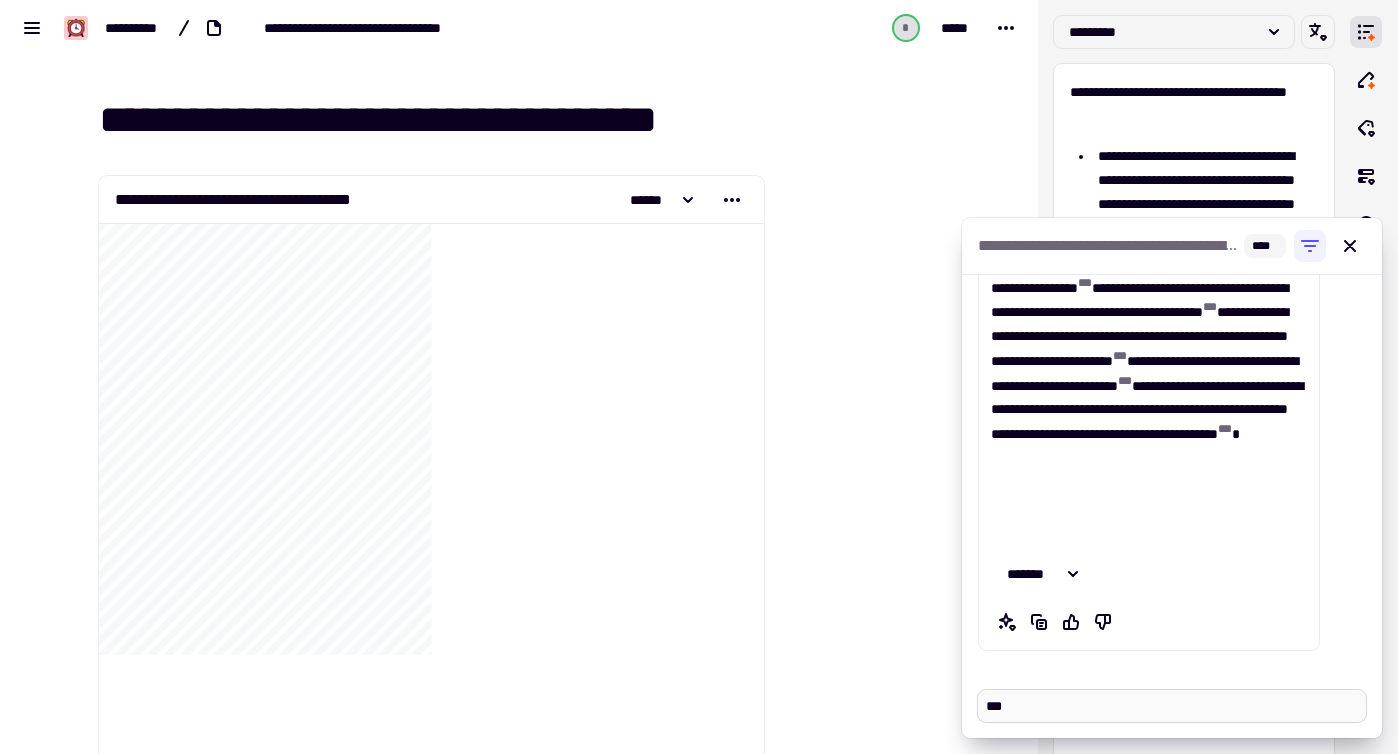type on "*" 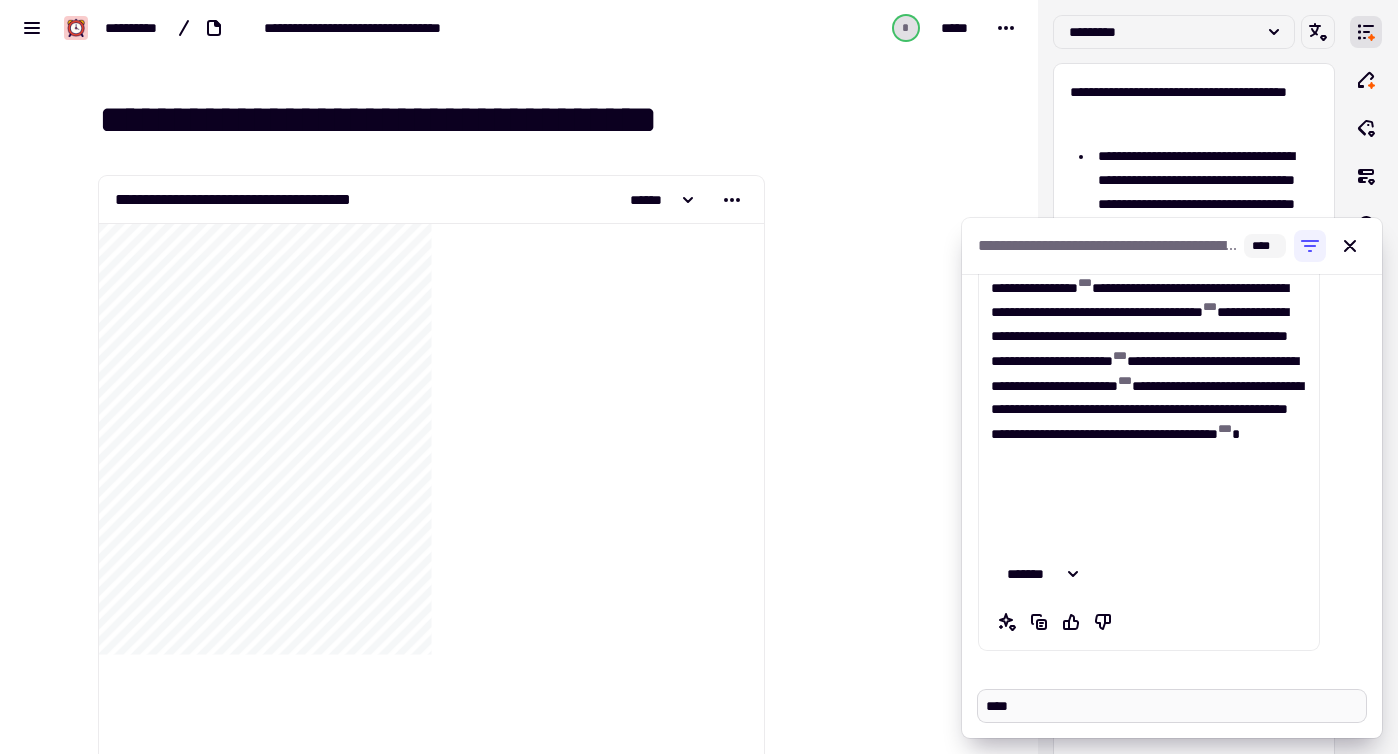 type on "*" 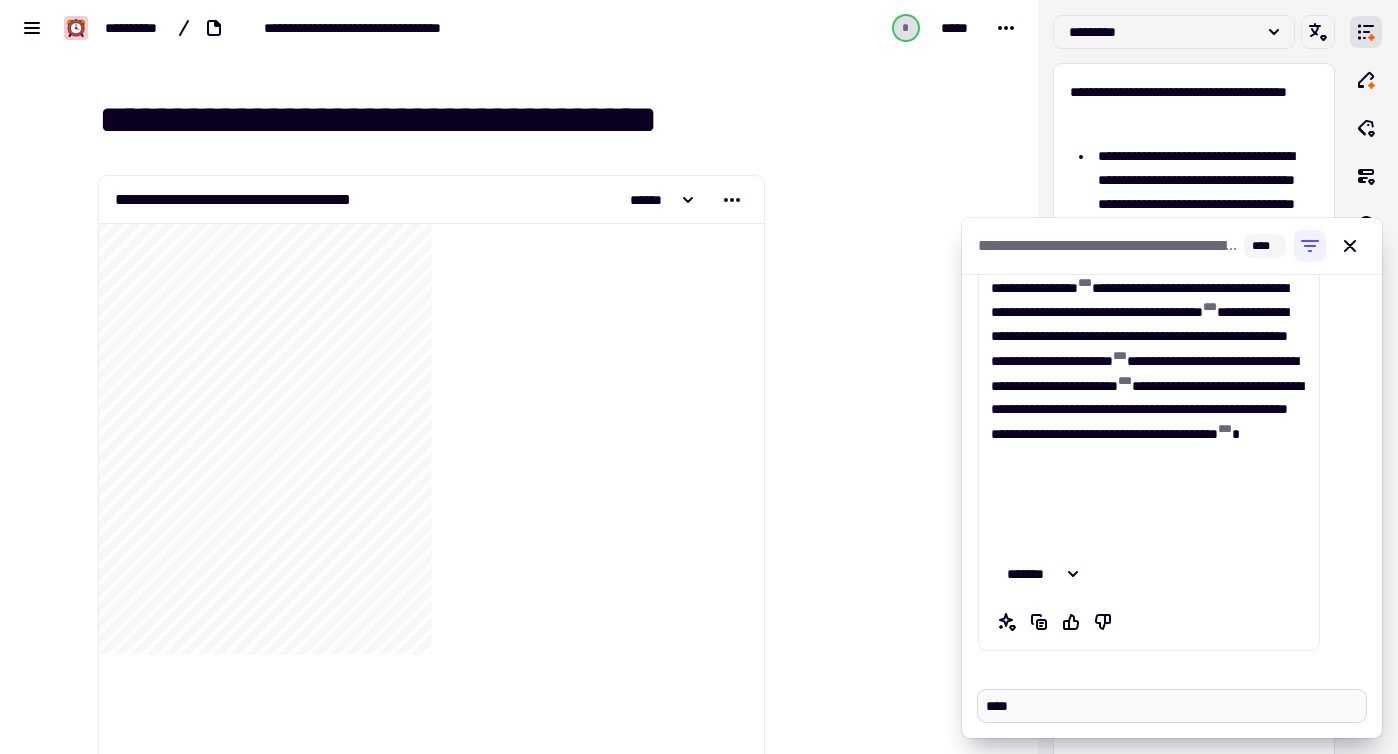 type on "*****" 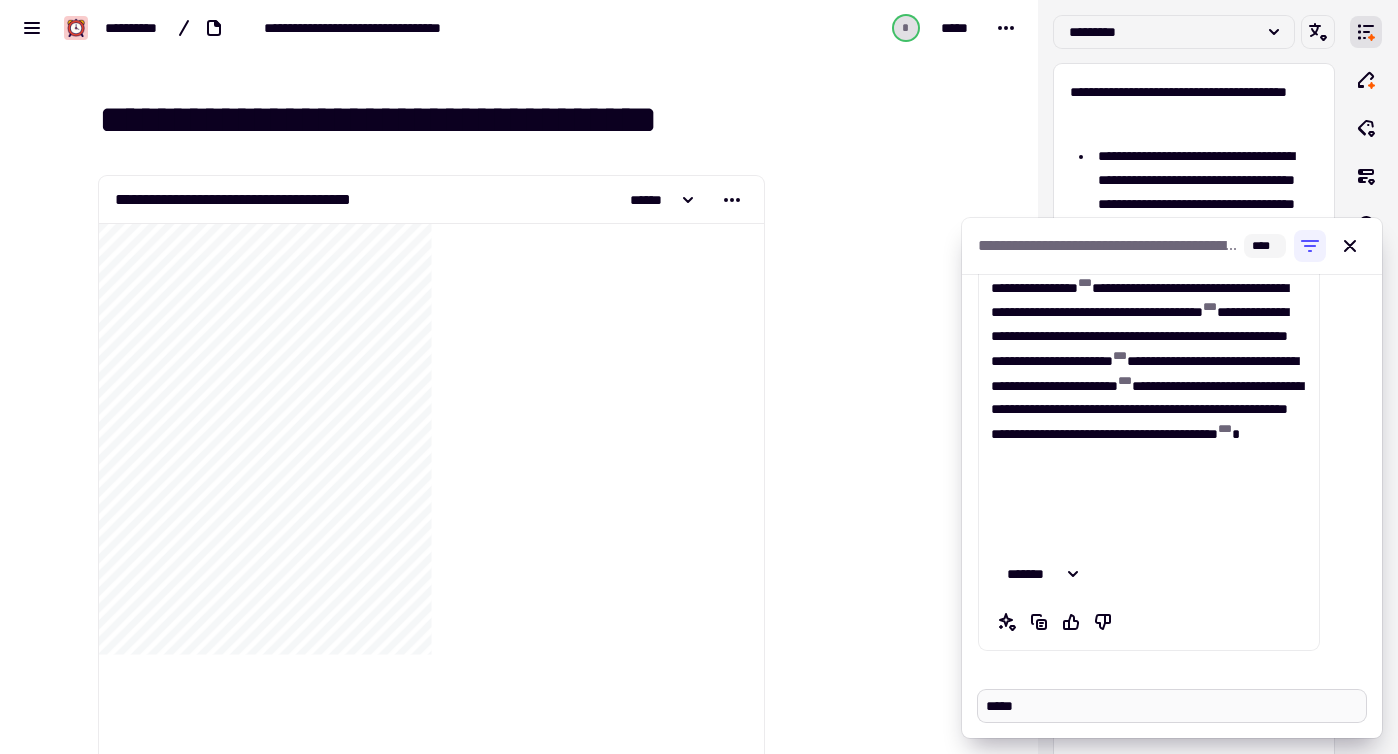 type on "*" 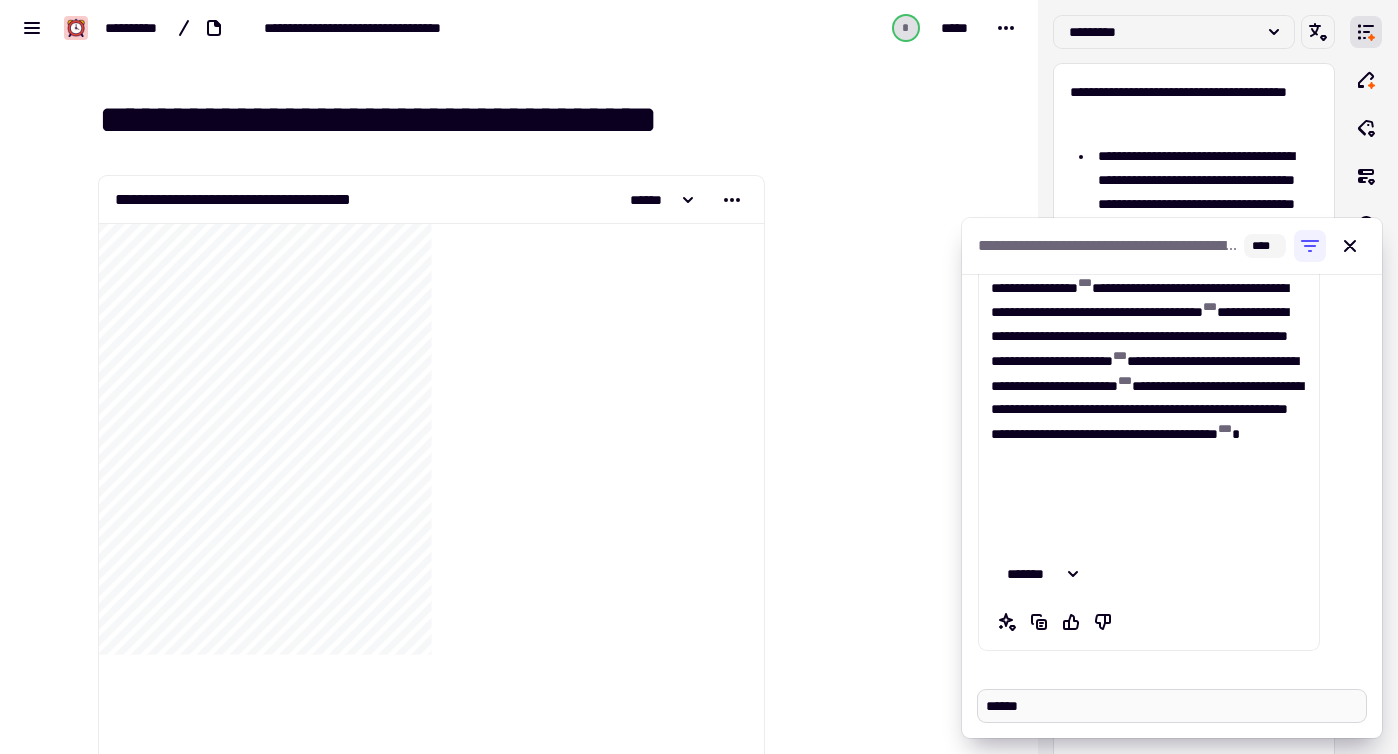 type on "*" 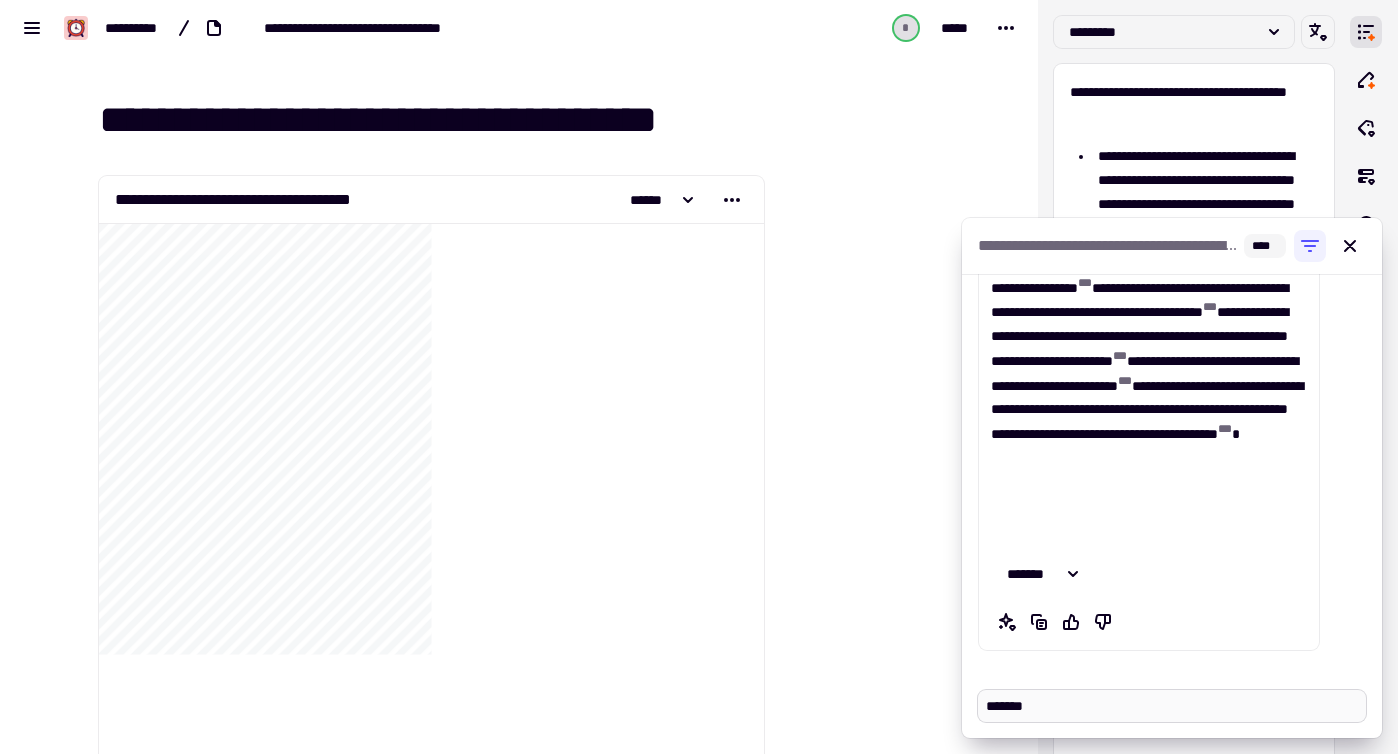 type on "*" 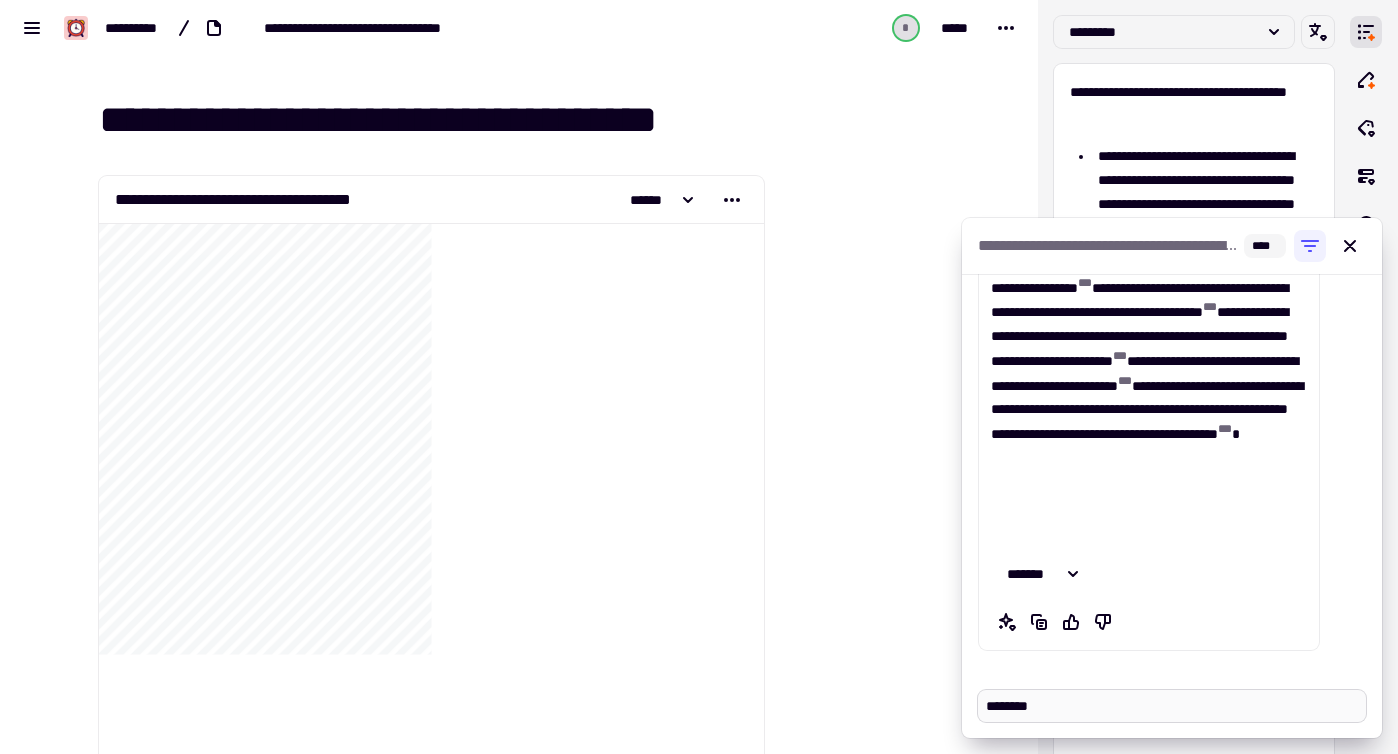 type on "*" 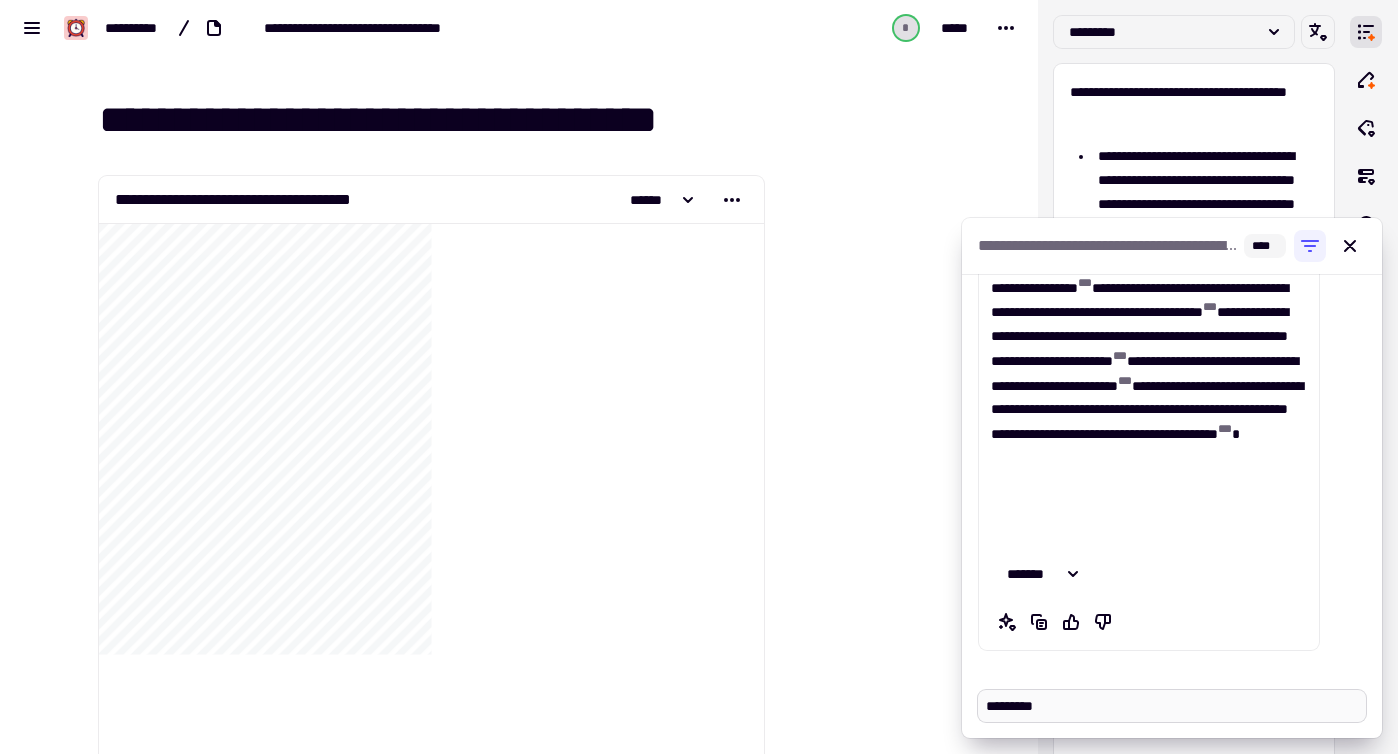 type on "*" 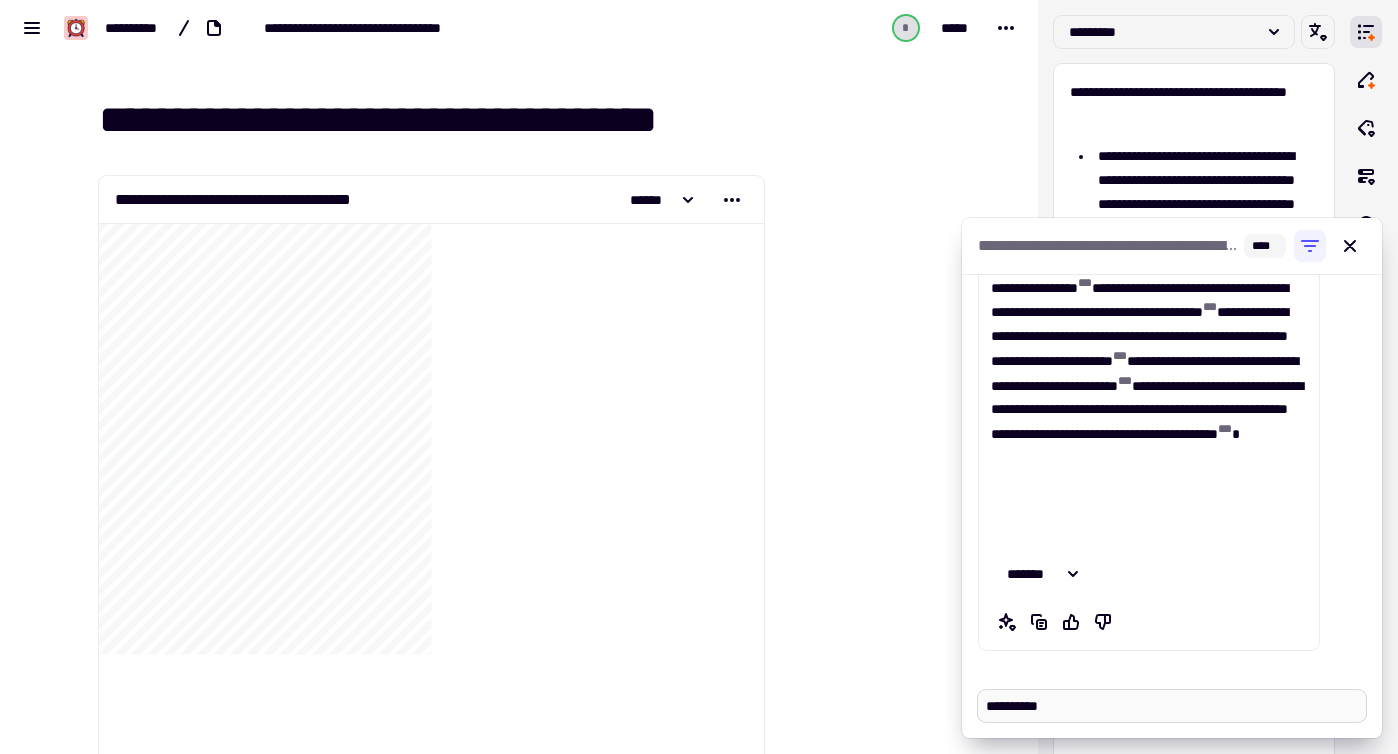 type on "*" 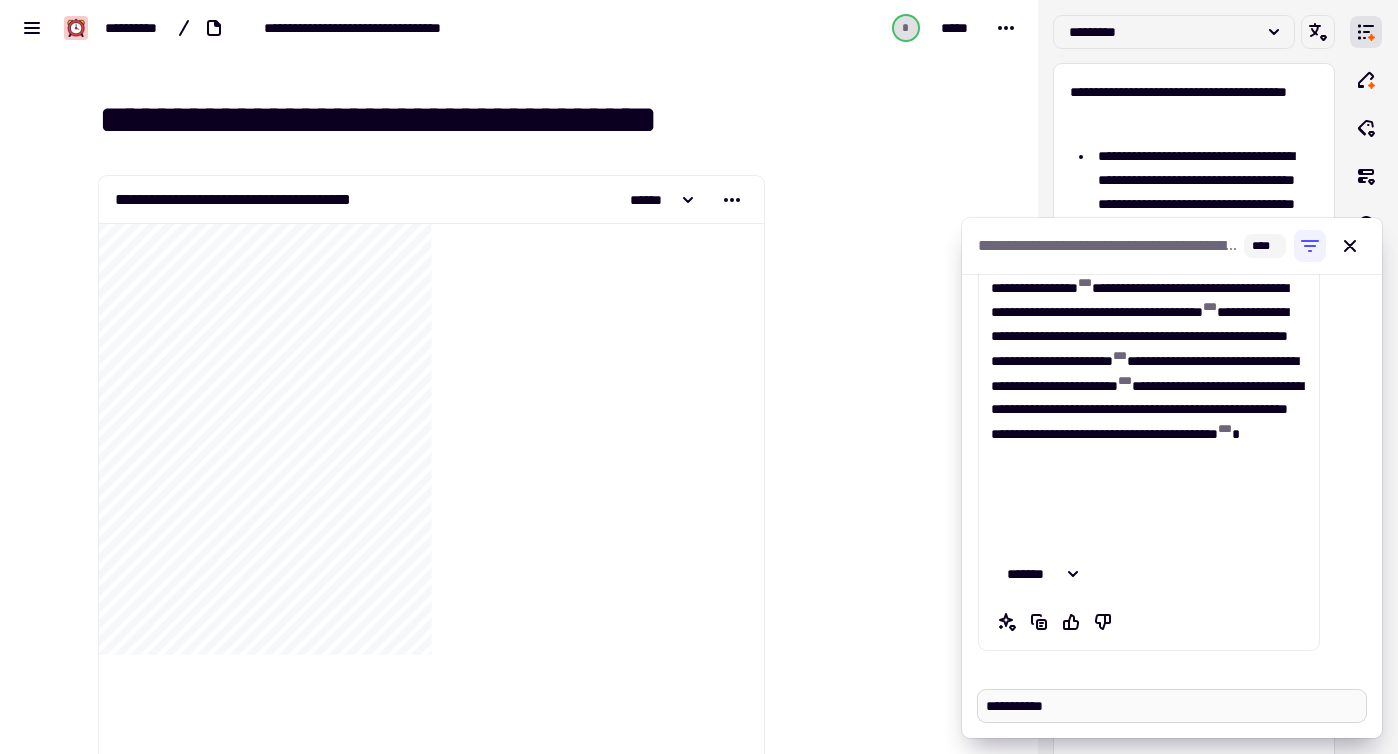 type on "*" 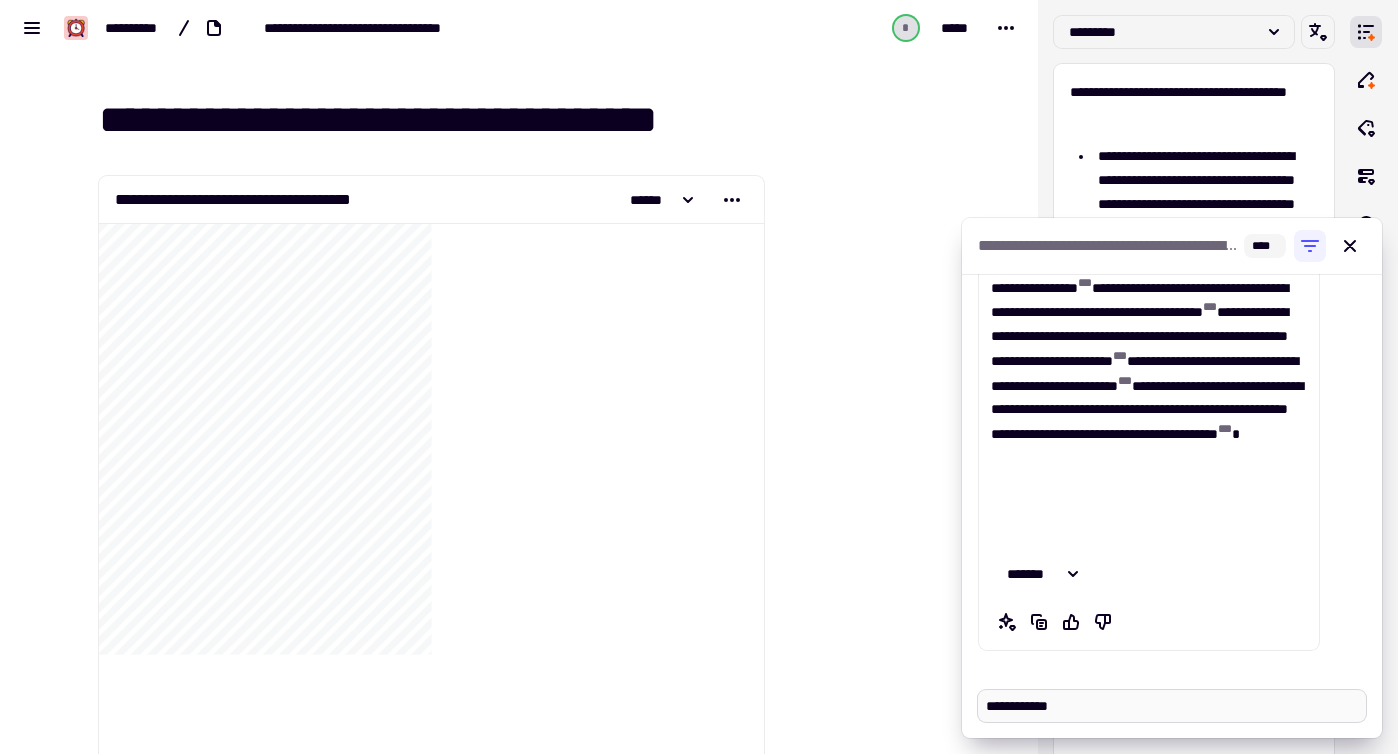 type on "*" 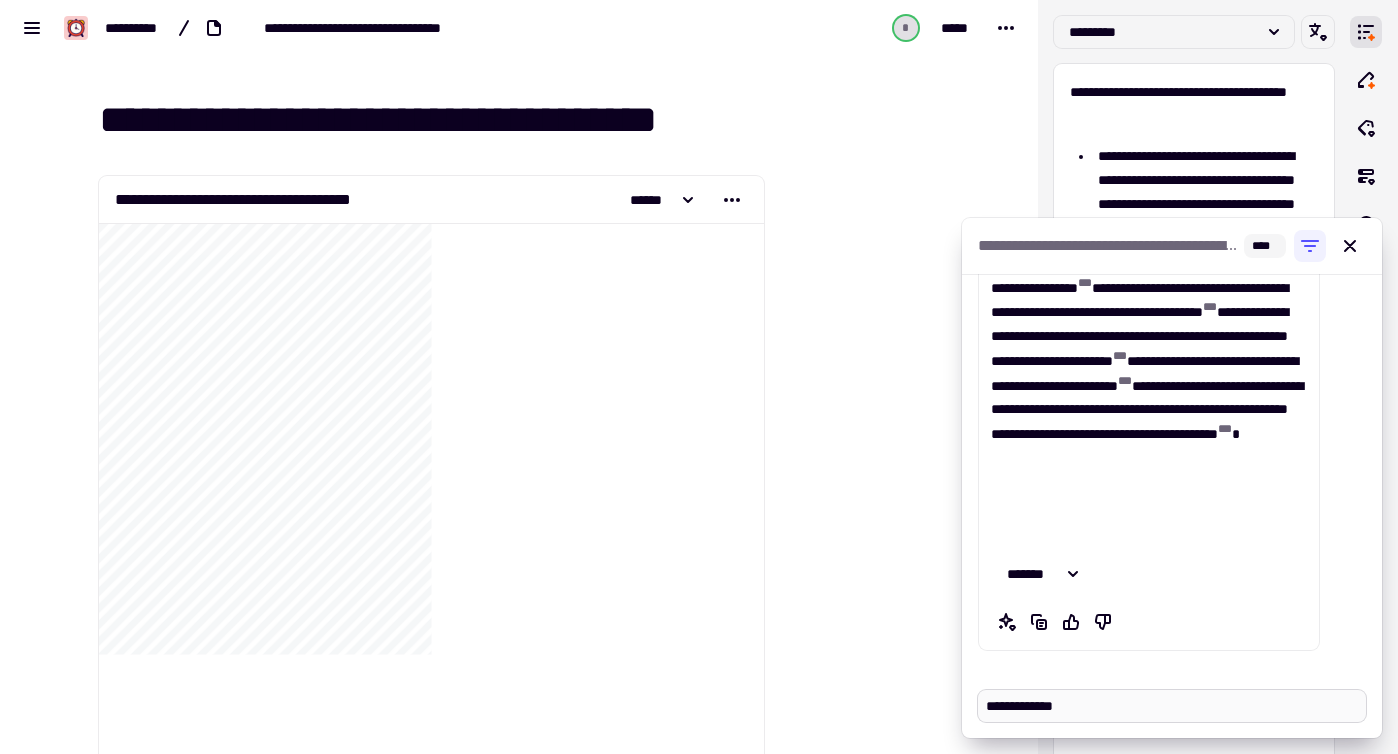 type on "*" 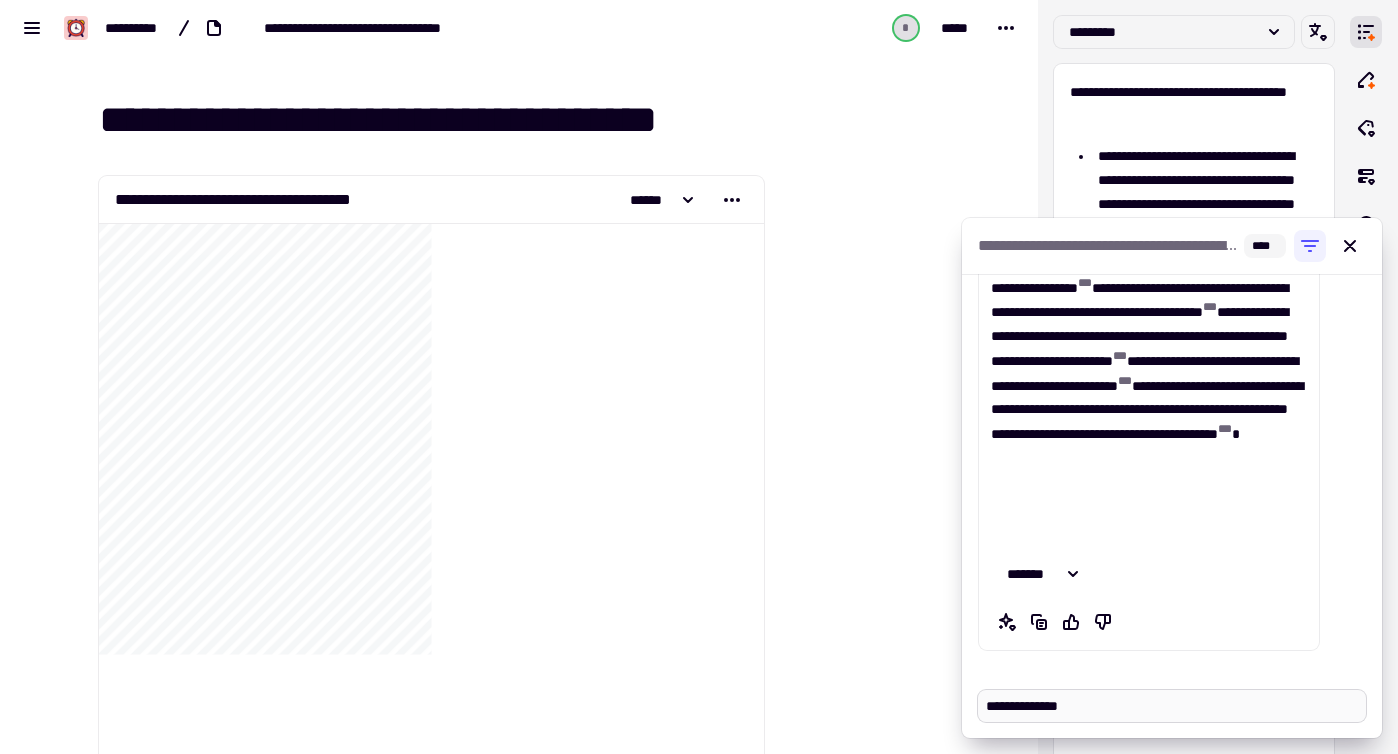 type on "*" 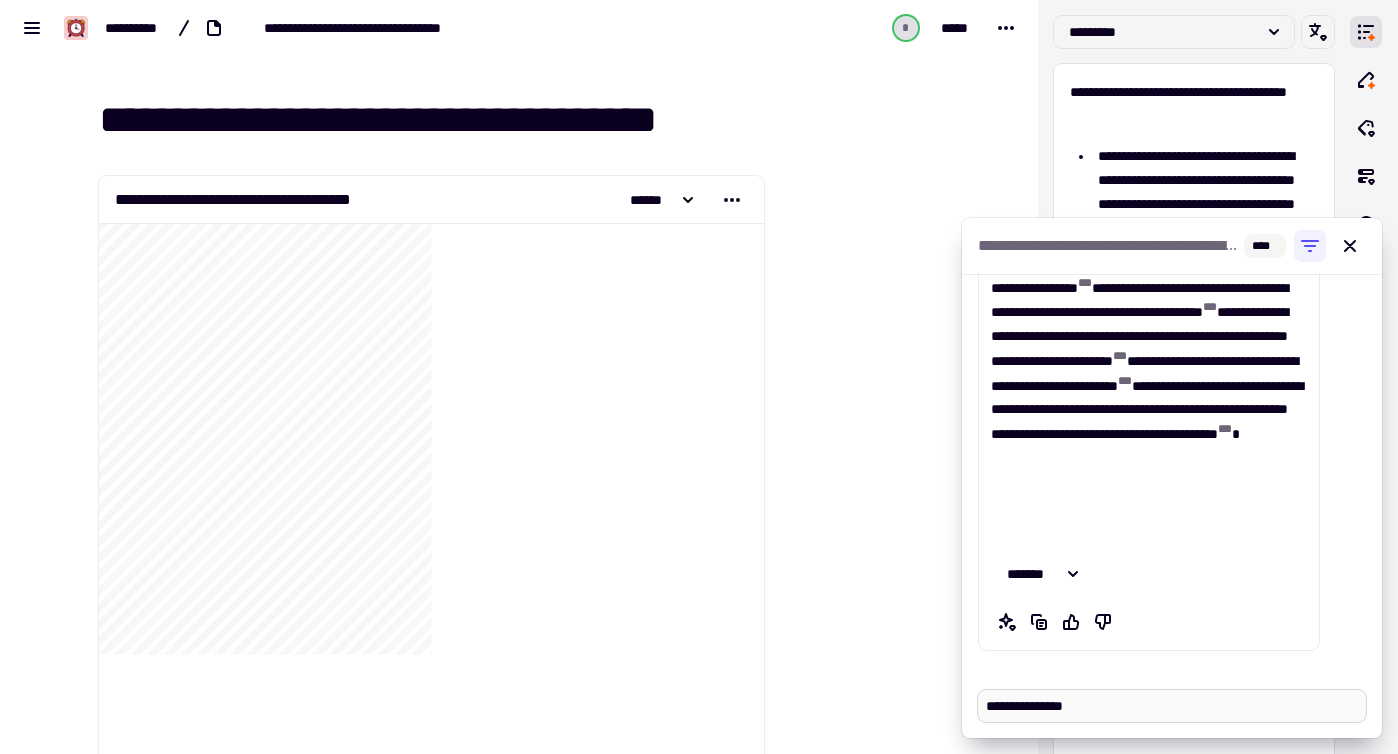 type on "*" 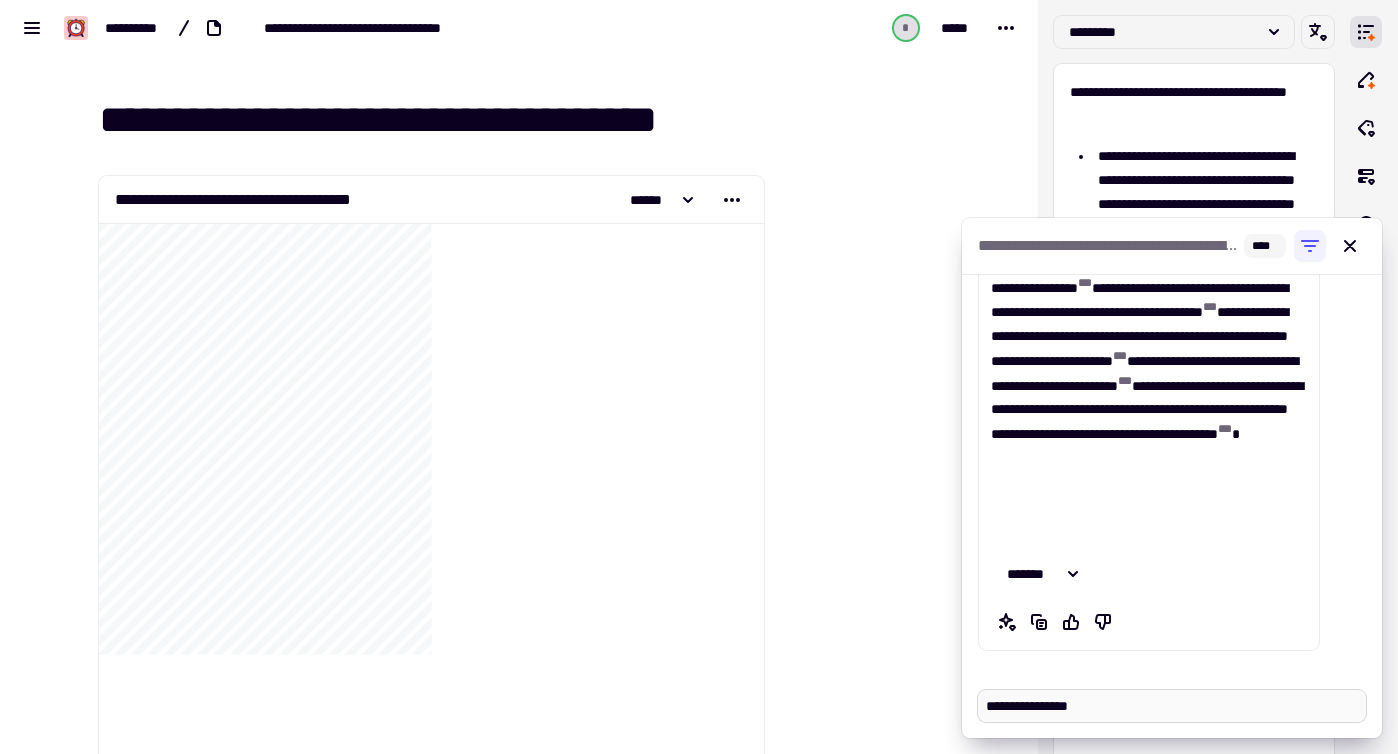 type on "*" 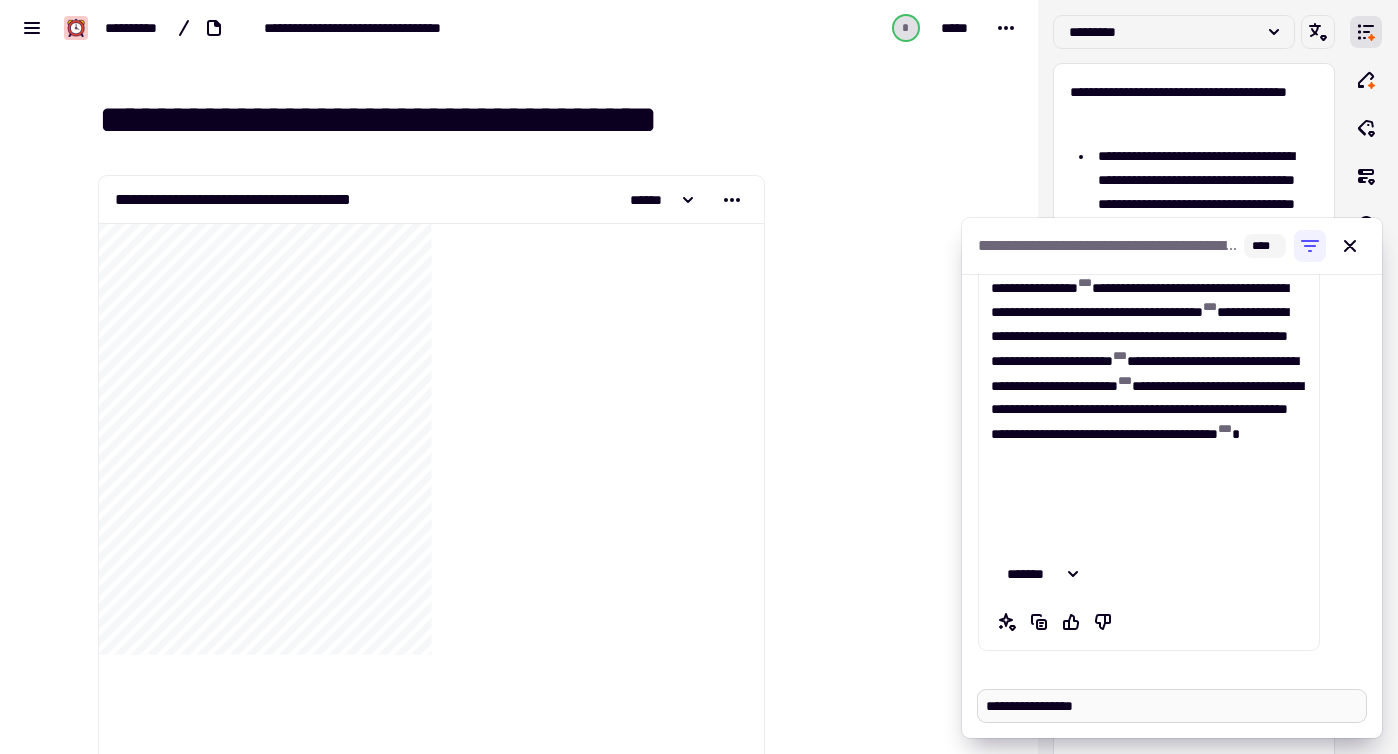 type on "*" 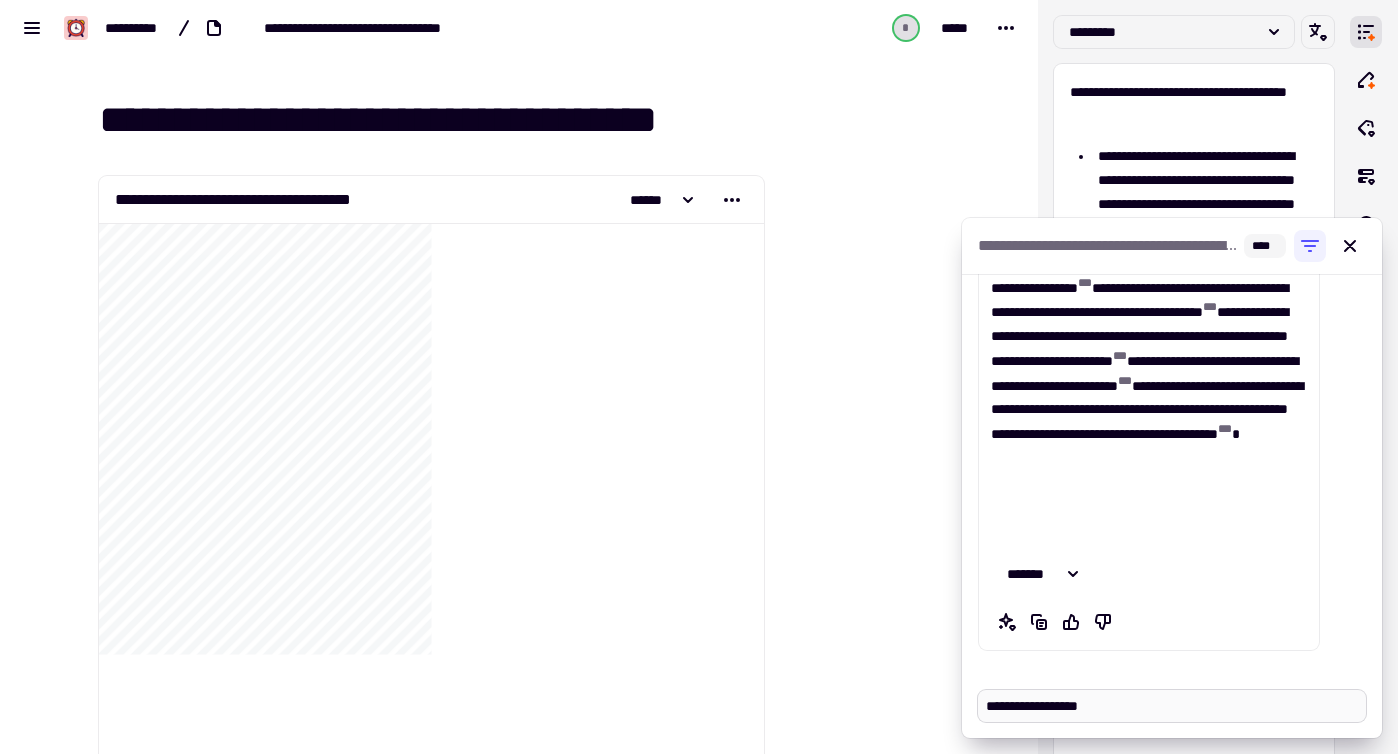 type on "*" 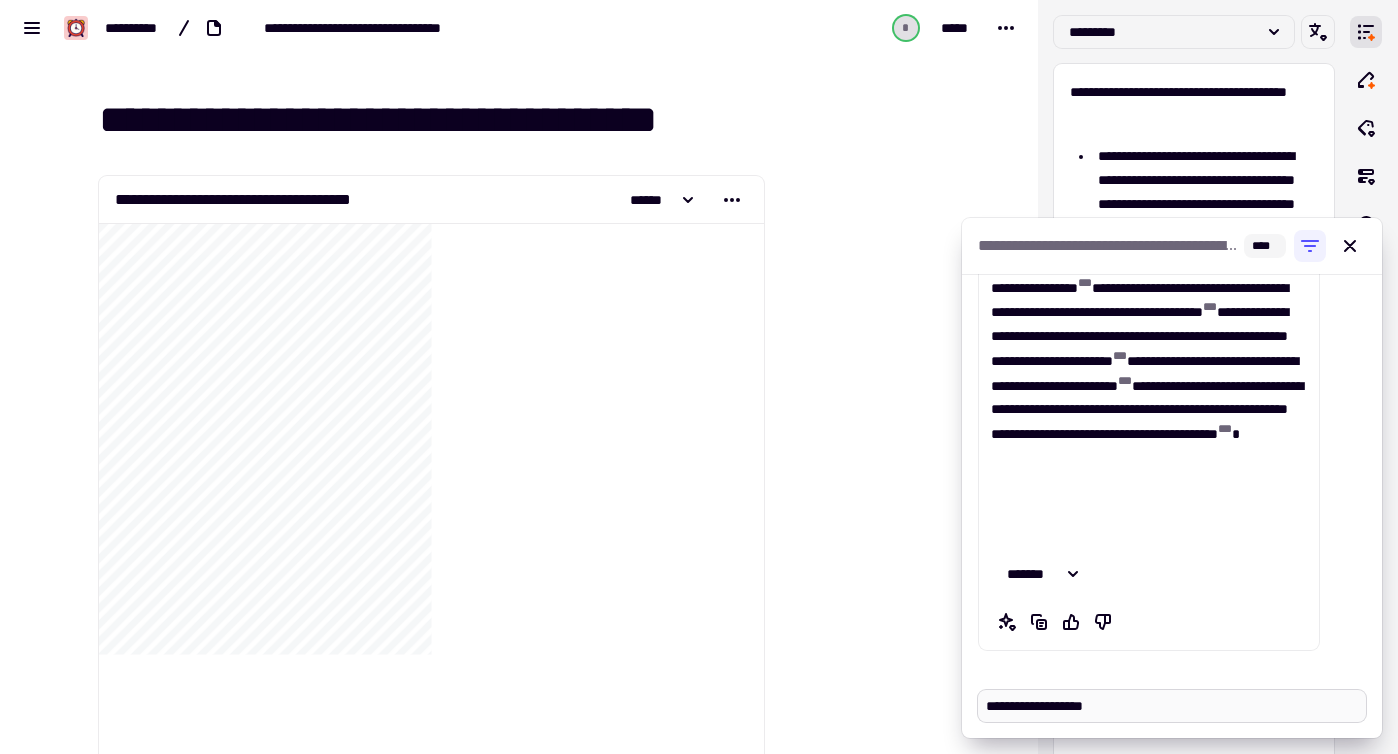 type on "*" 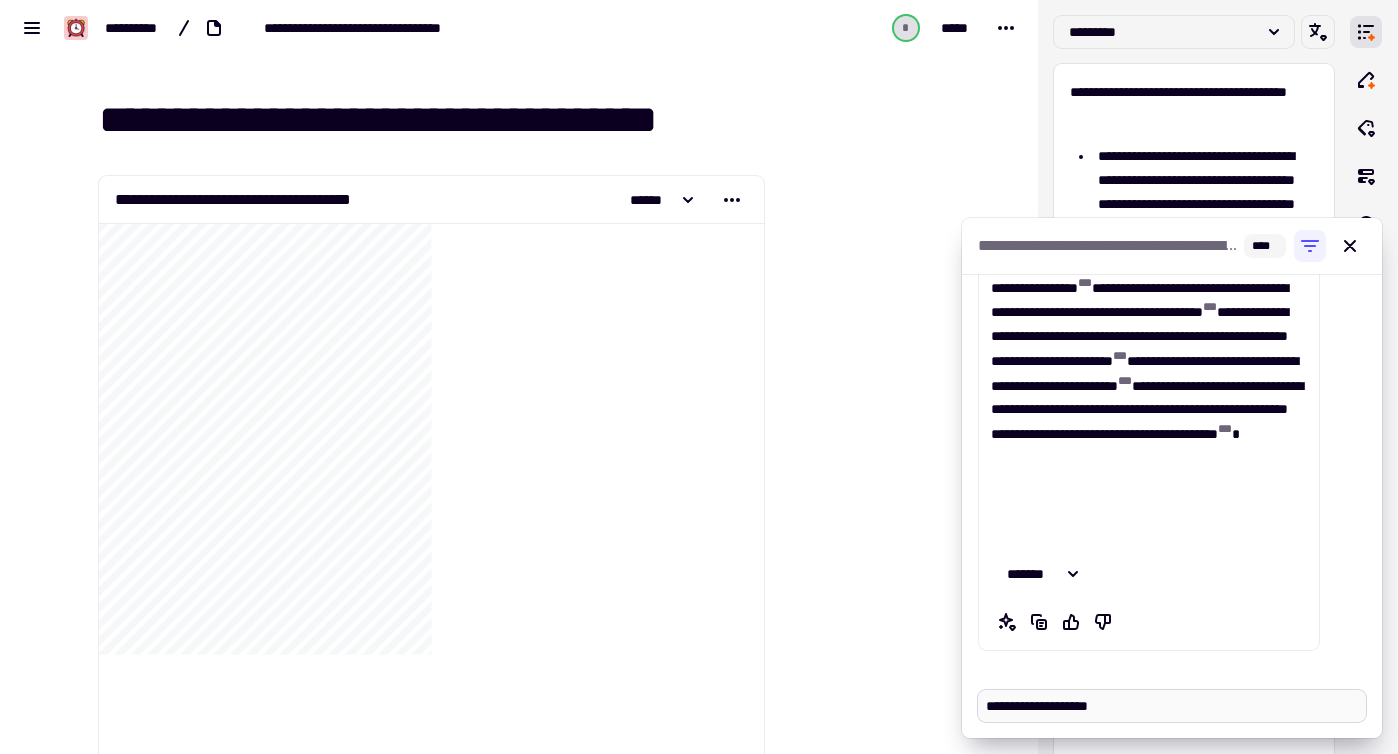 type on "*" 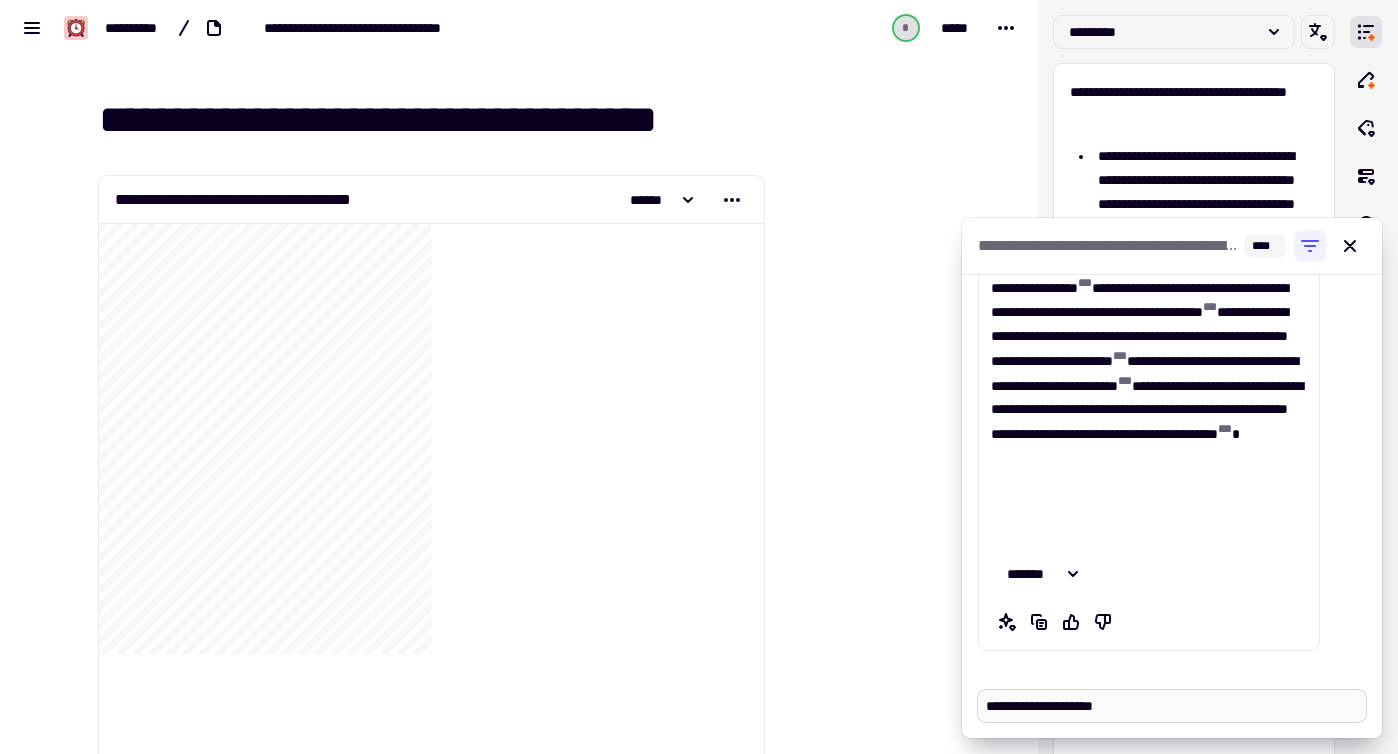 type on "*" 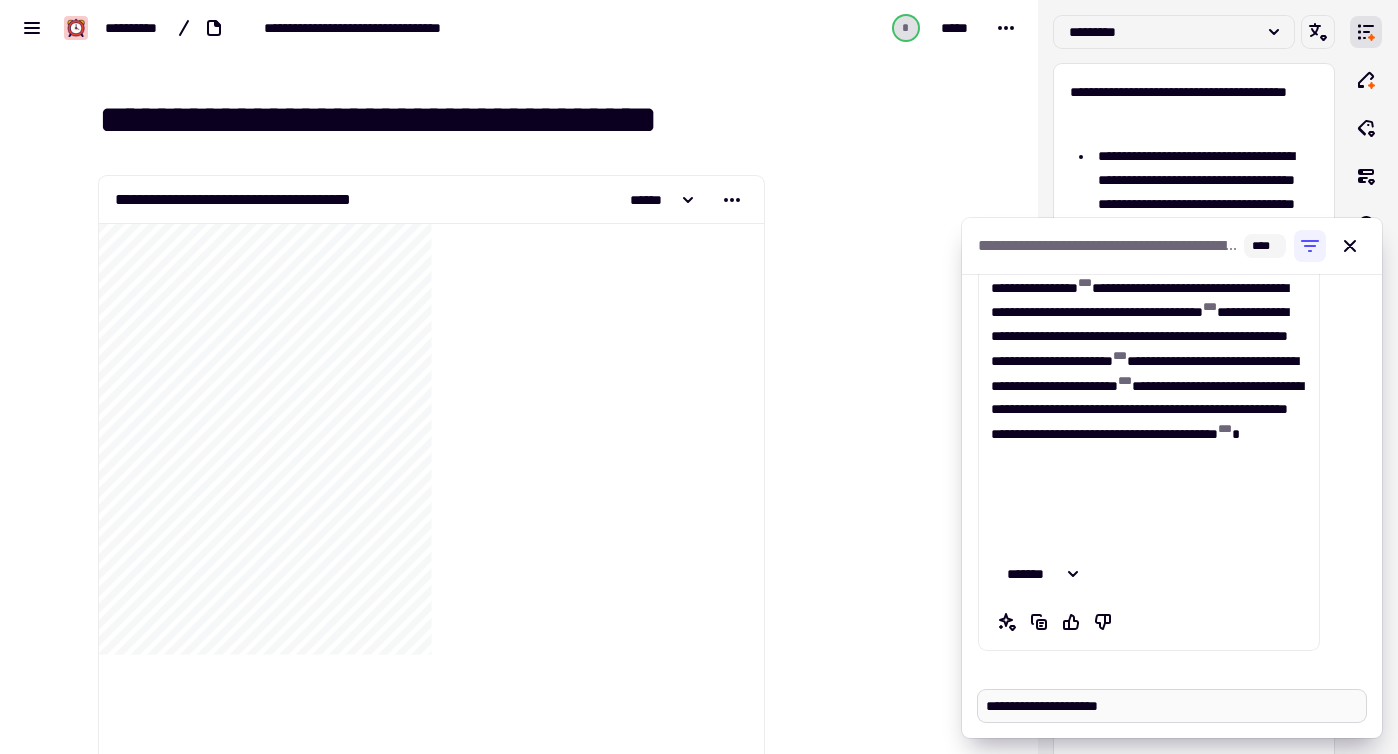 type on "*" 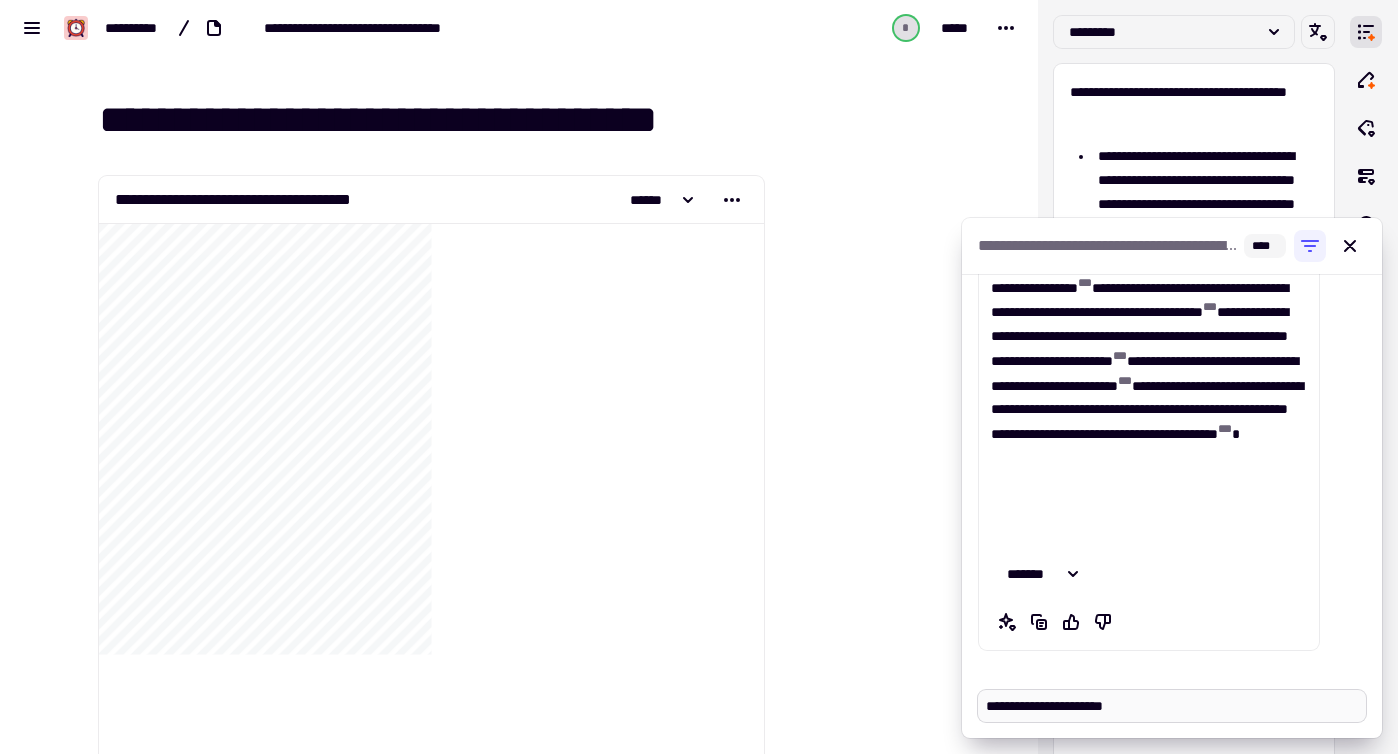 type on "*" 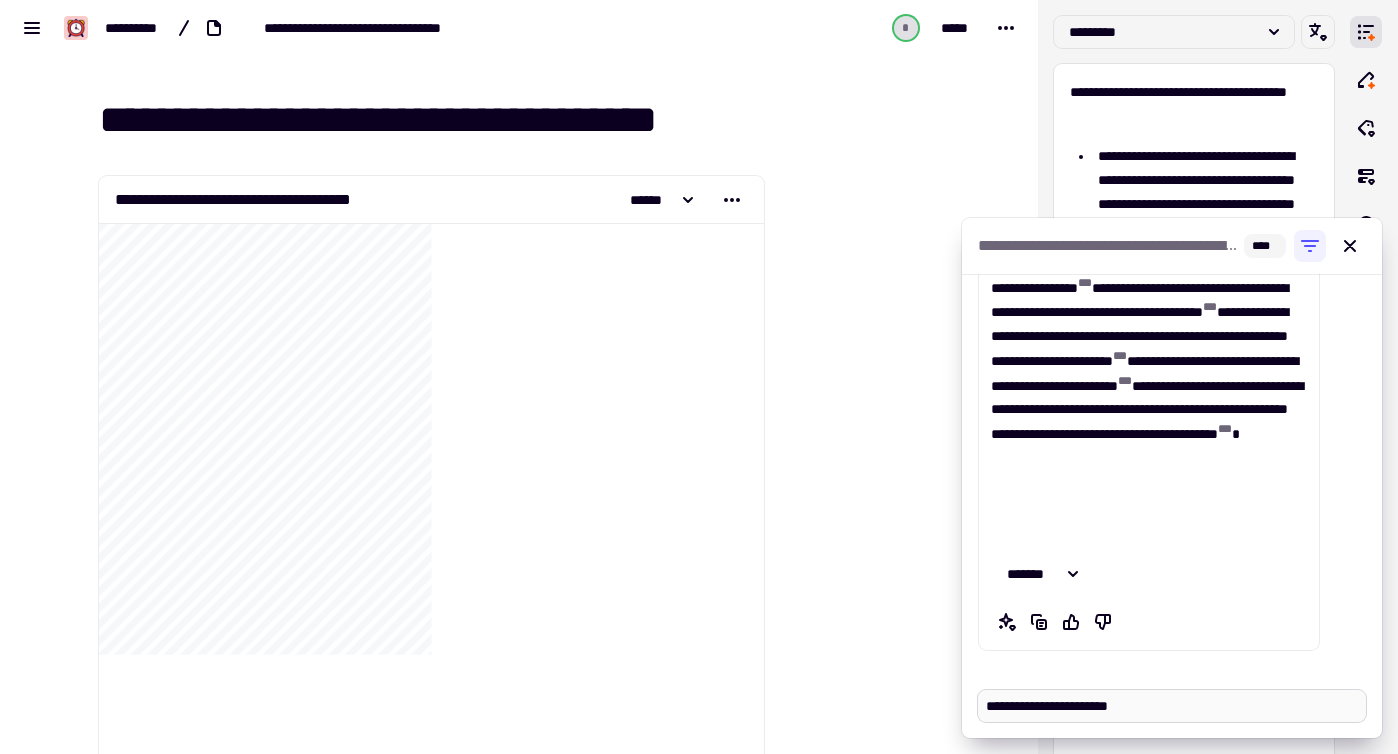 type on "*" 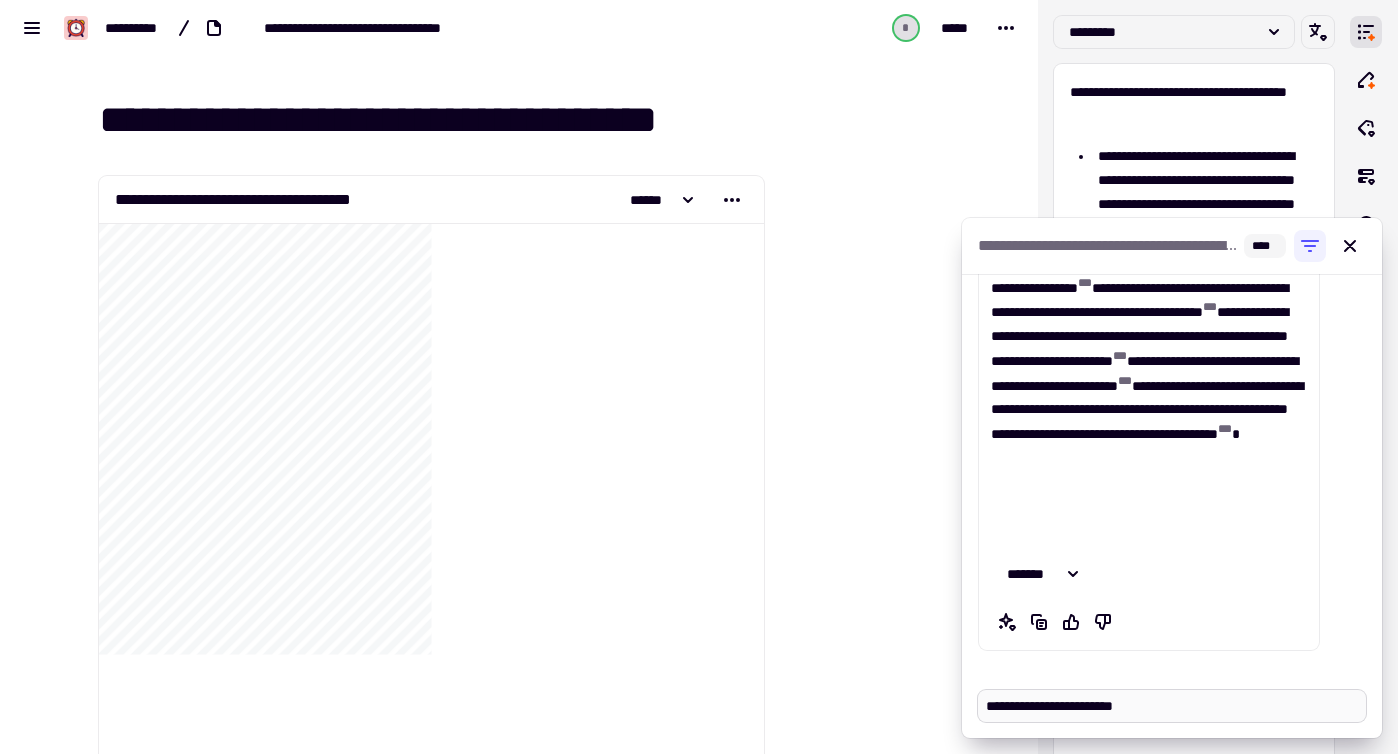 type on "*" 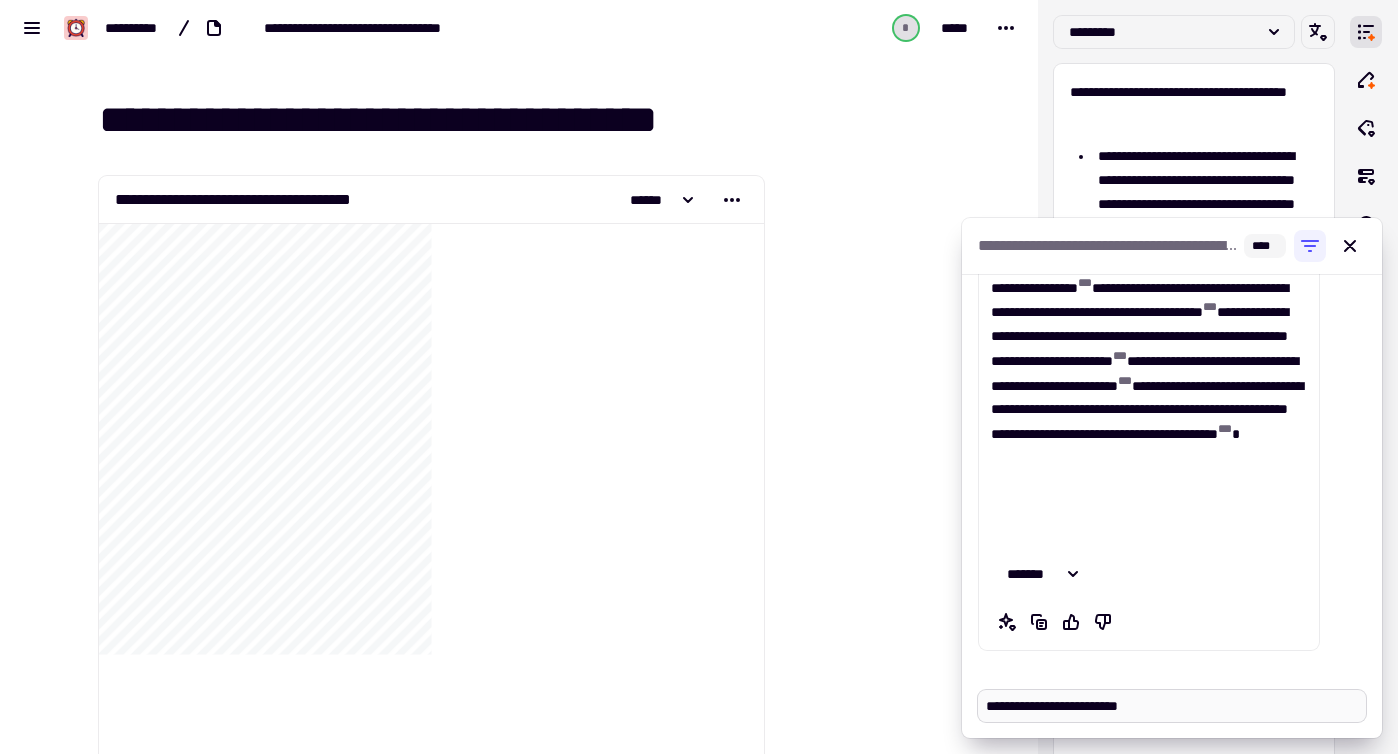 type on "*" 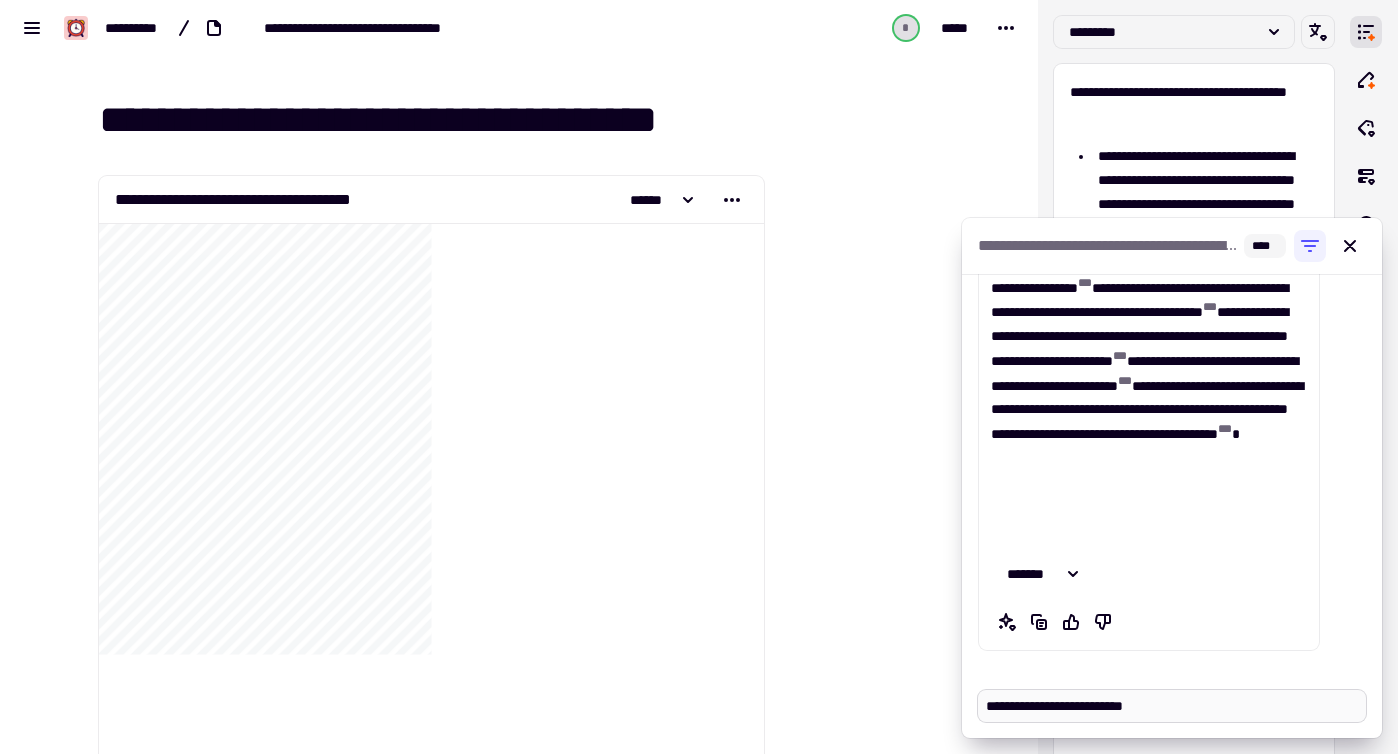 type on "*" 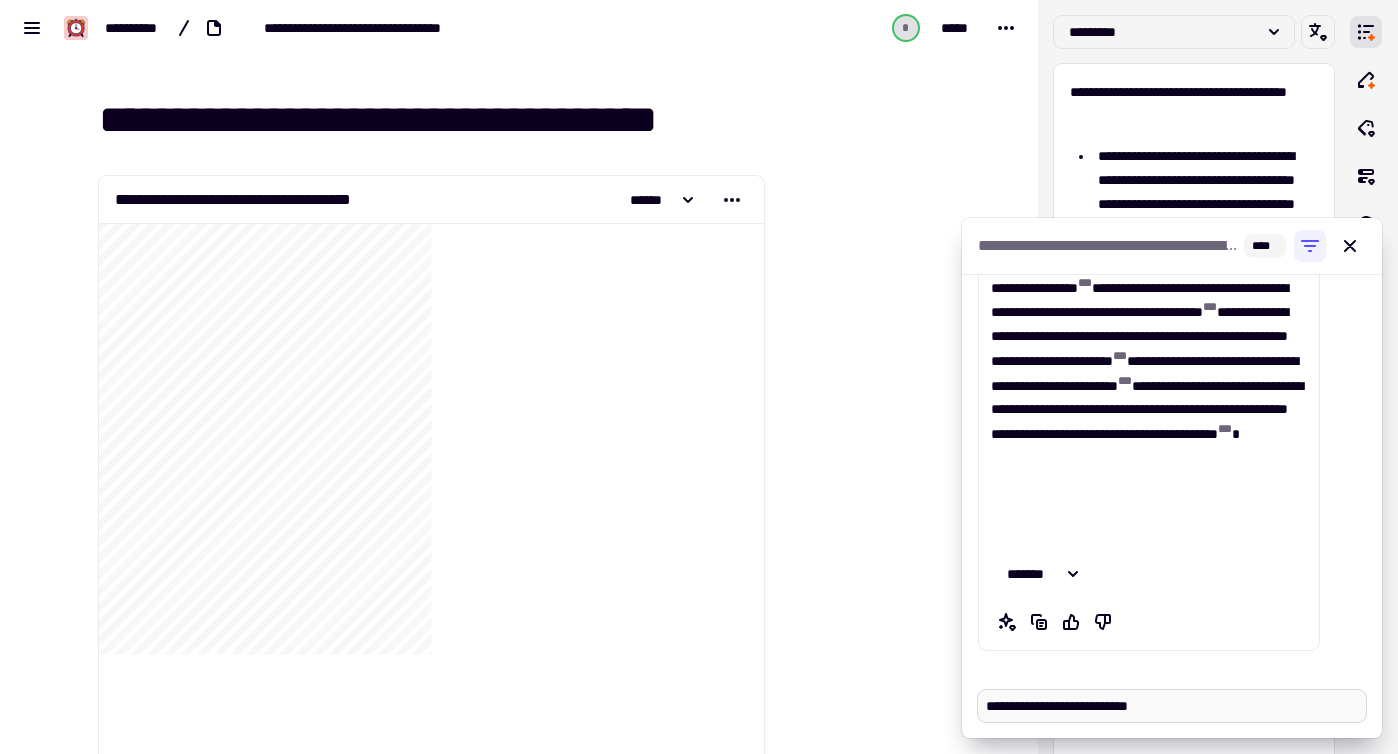 type on "*" 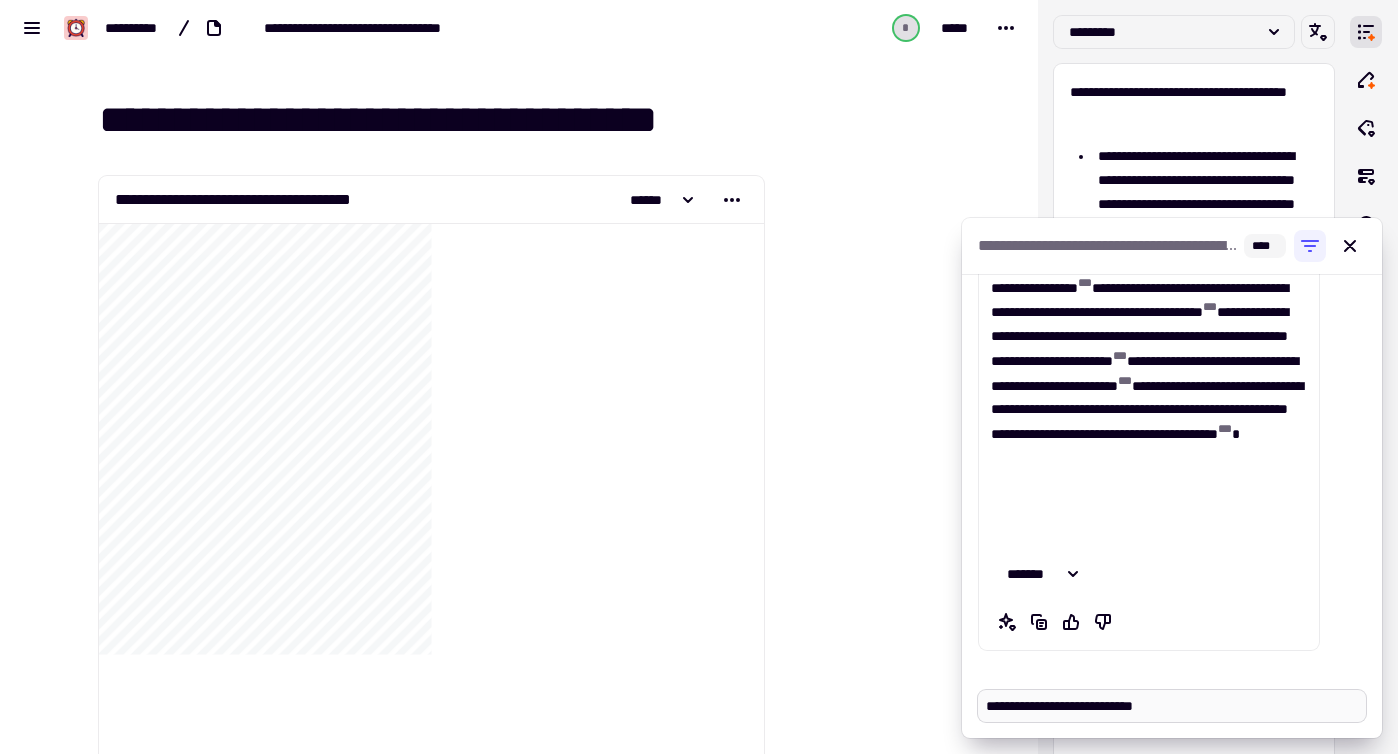 type on "*" 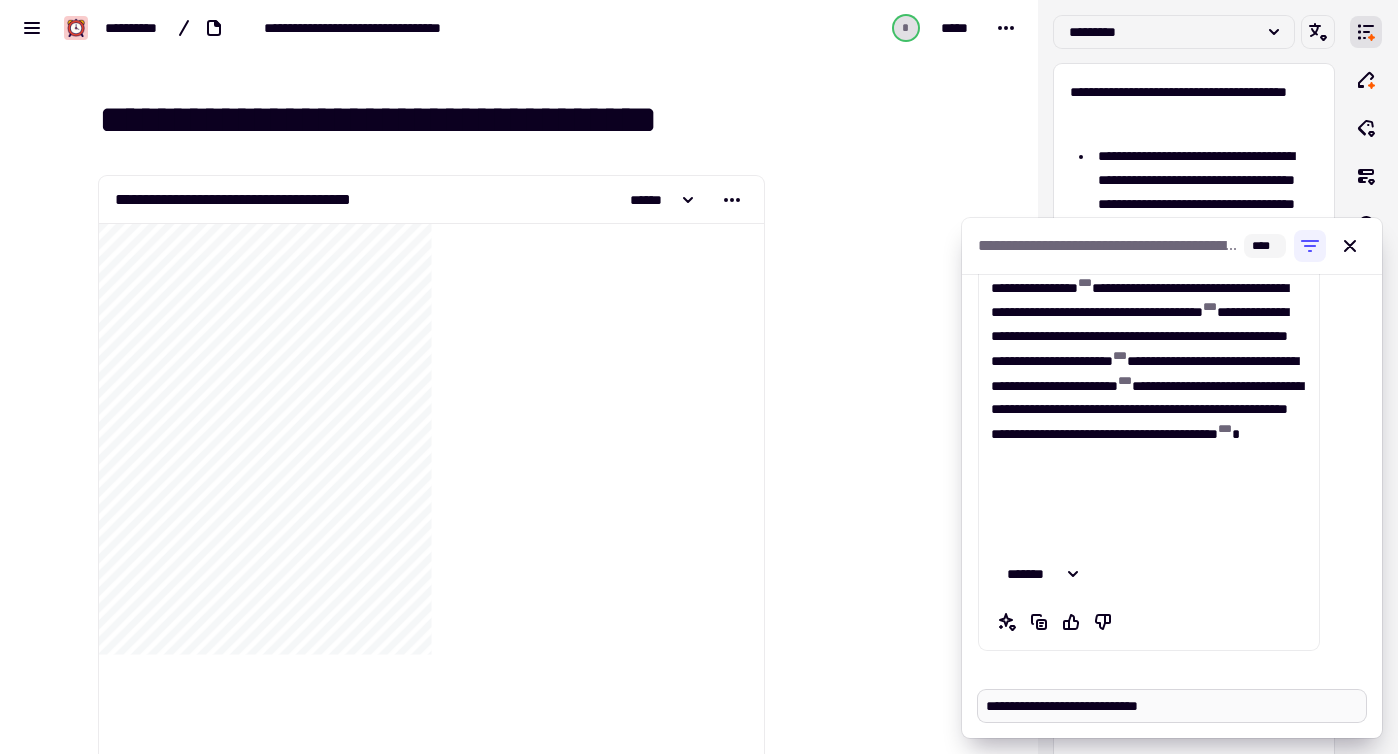 type on "*" 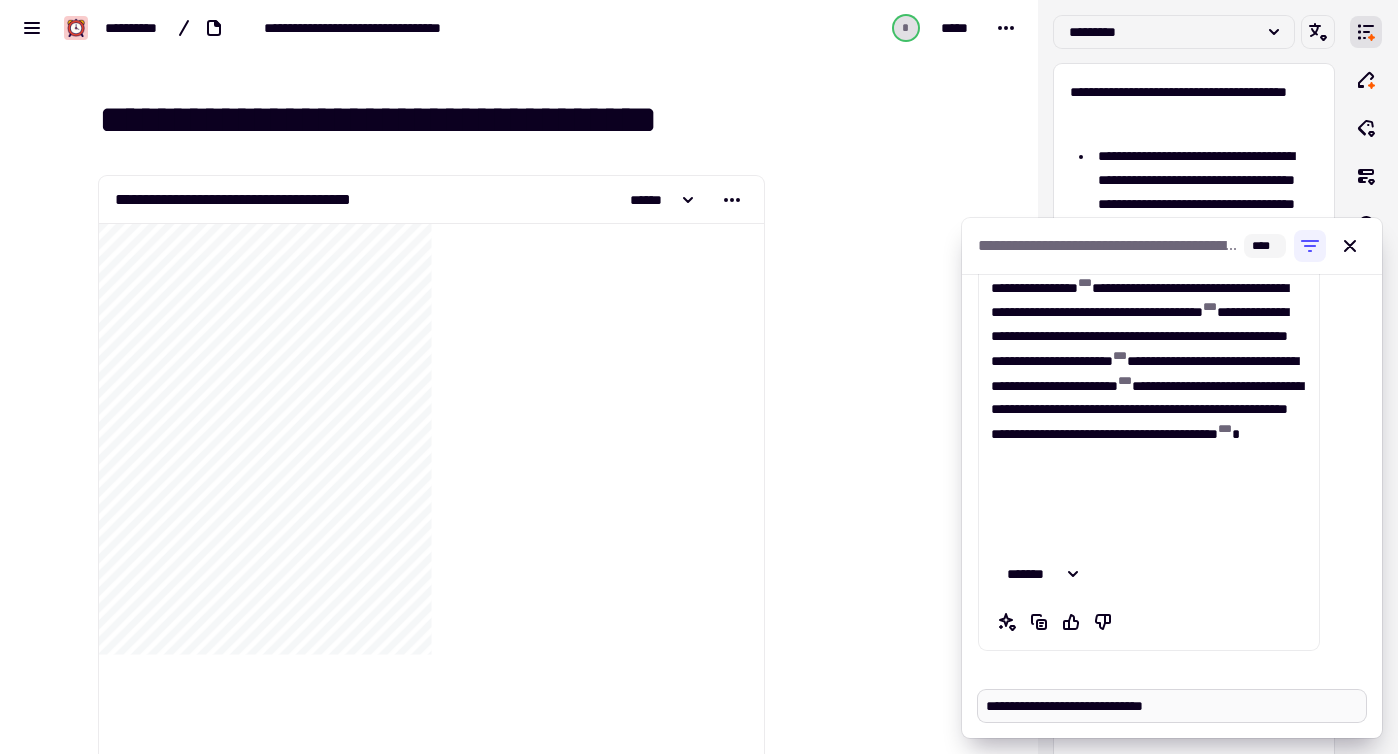 type on "*" 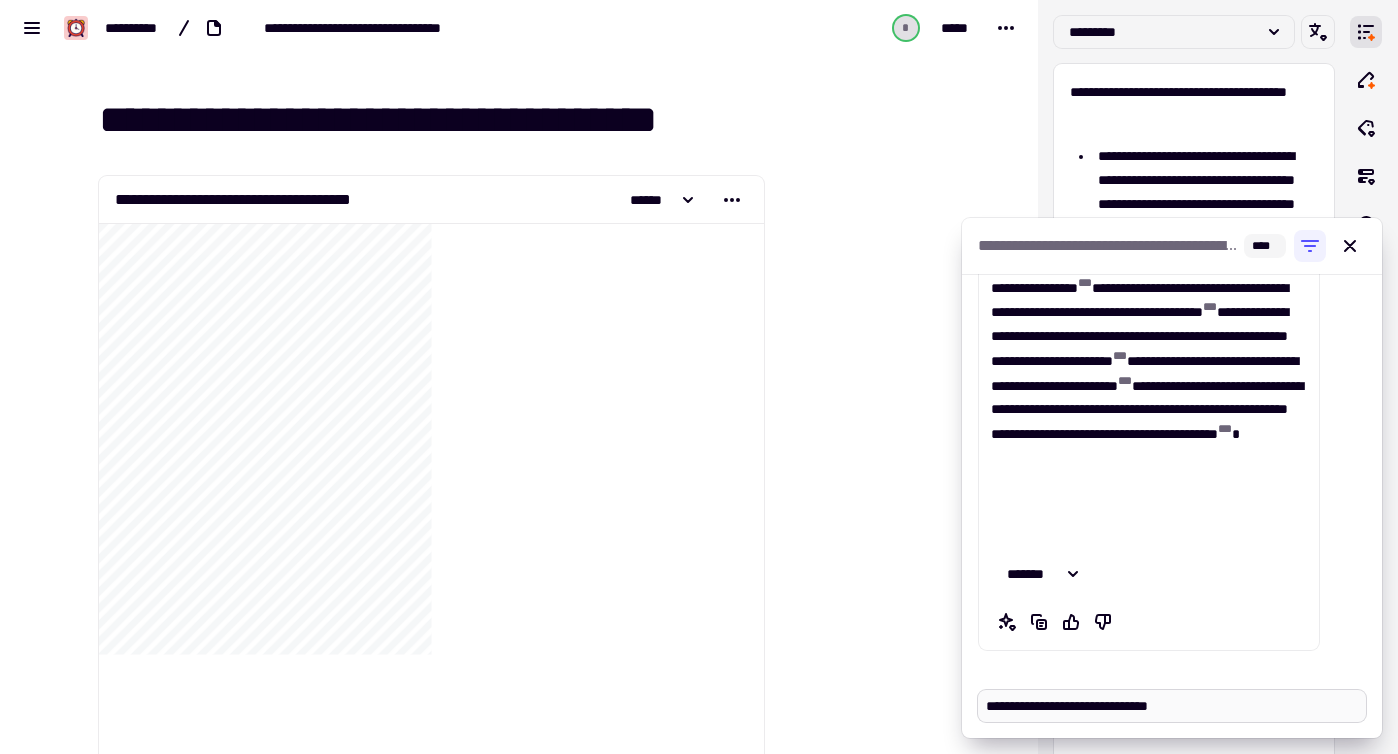 type on "*" 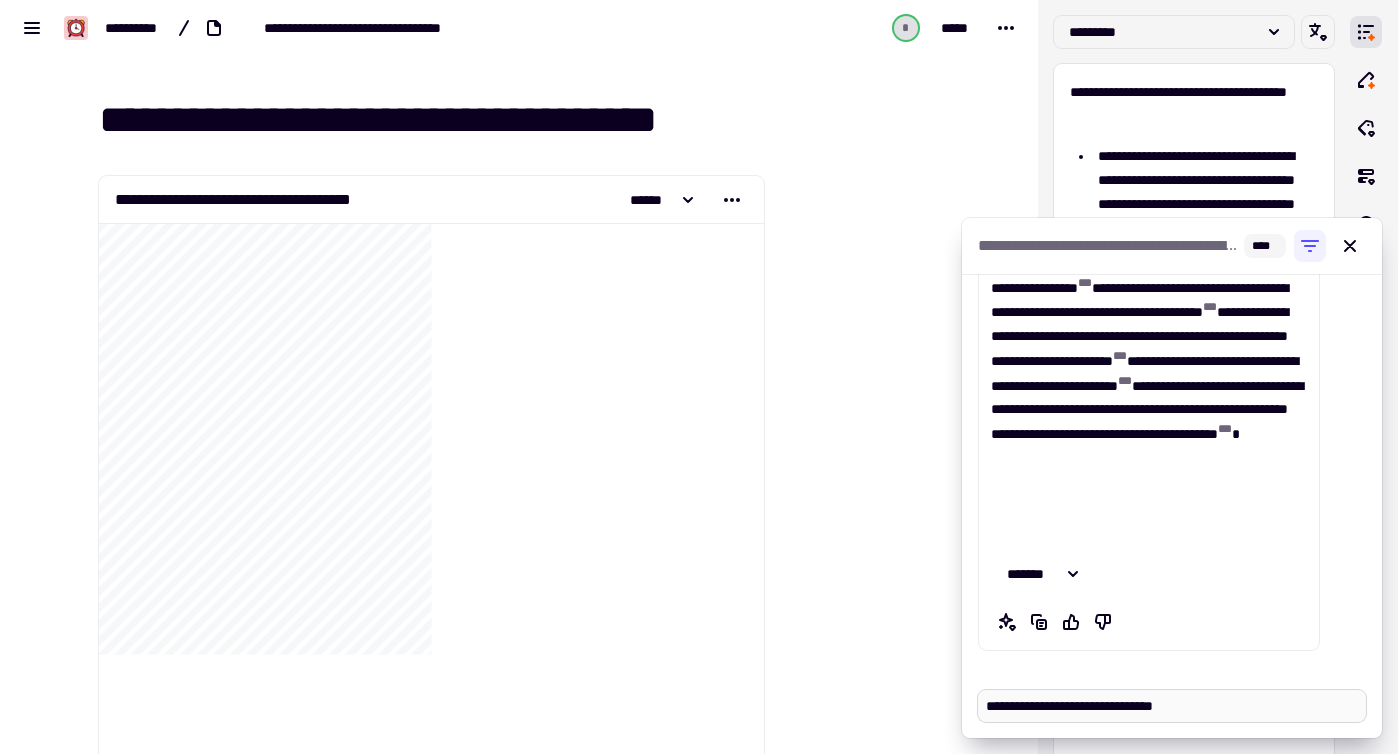 type on "*" 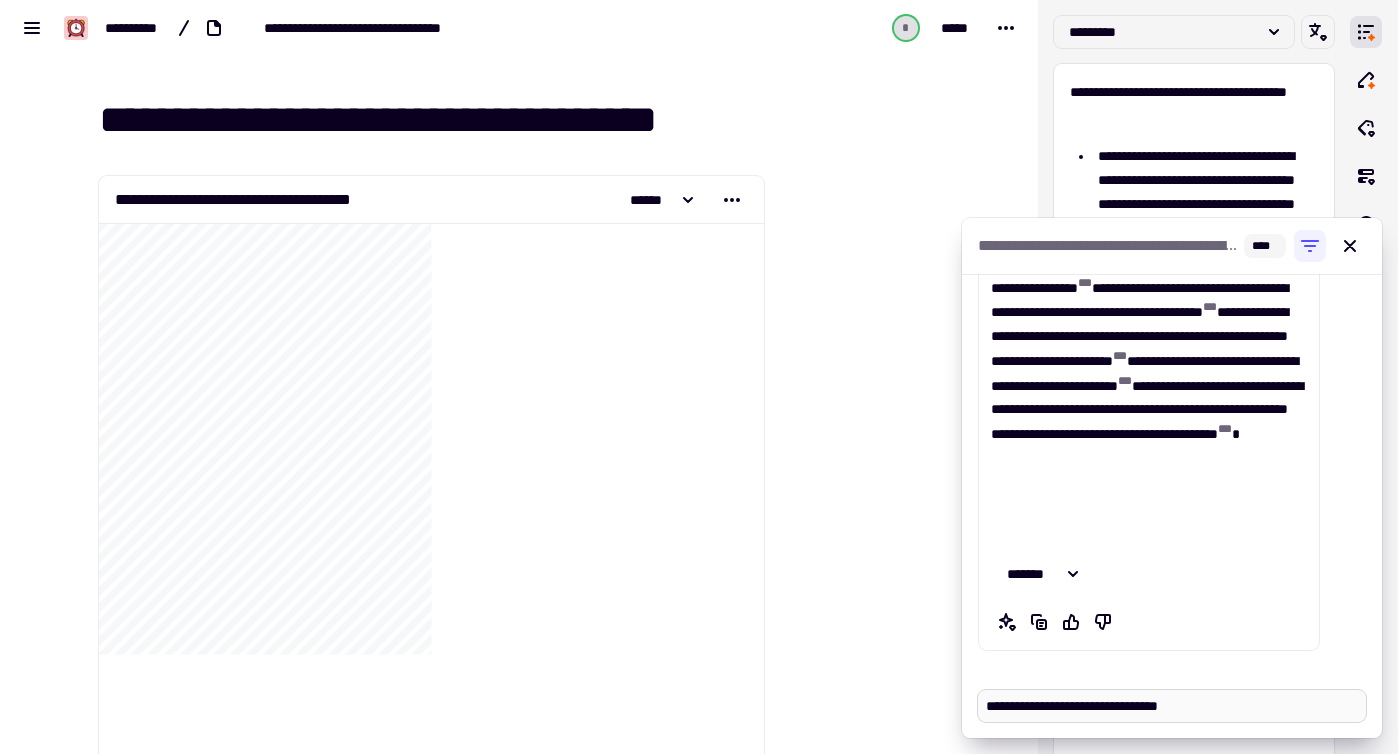 type on "*" 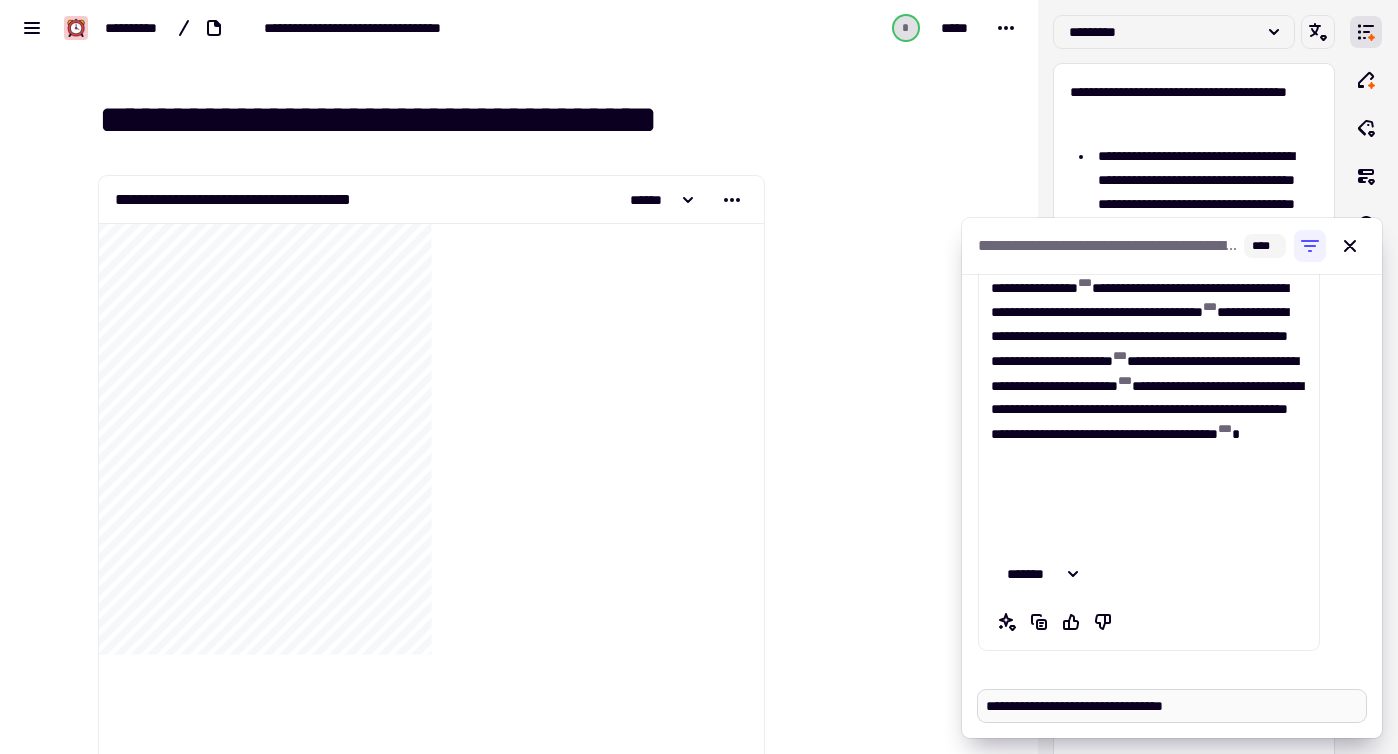 type on "*" 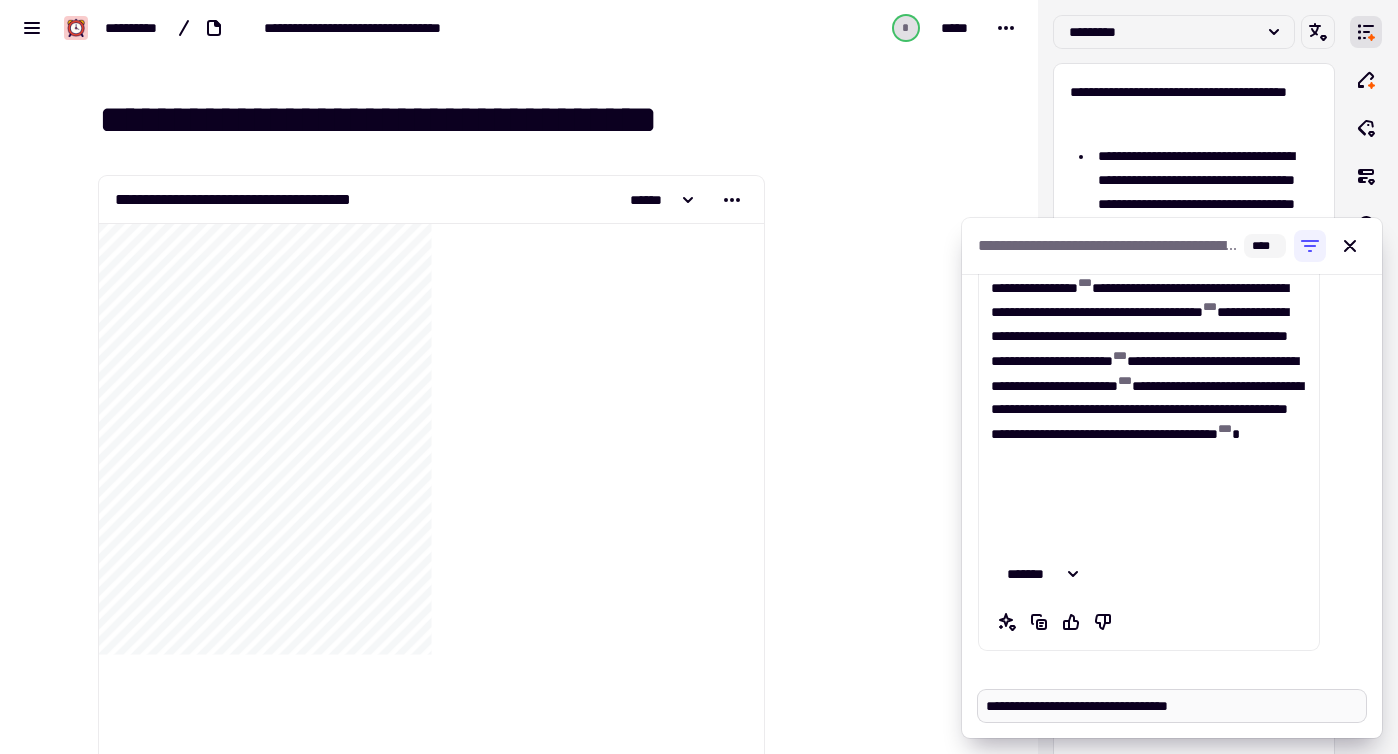 type on "*" 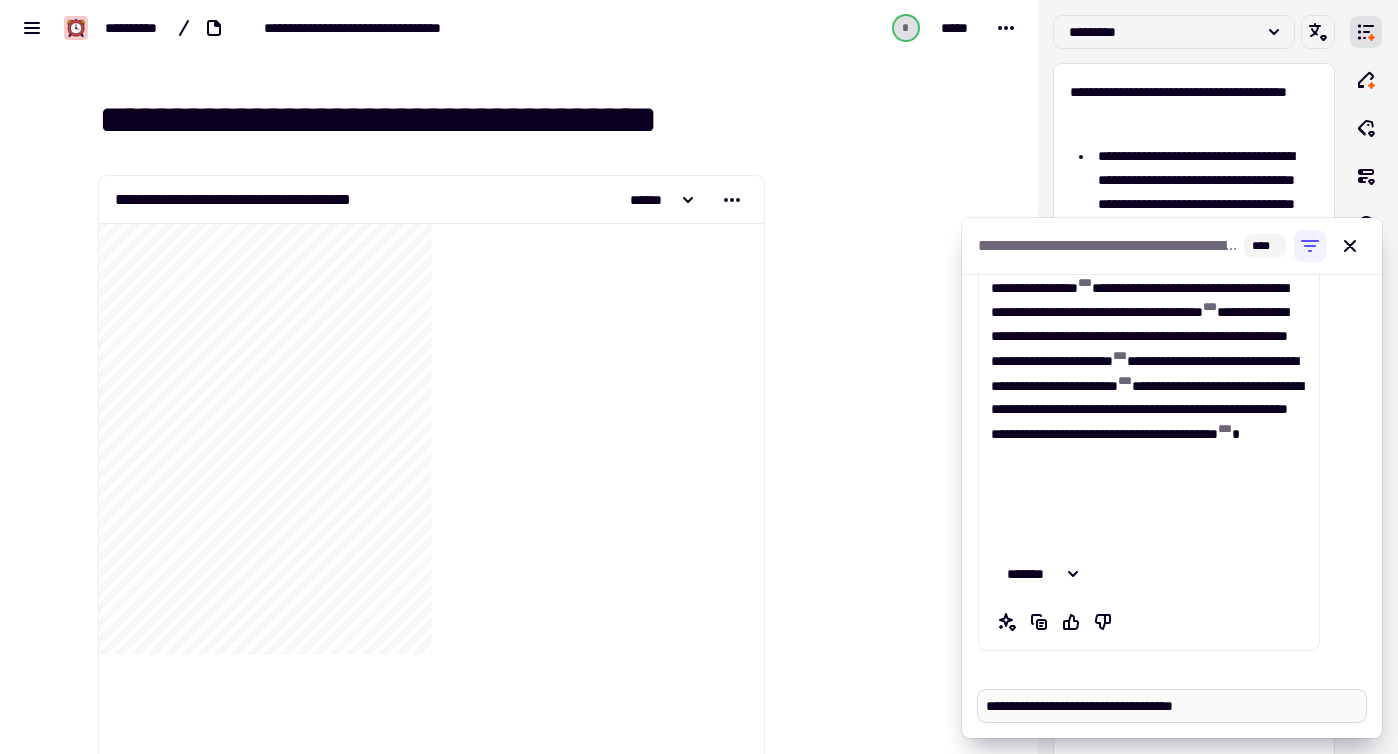 type on "*" 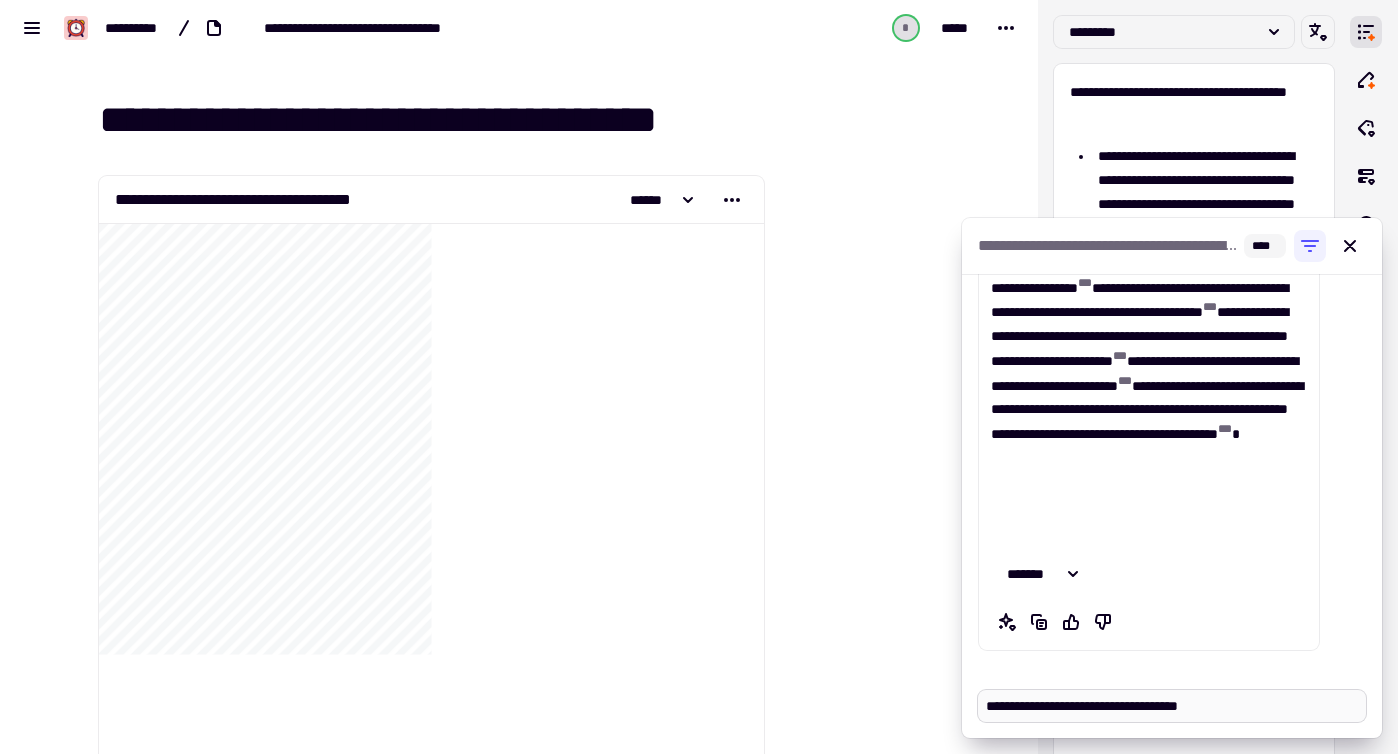 type on "*" 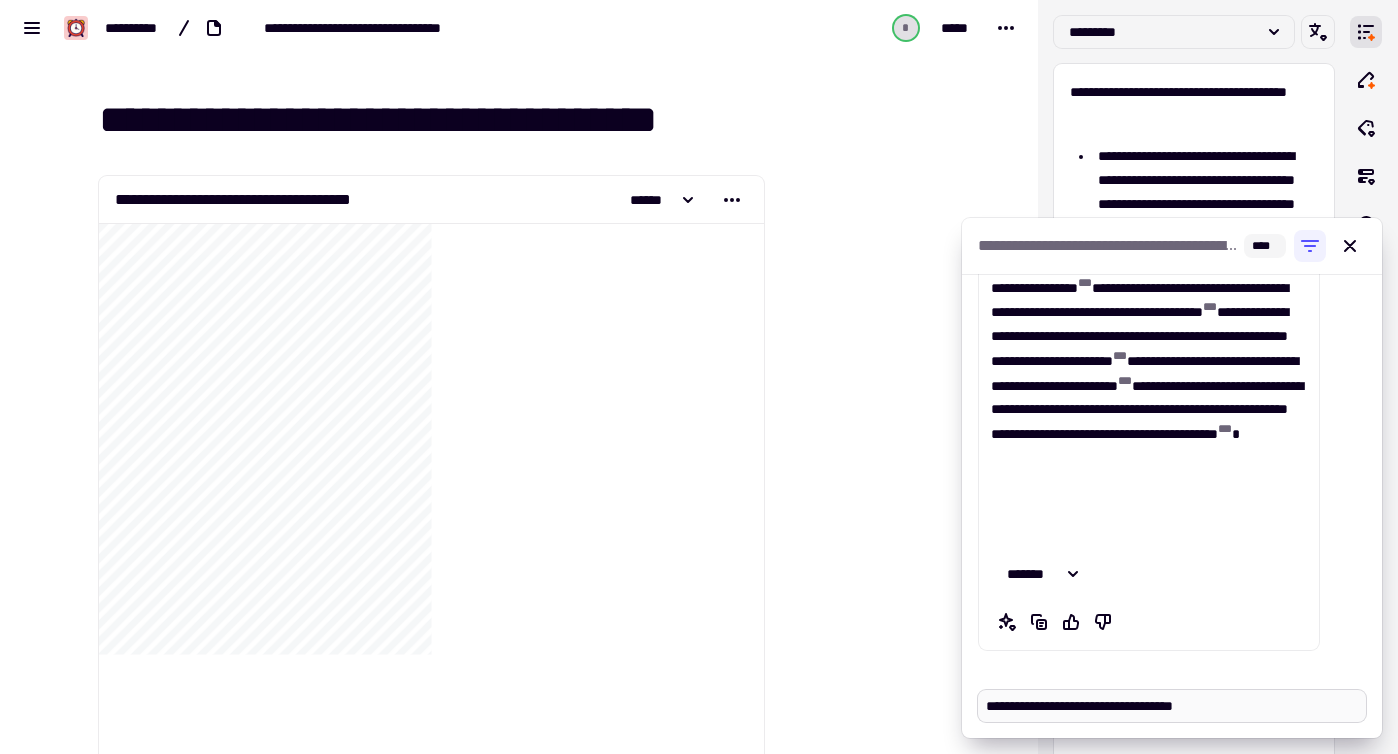 type on "*" 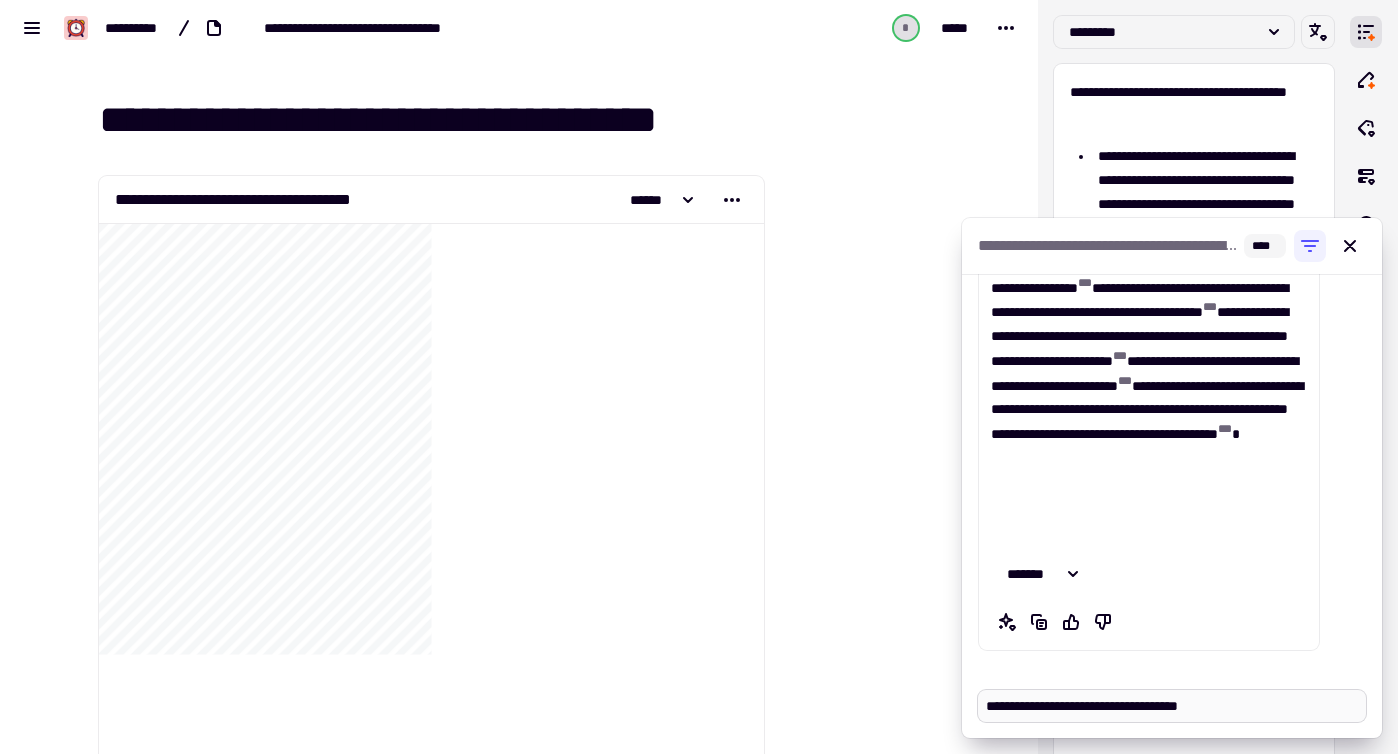 type on "*" 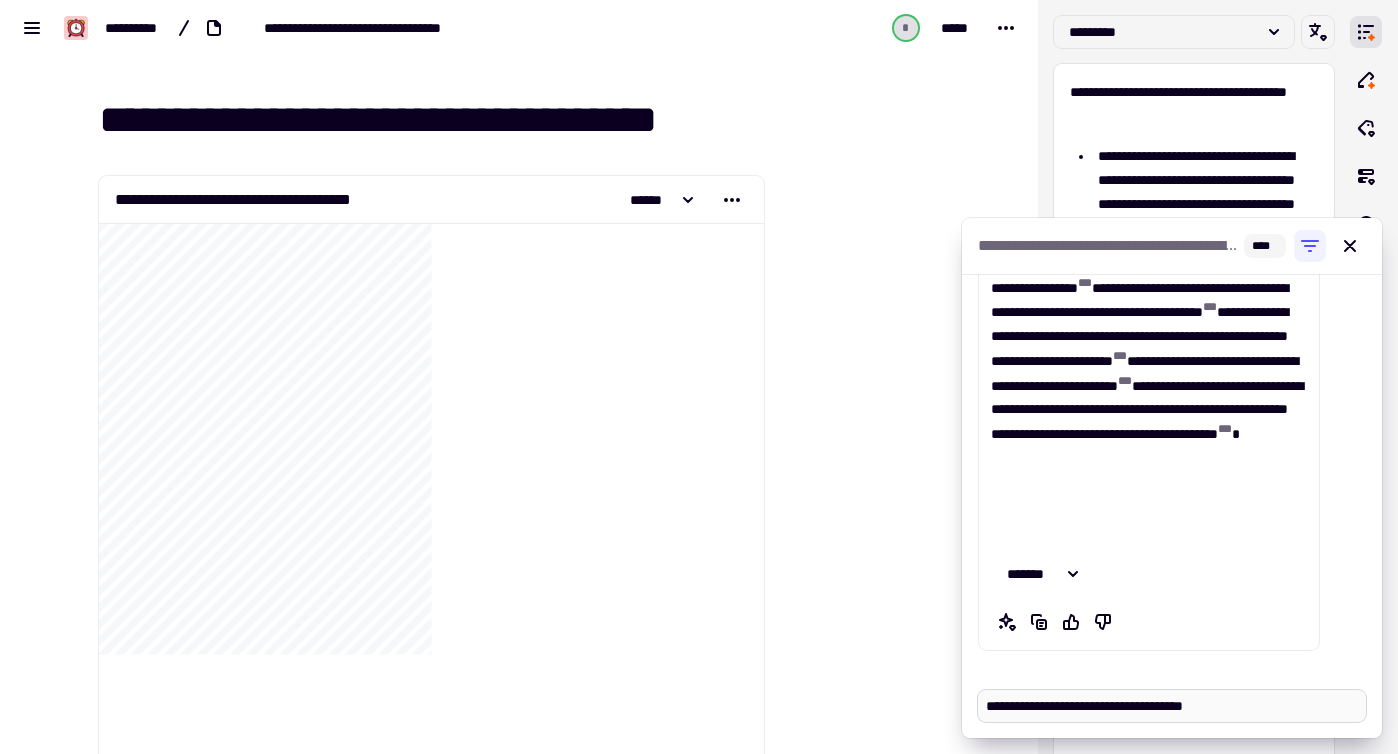 type on "*" 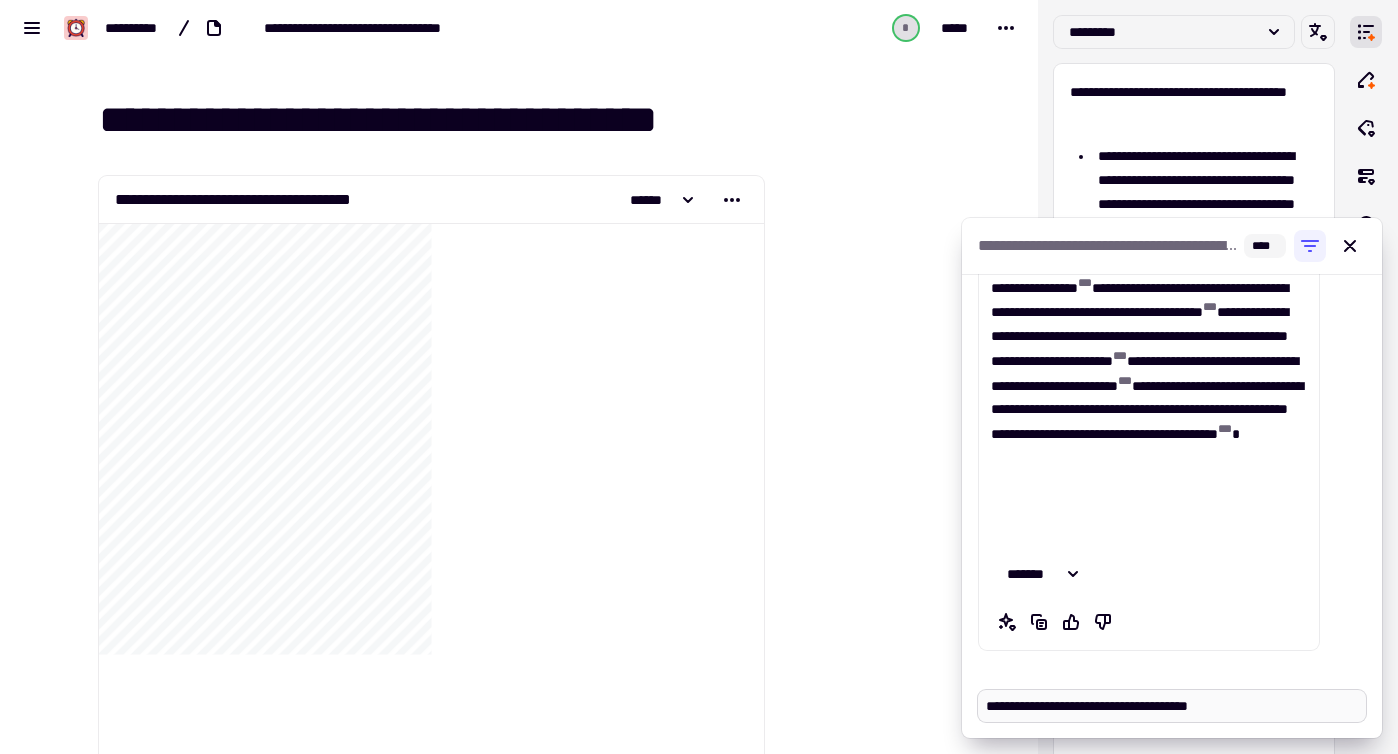 type on "*" 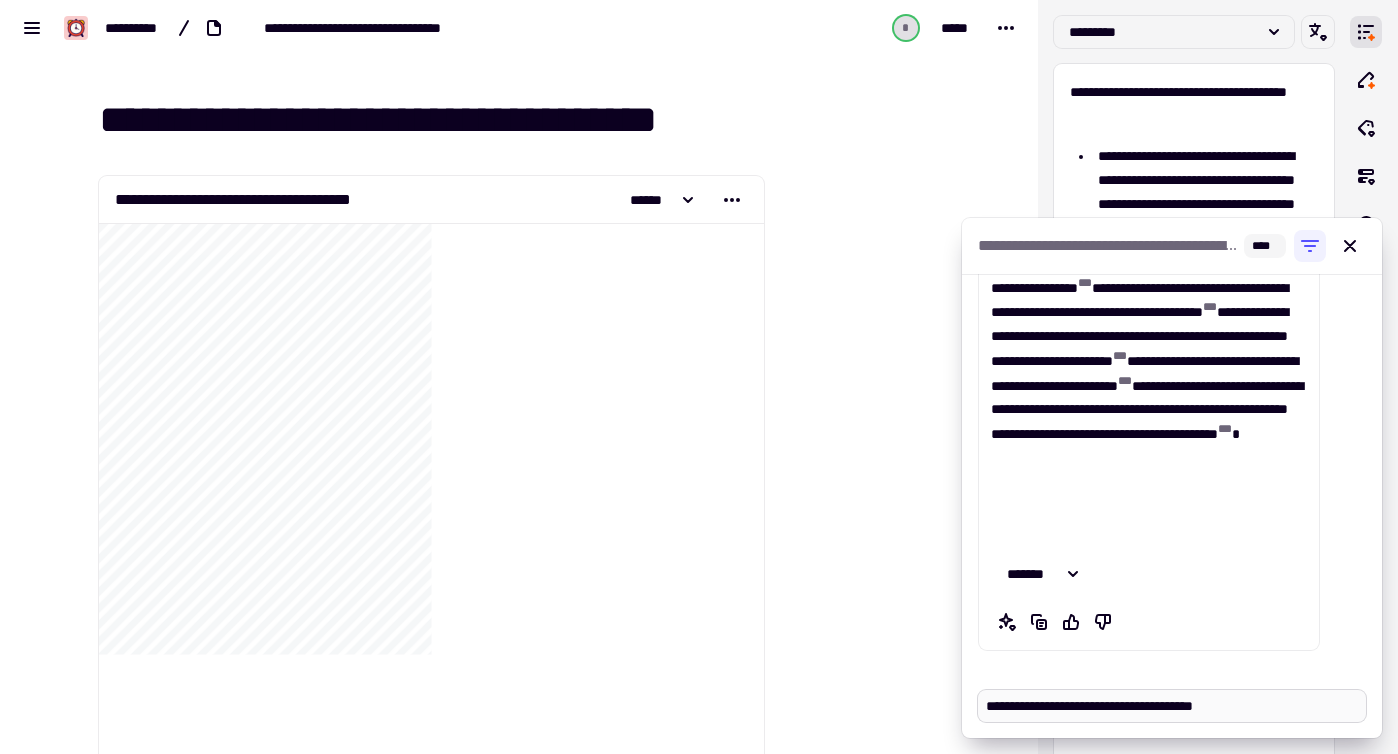 type on "*" 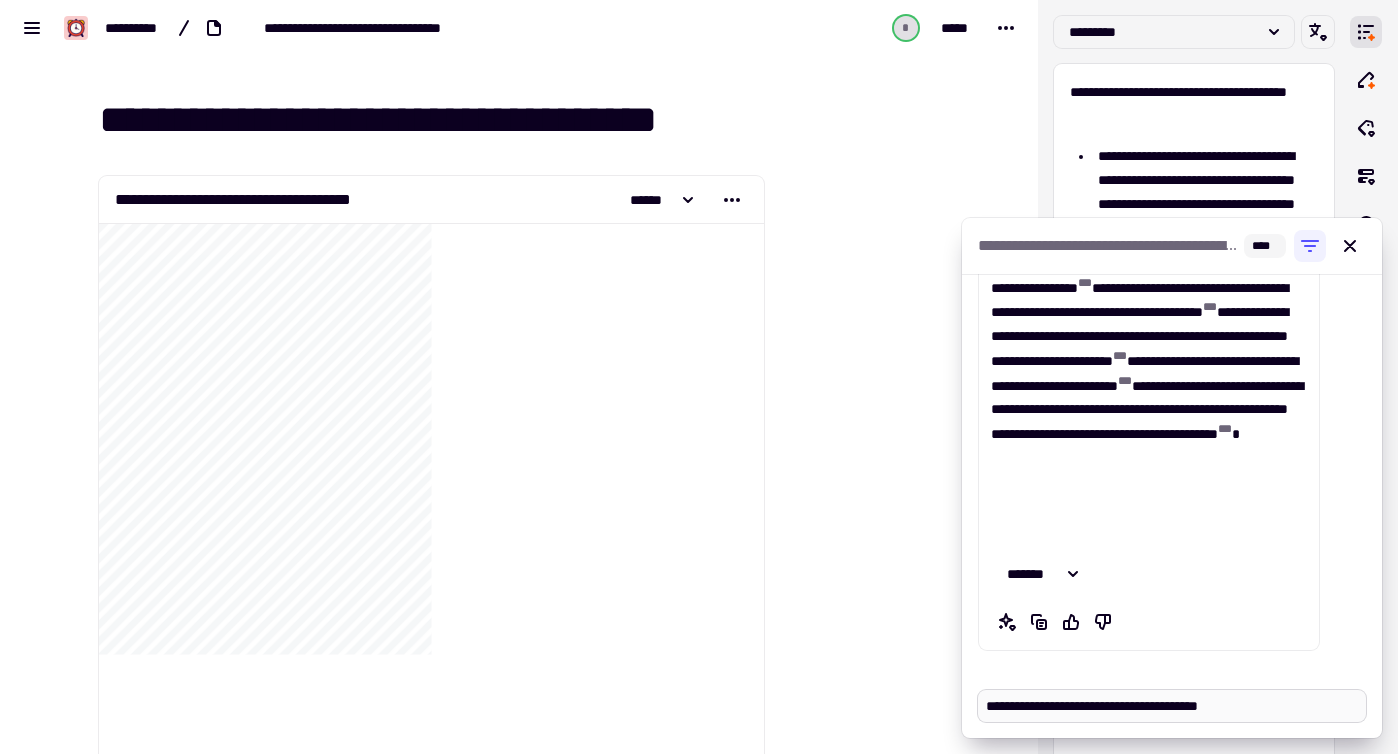 type on "*" 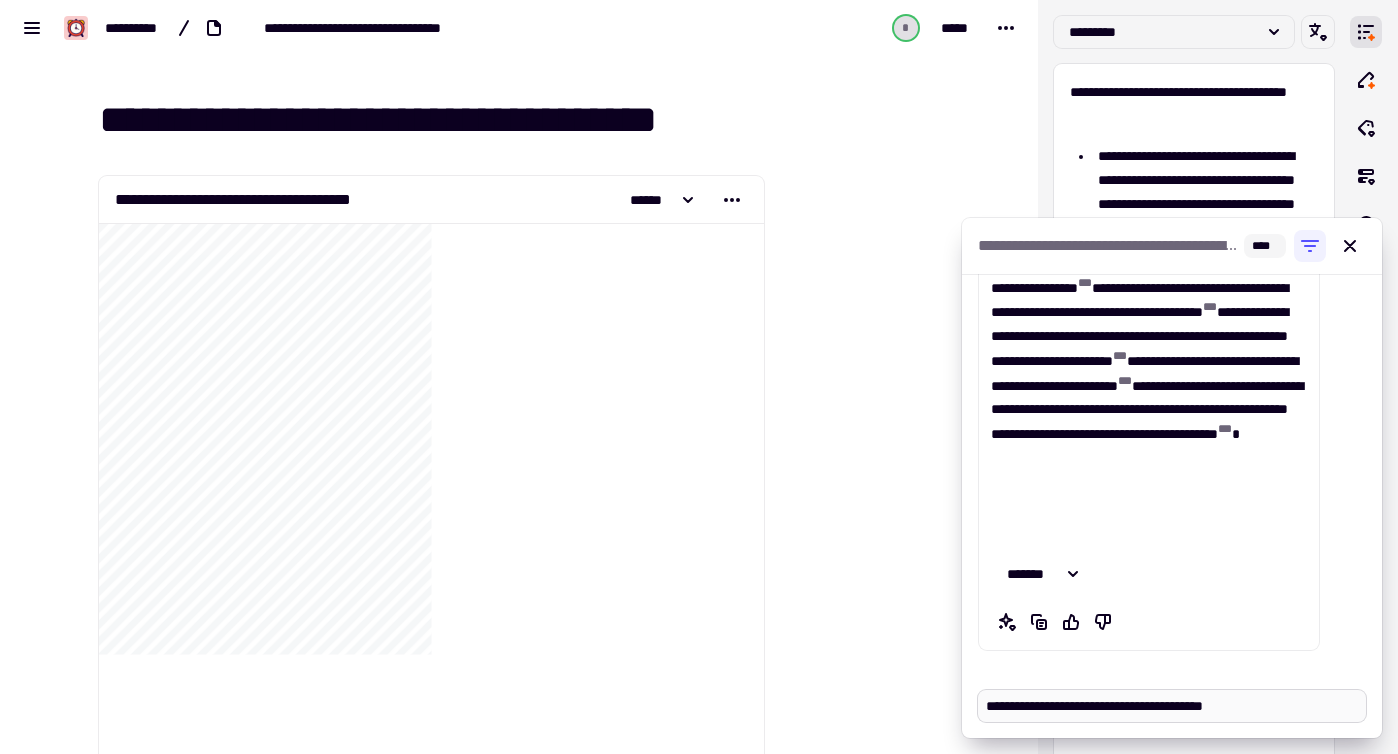 type on "*" 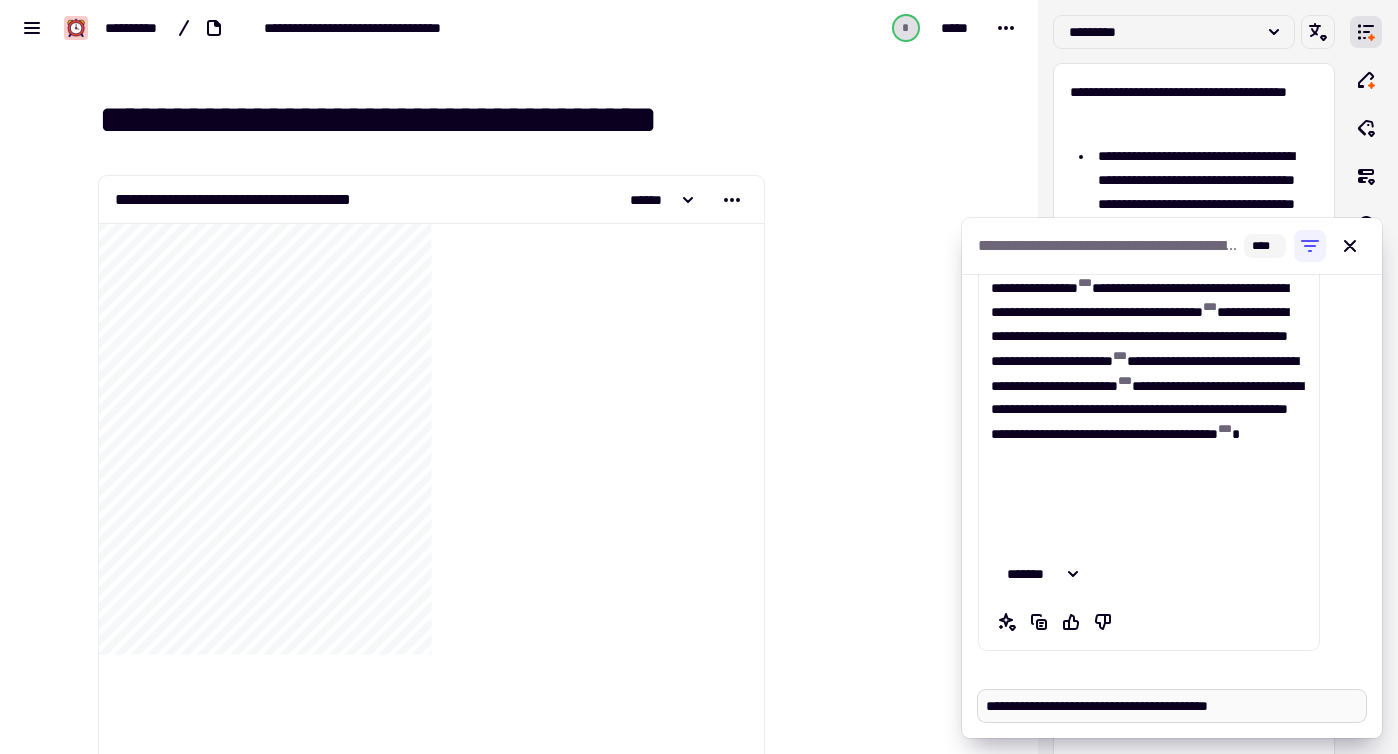 type on "*" 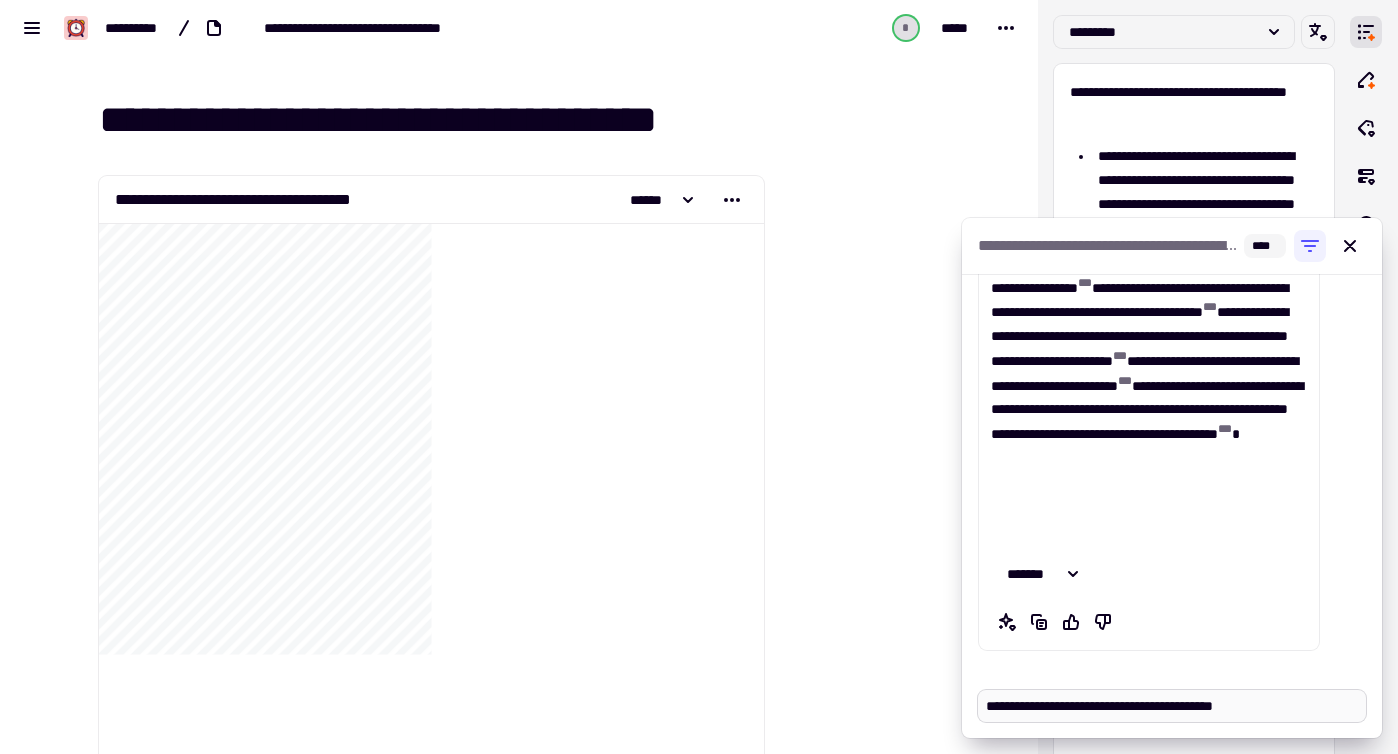 type on "*" 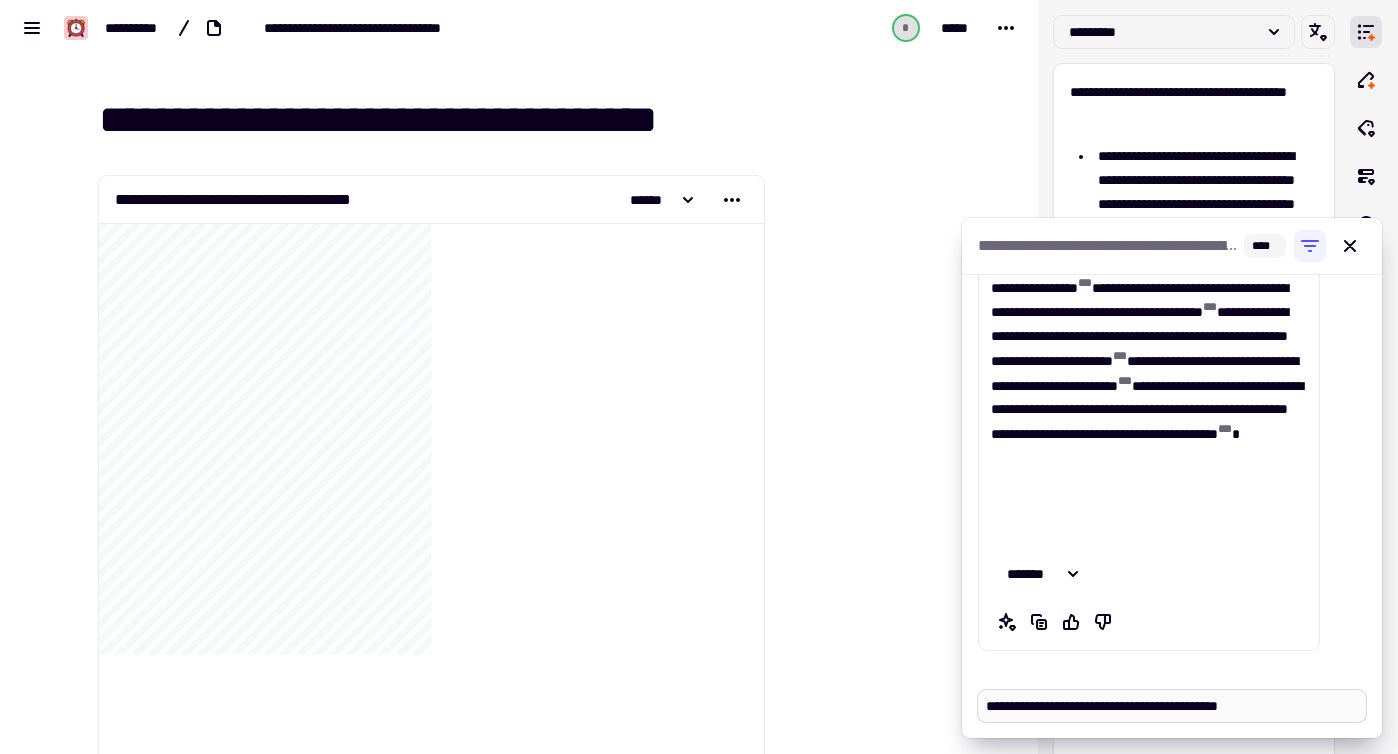 type on "*" 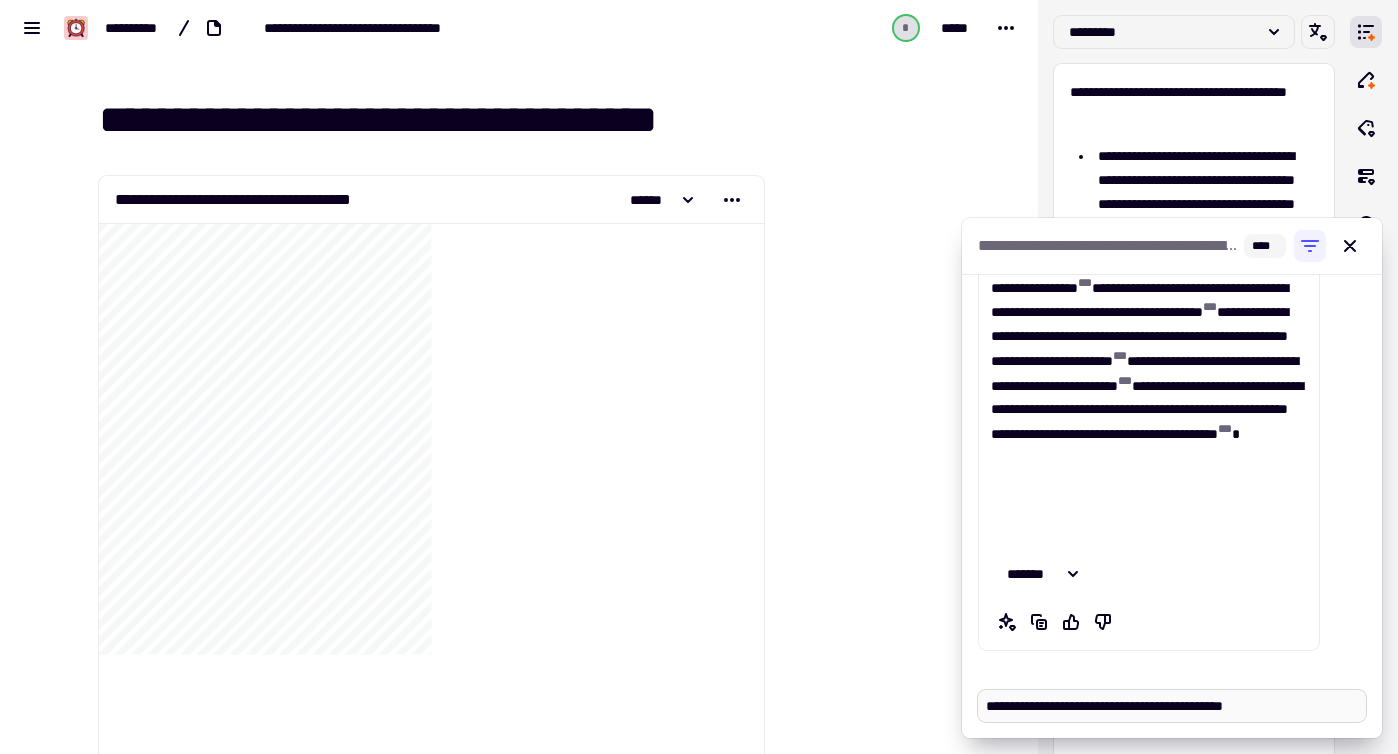 type on "*" 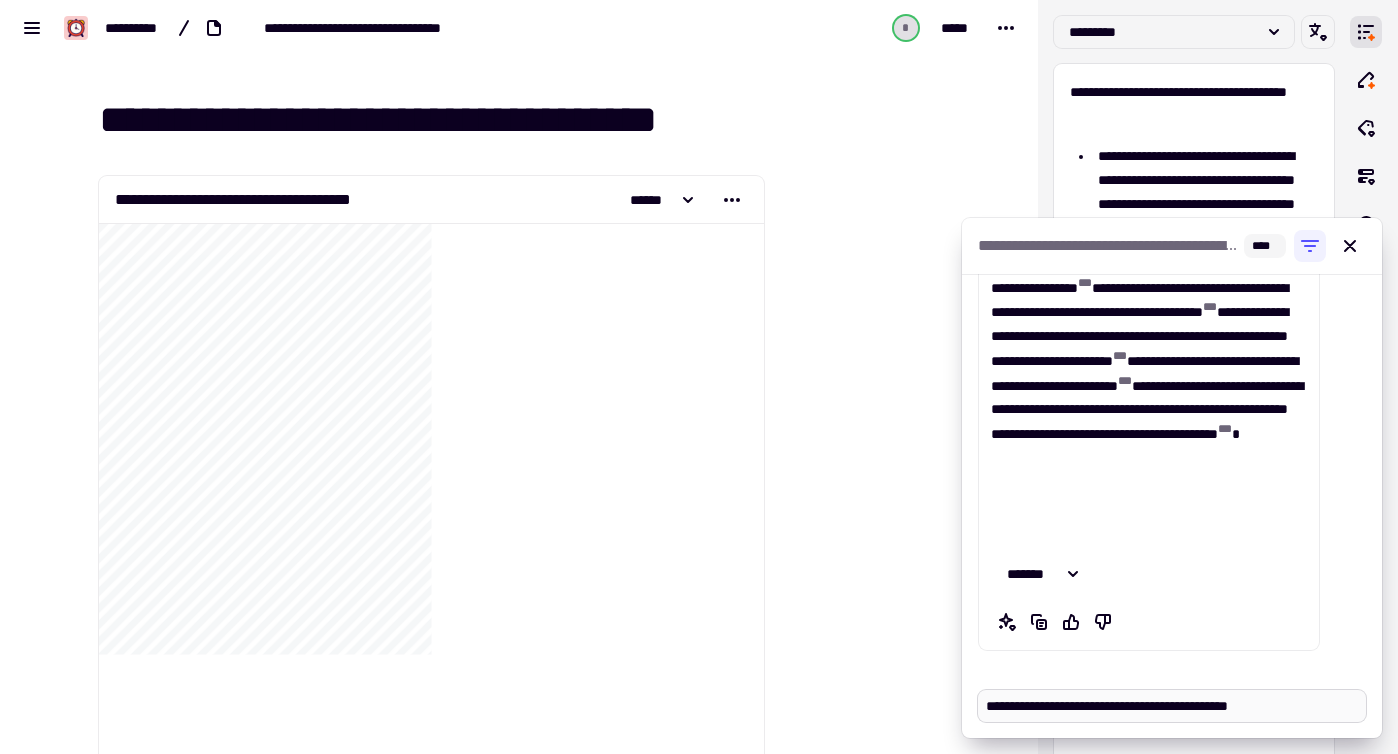 type on "*" 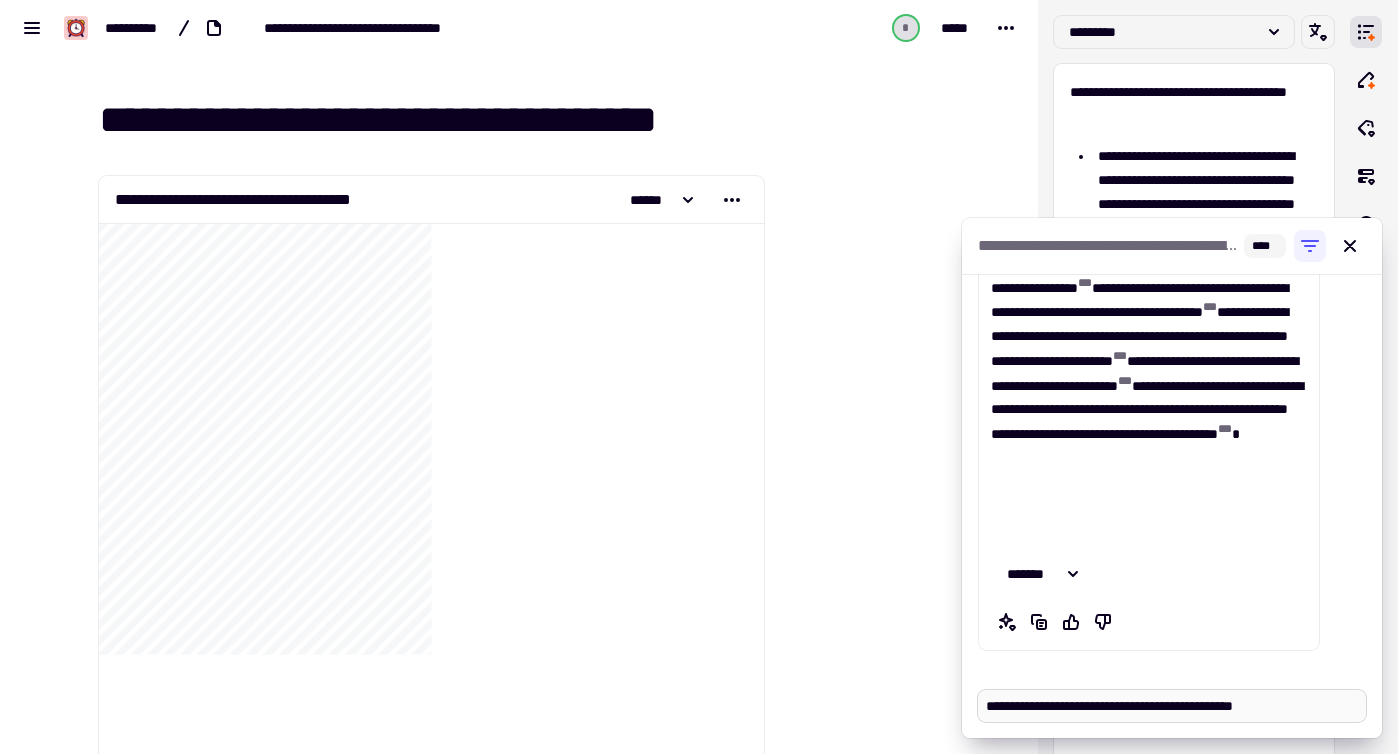 type on "*" 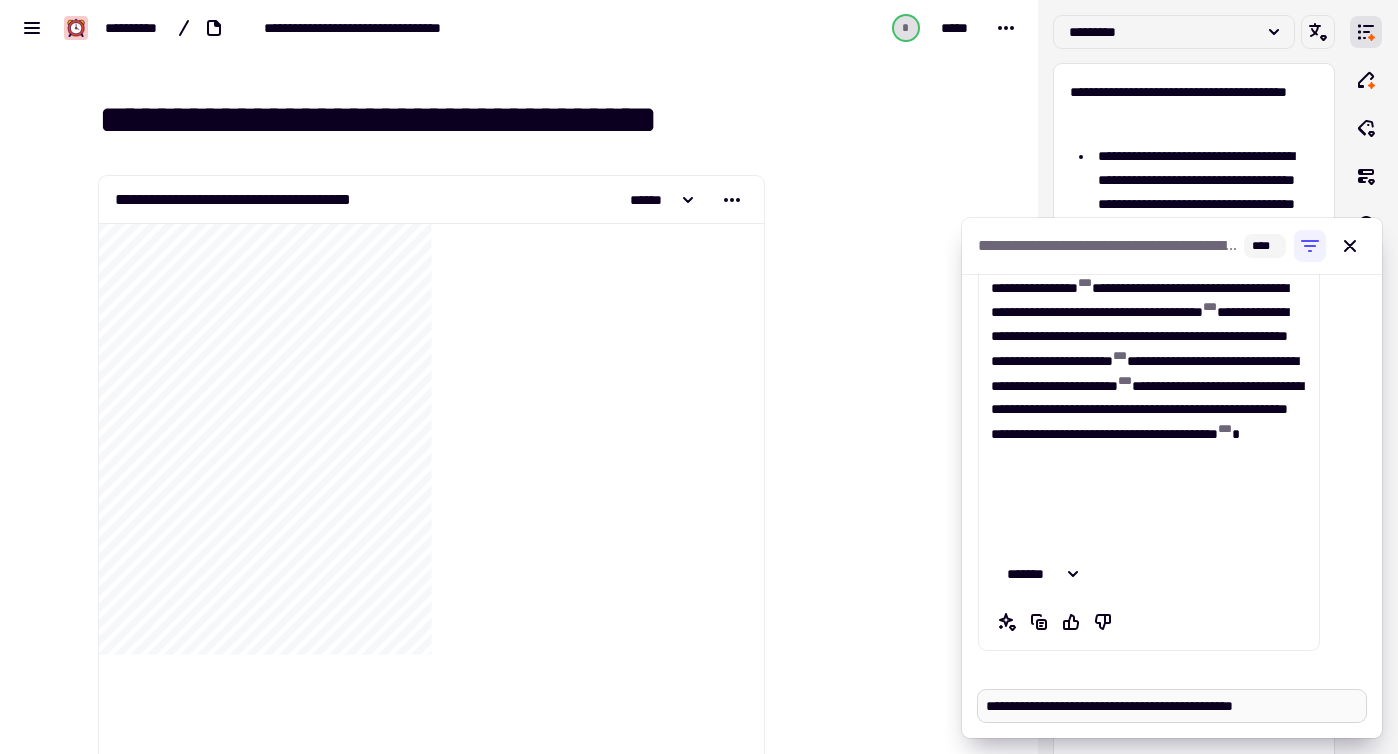 type on "**********" 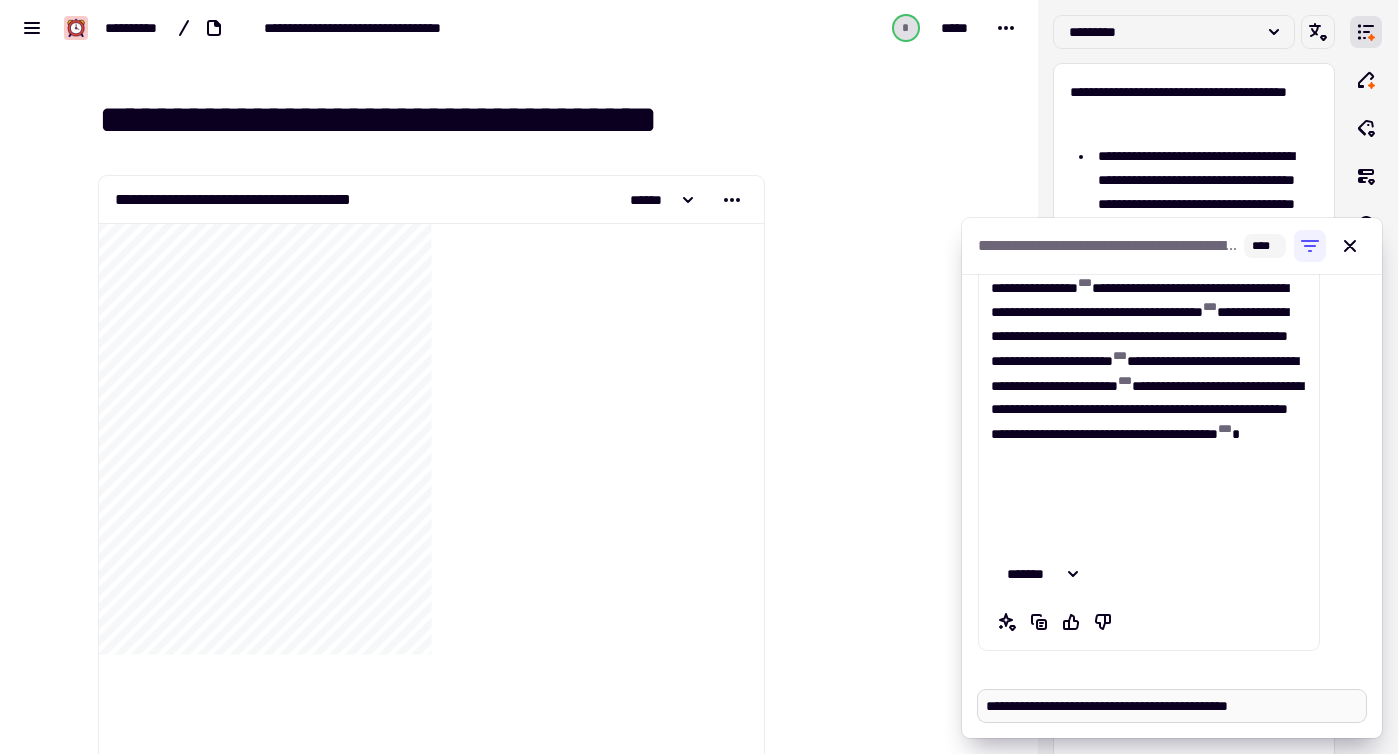type on "*" 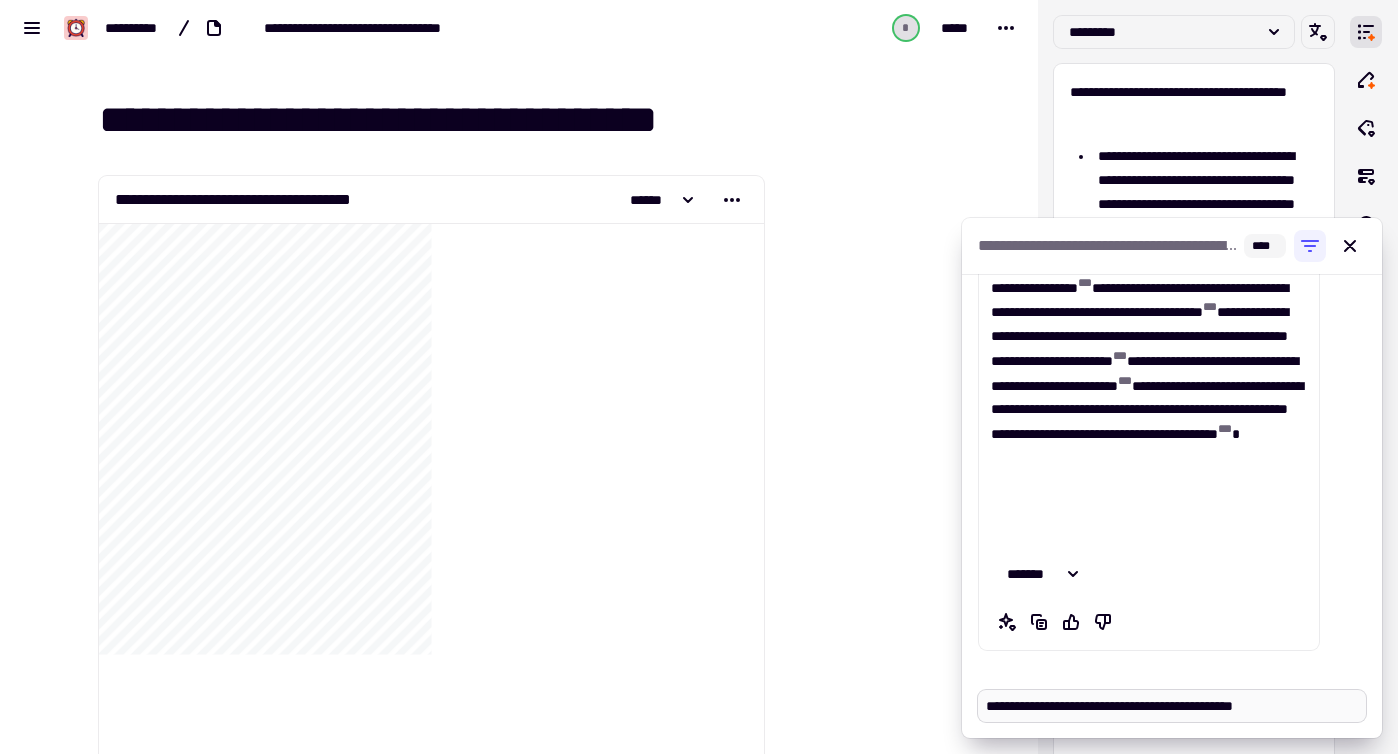 type on "*" 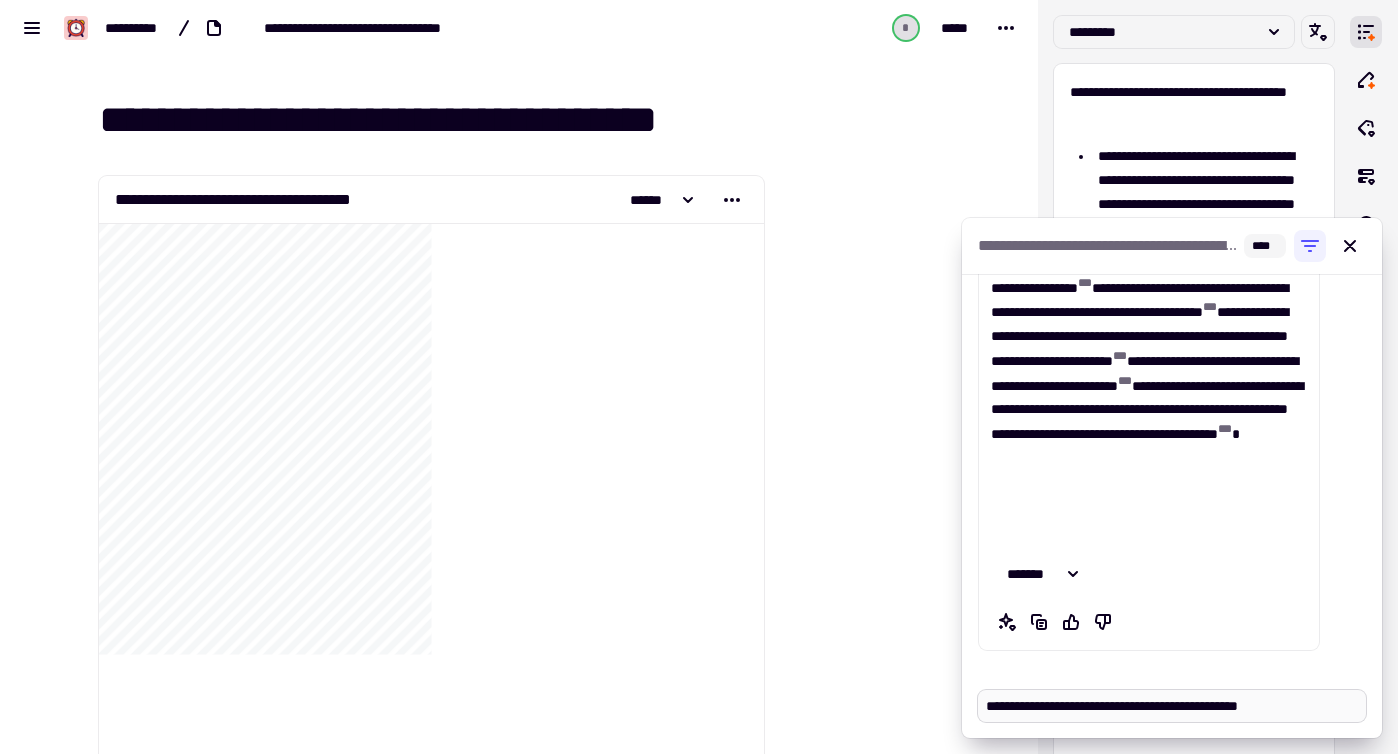 type on "*" 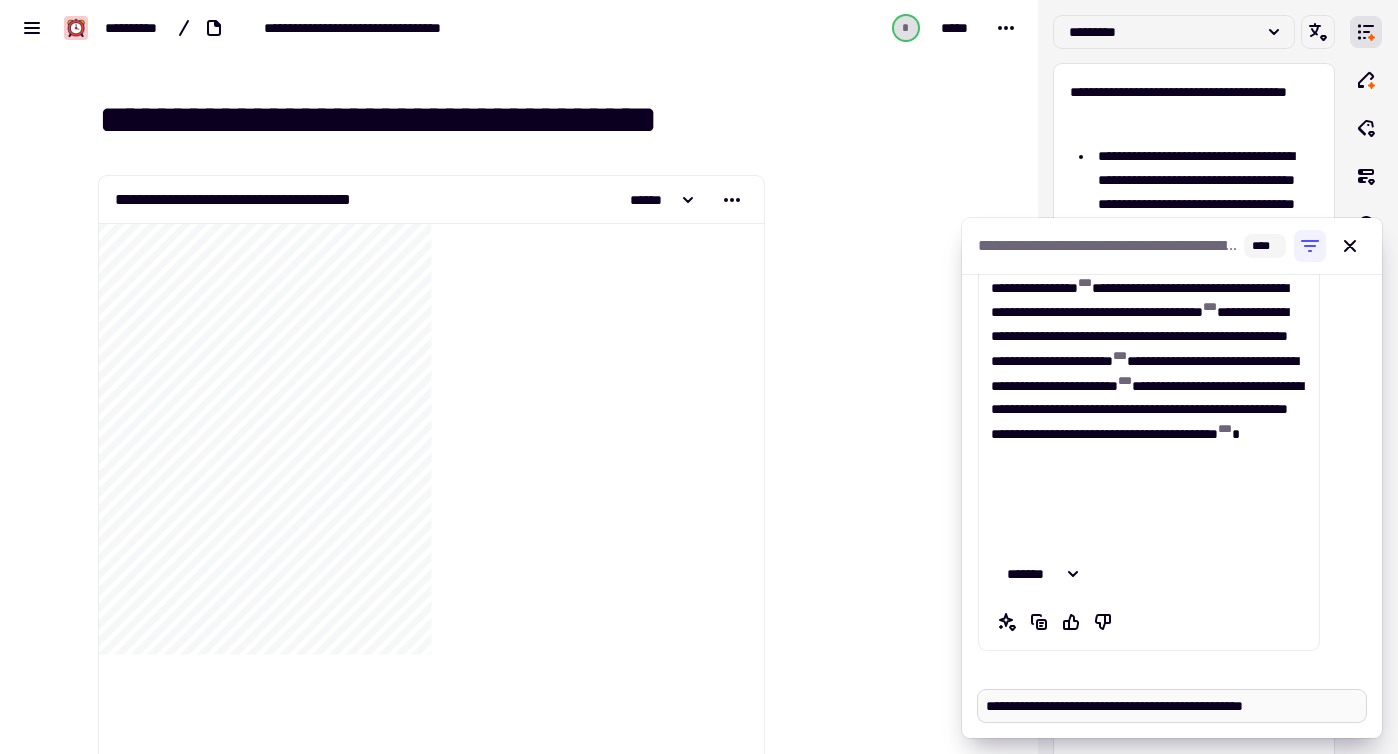 type on "*" 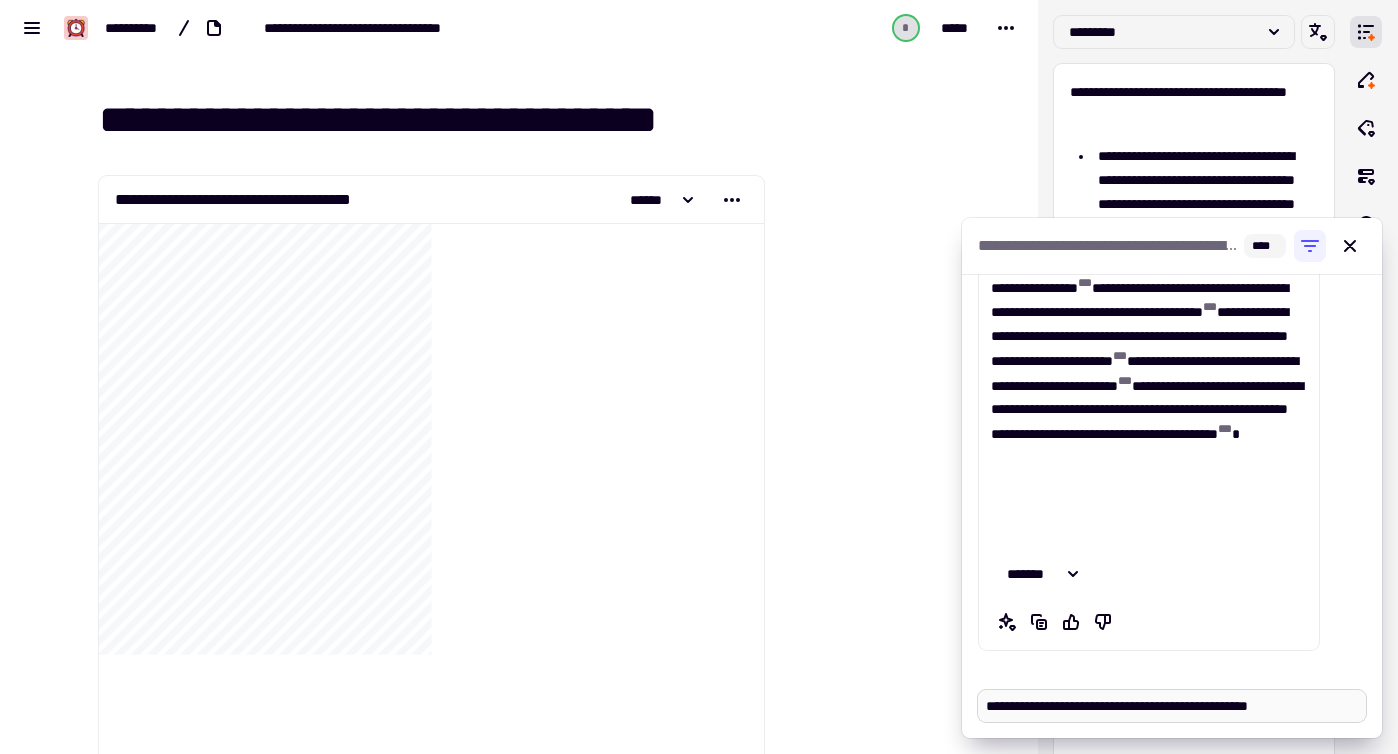 type on "*" 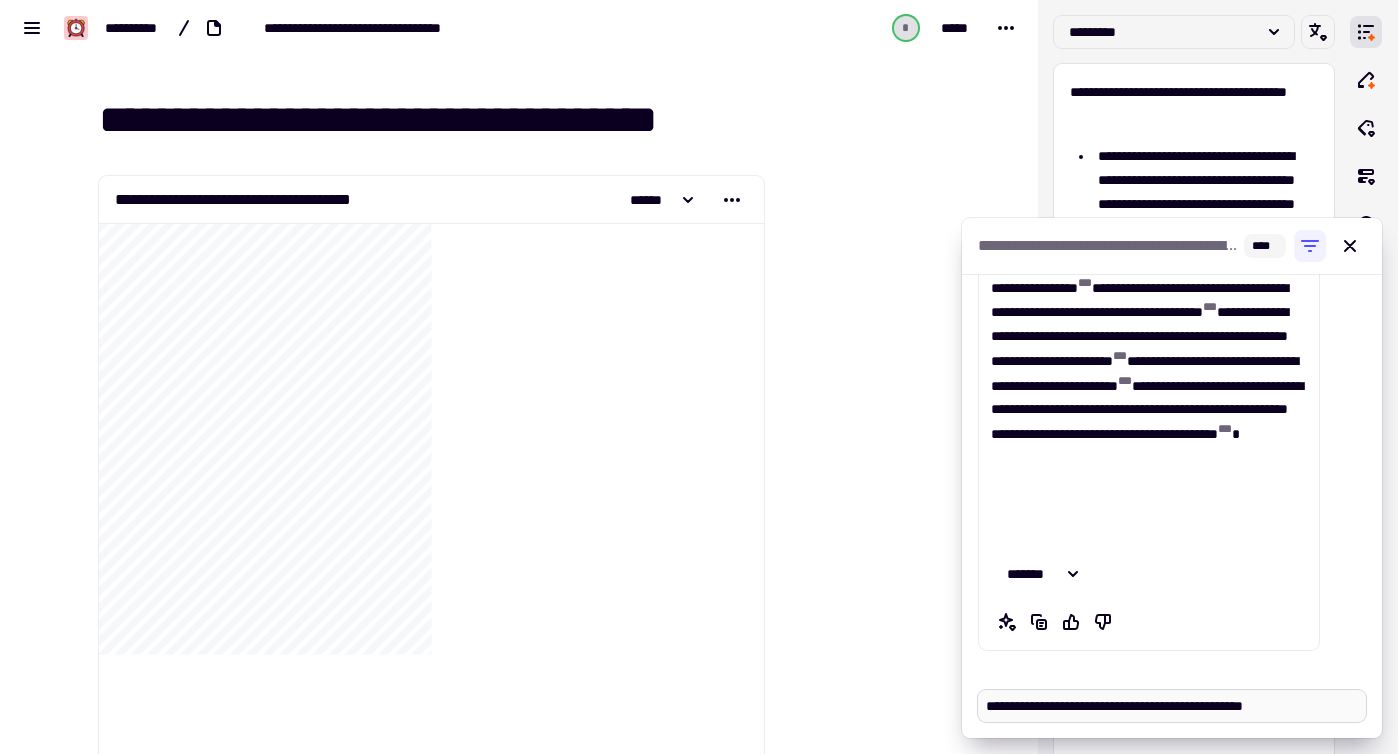 type on "*" 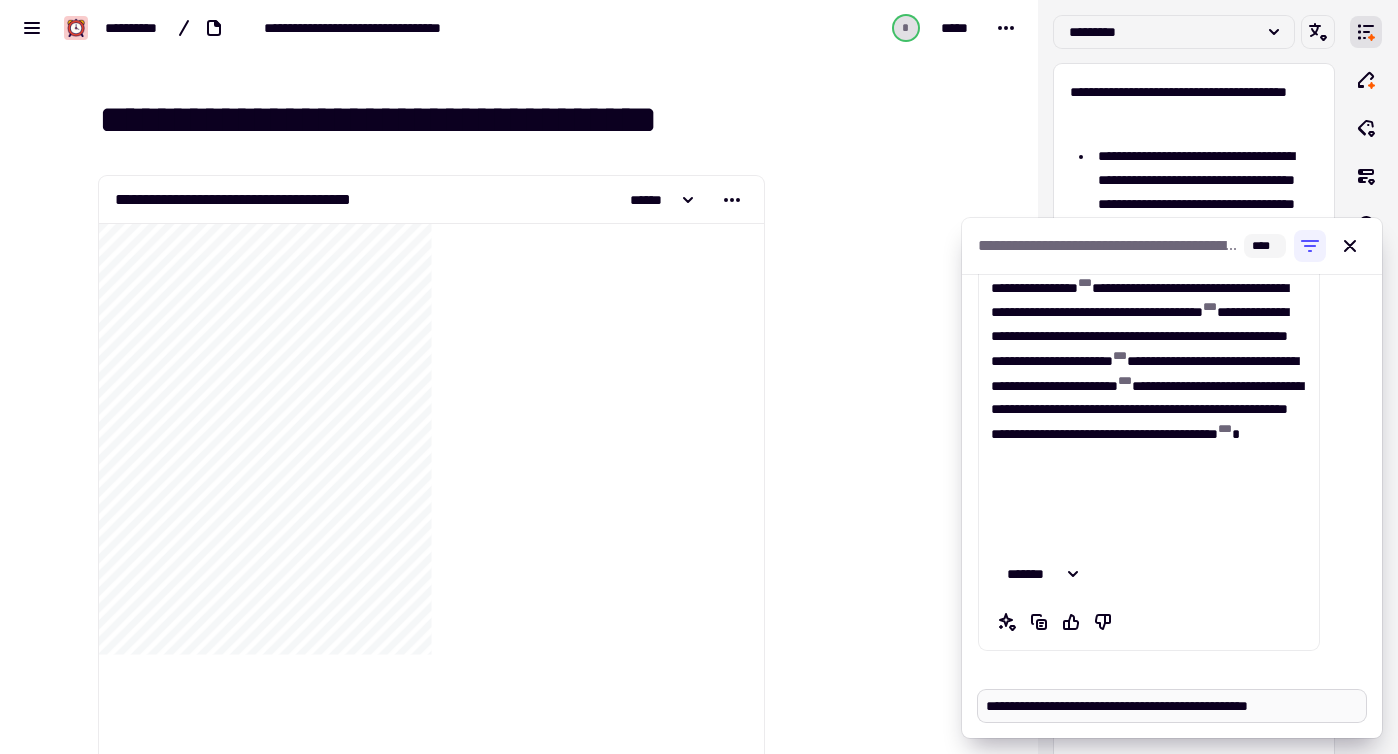 type on "*" 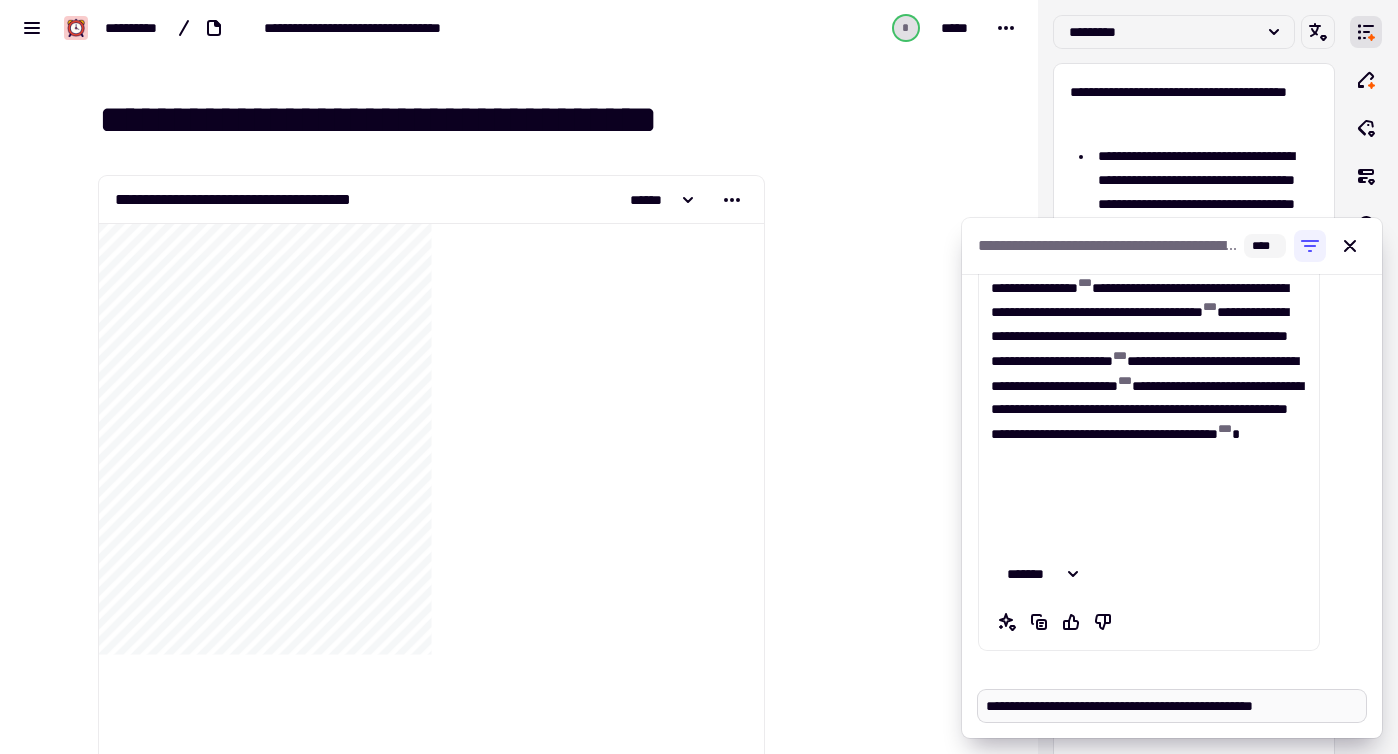 type on "*" 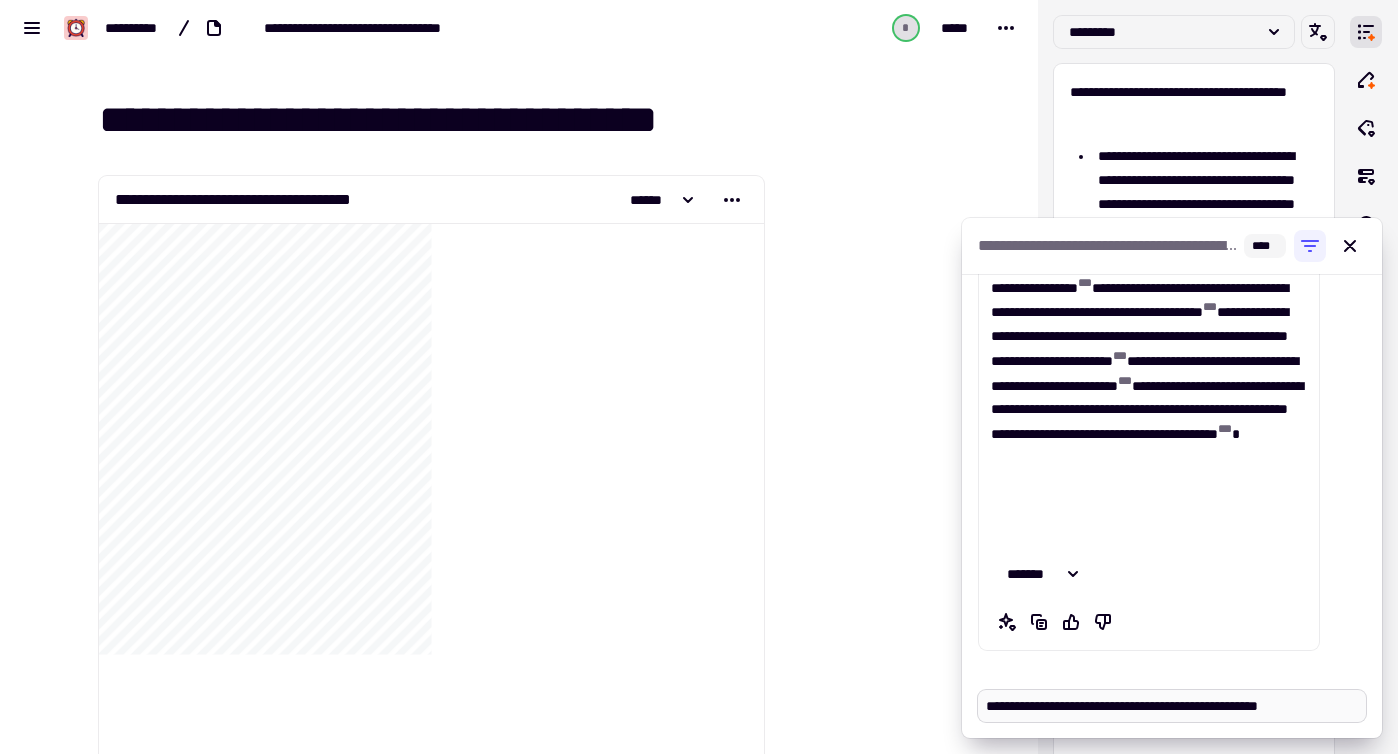 type on "*" 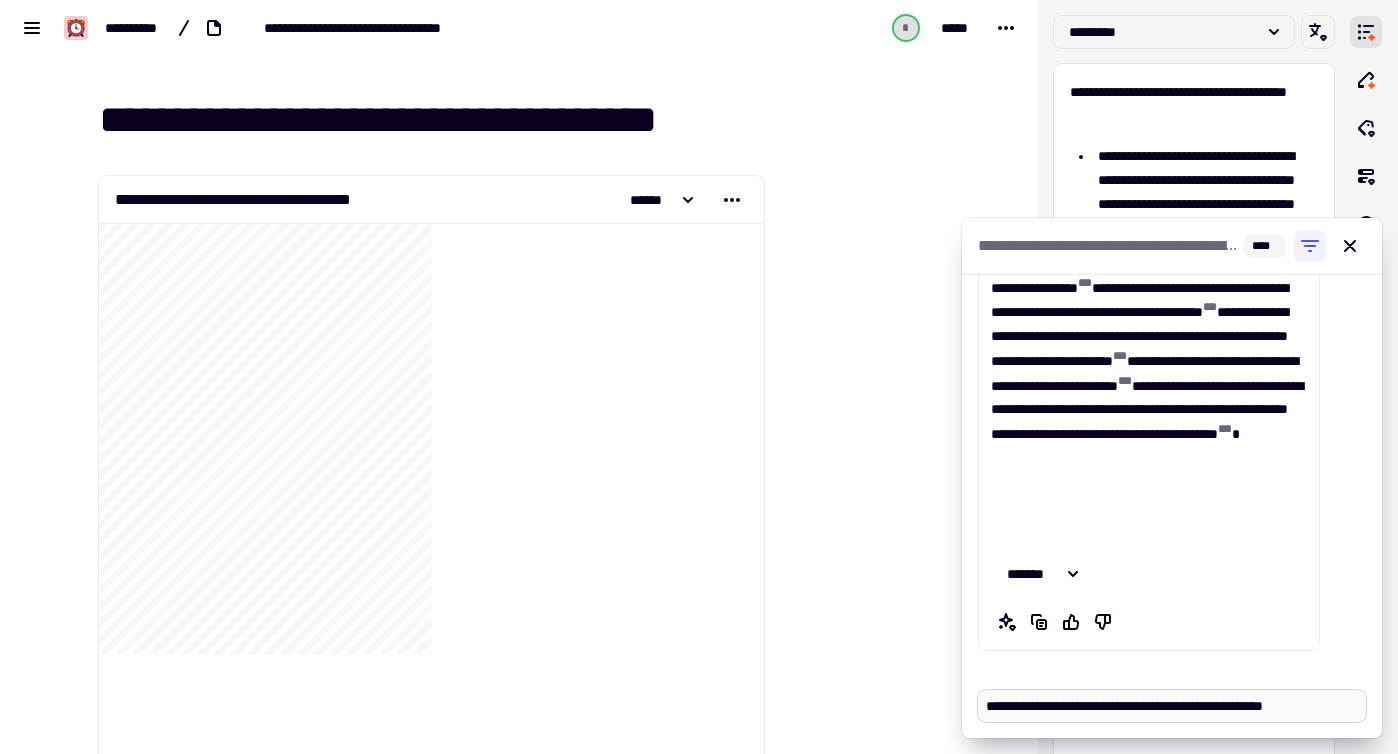 type on "*" 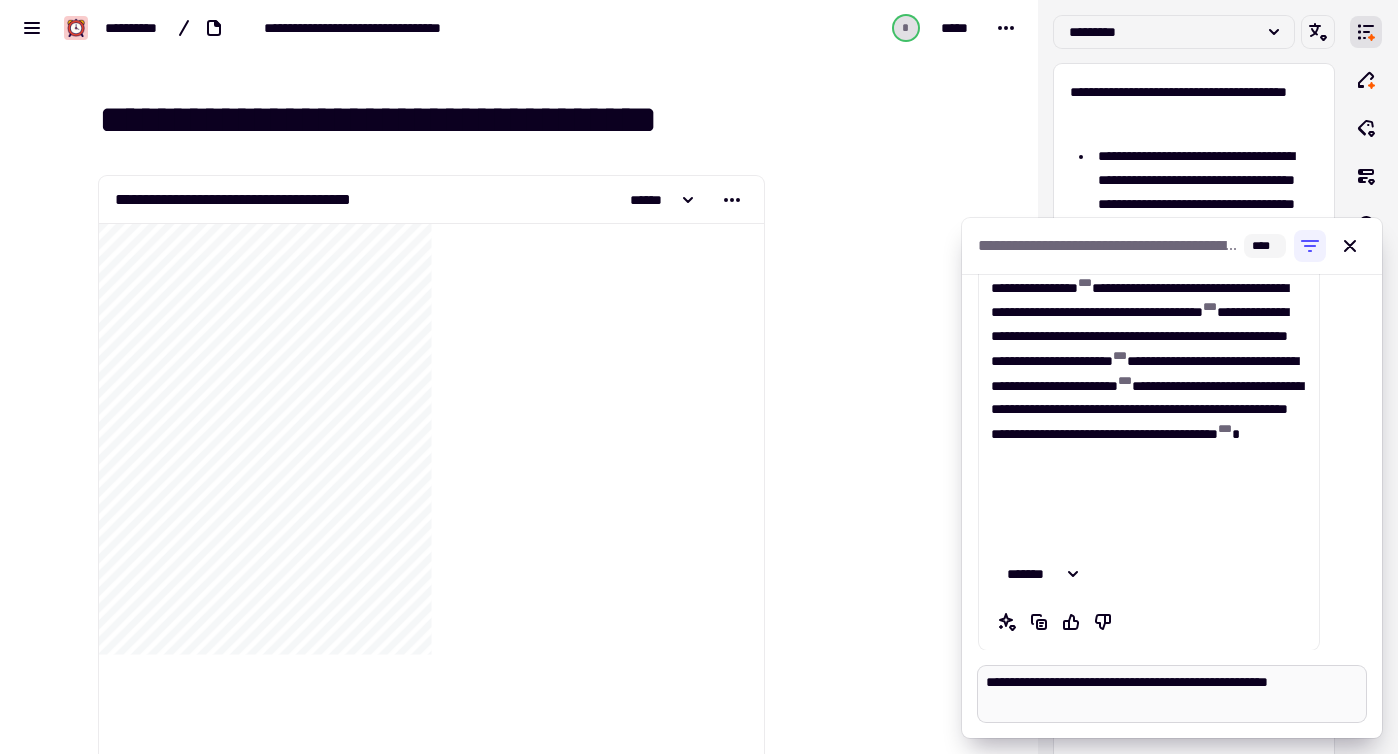 type on "*" 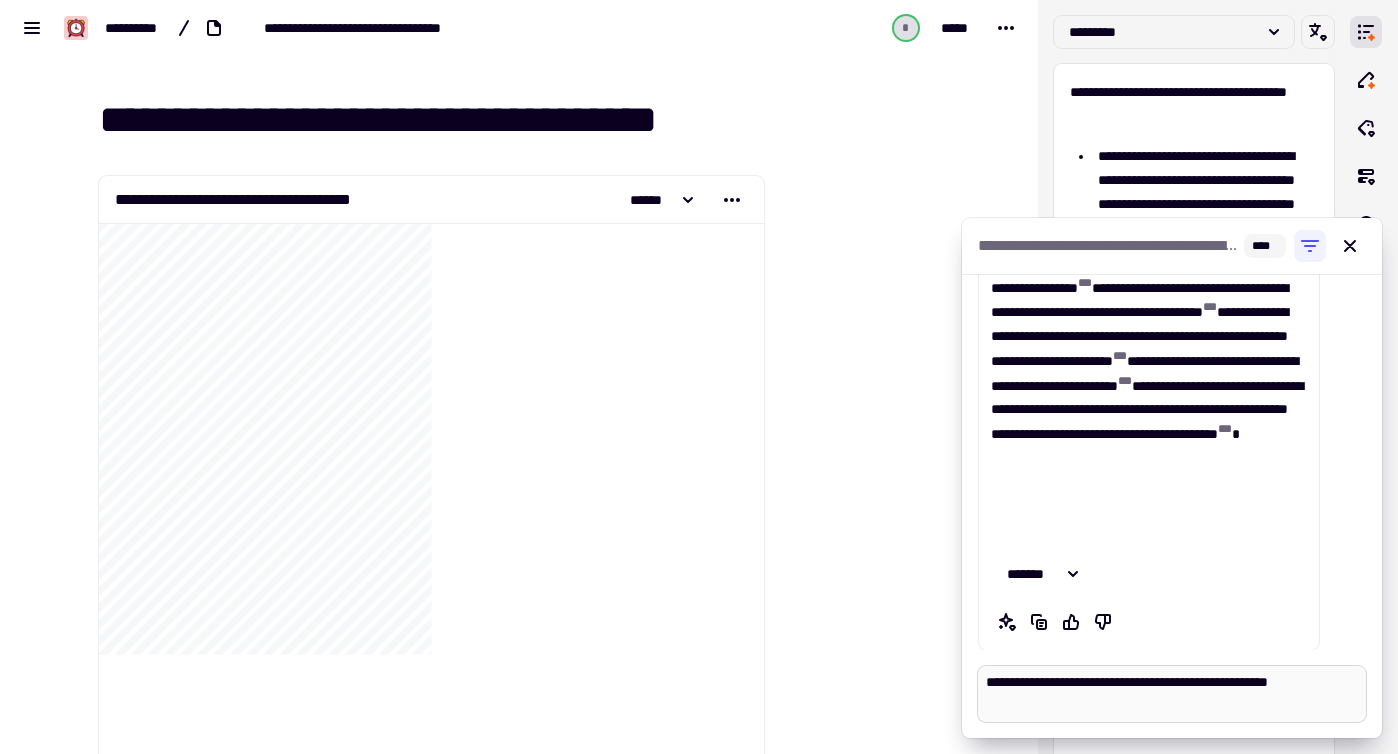 type on "**********" 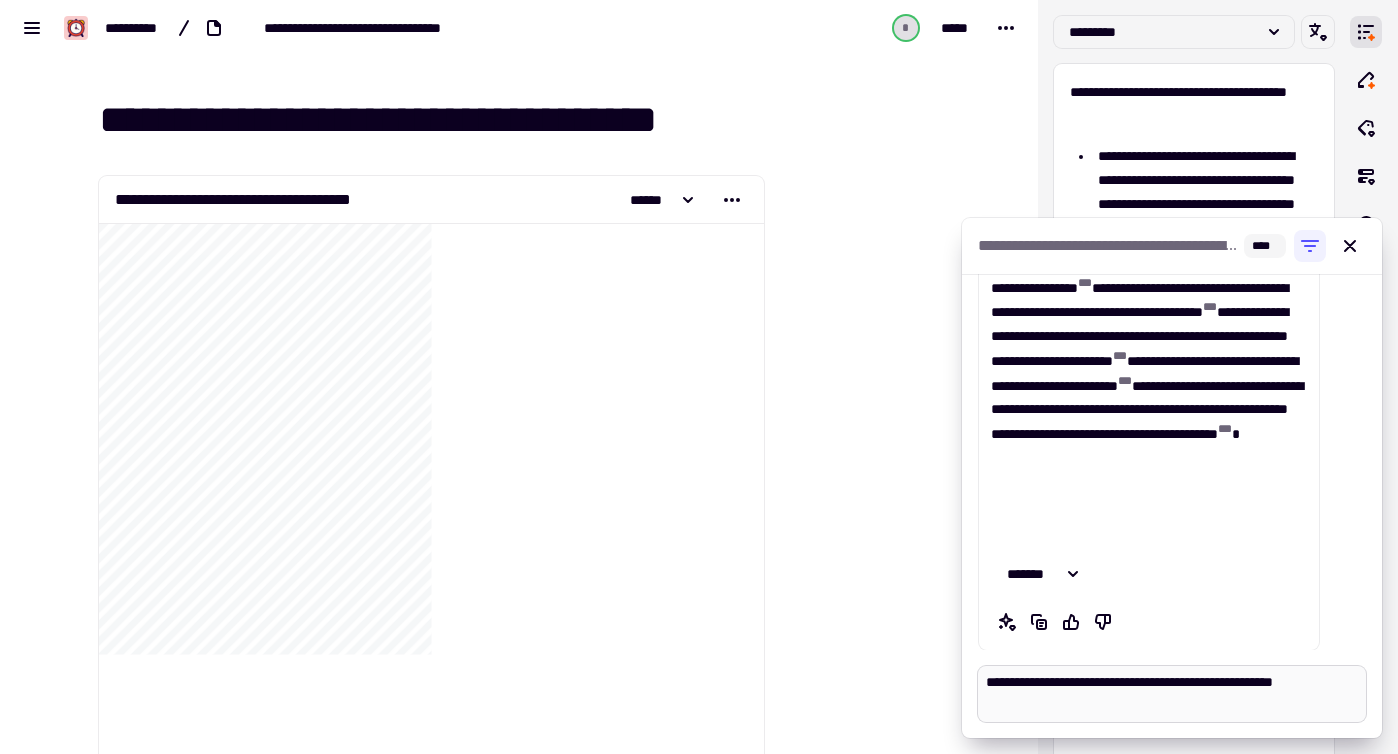 type on "*" 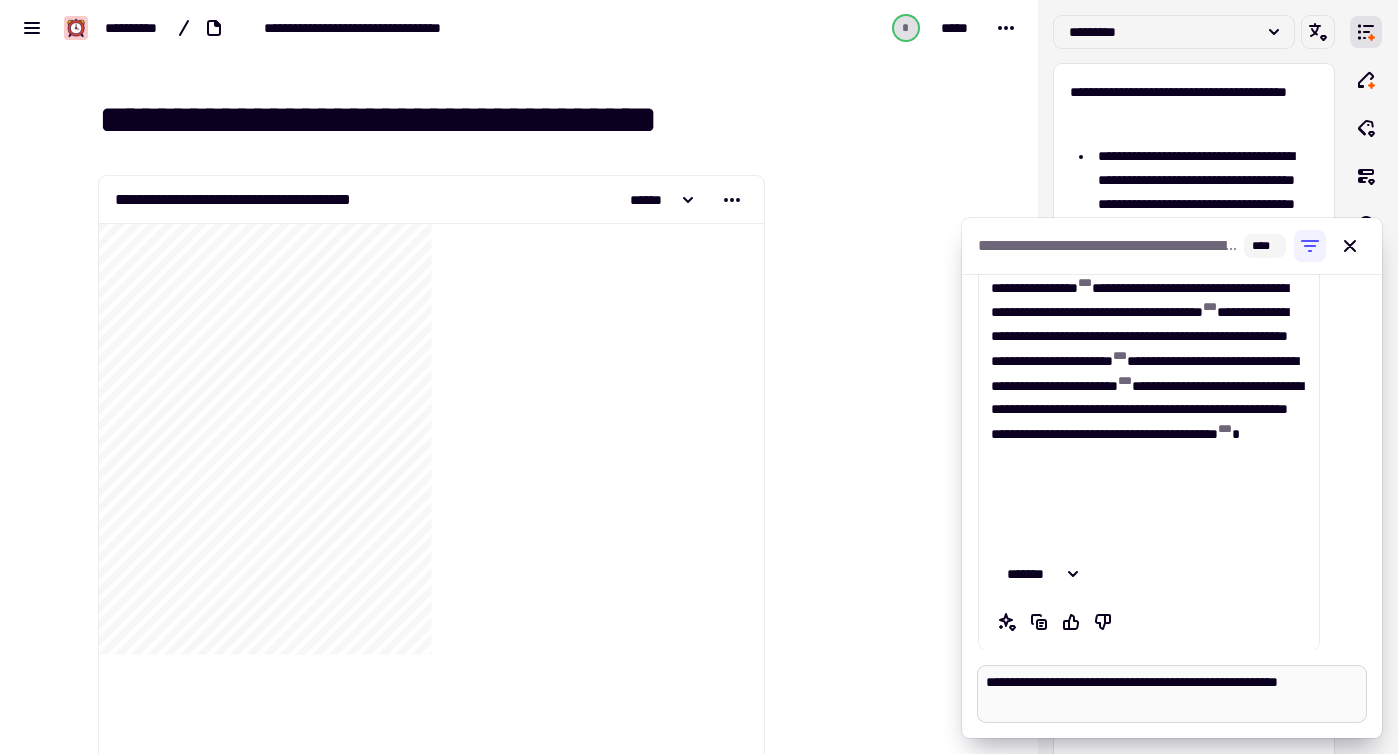 type on "*" 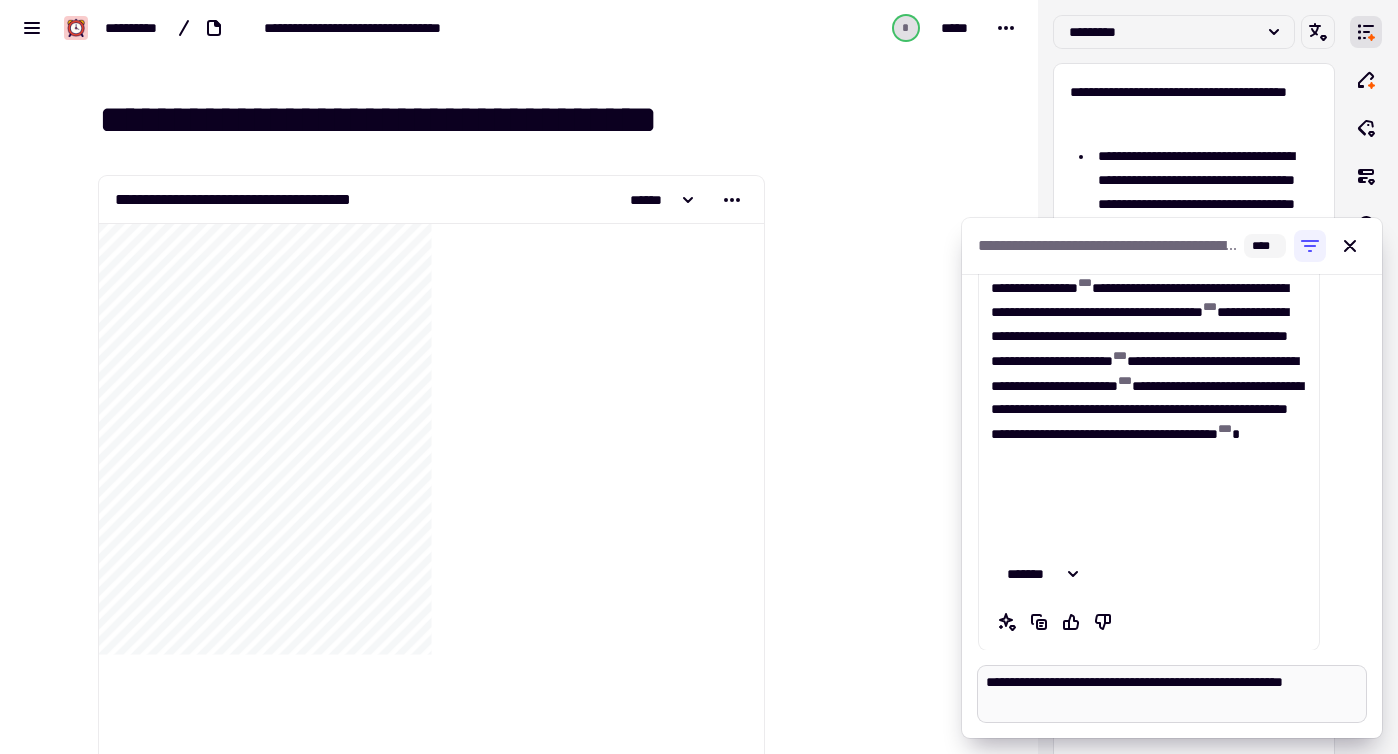 type on "*" 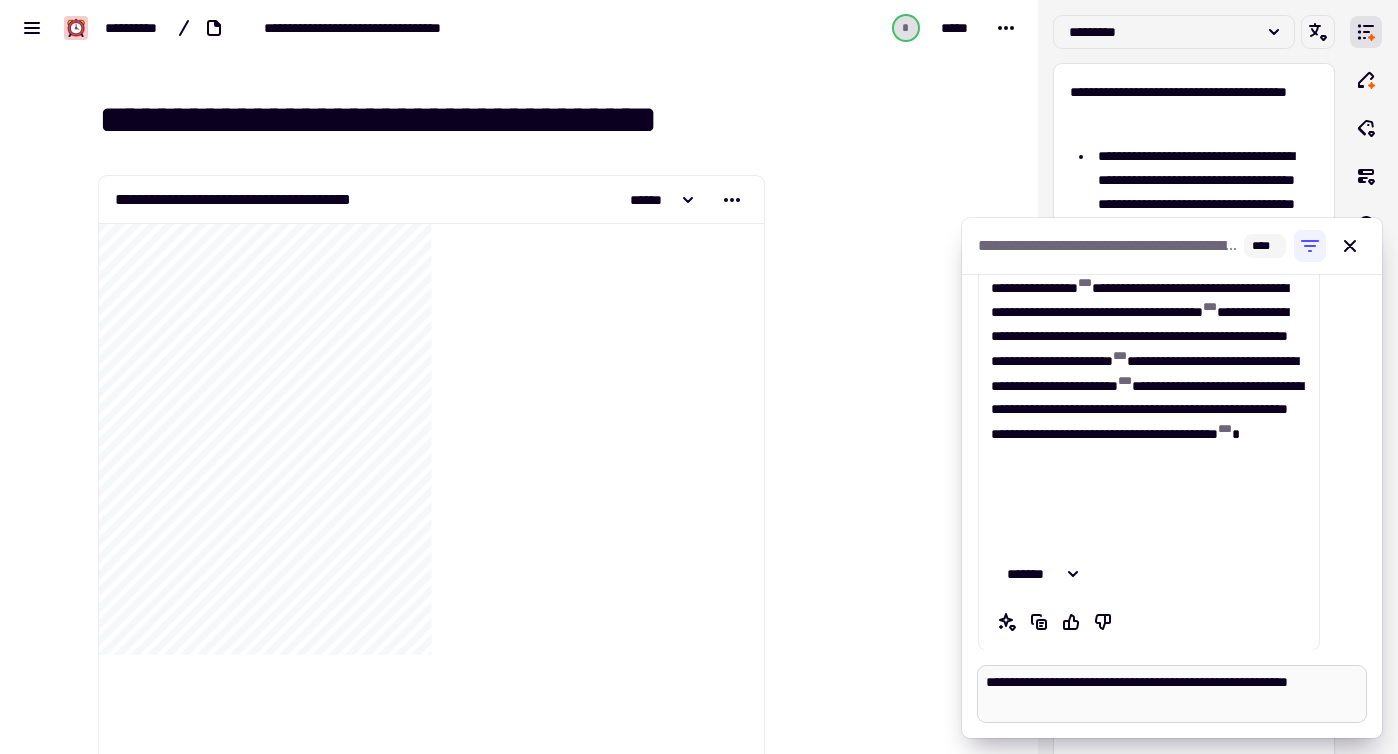 type on "*" 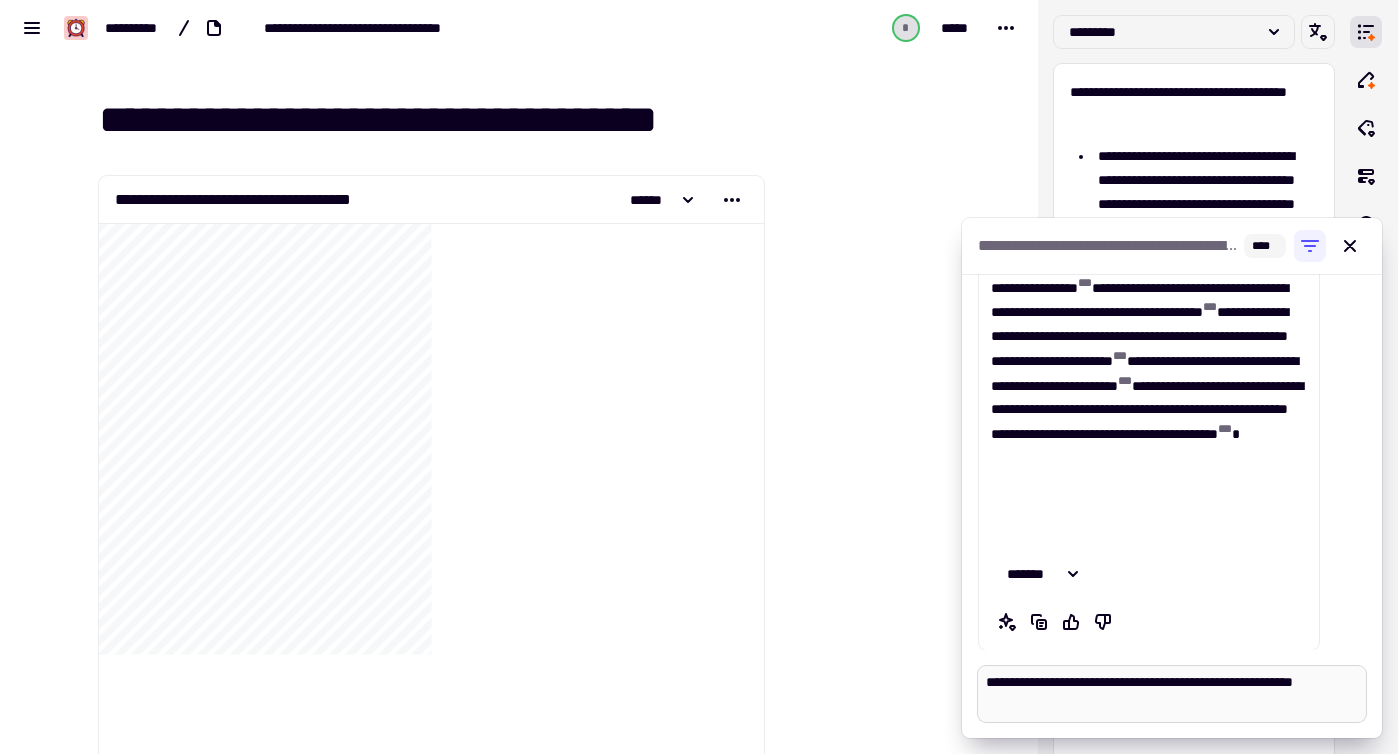 type on "*" 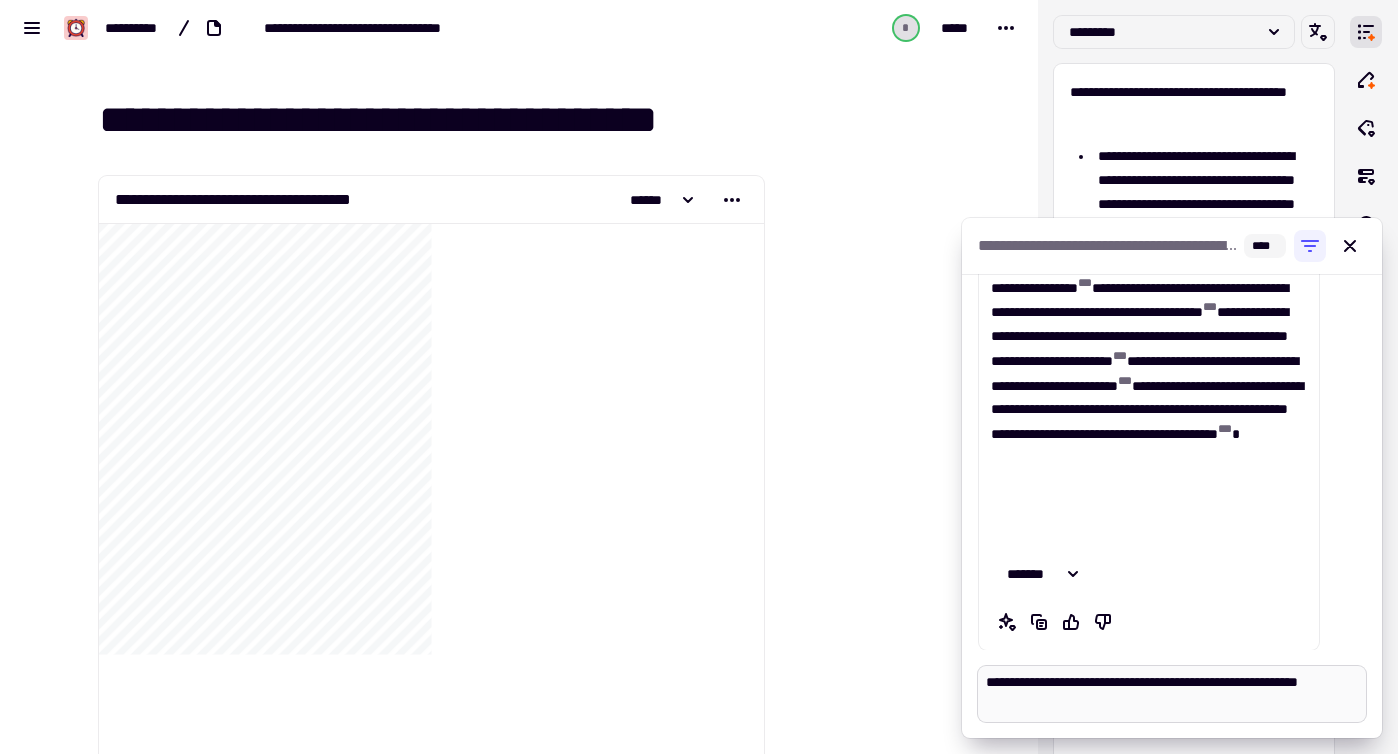 type on "*" 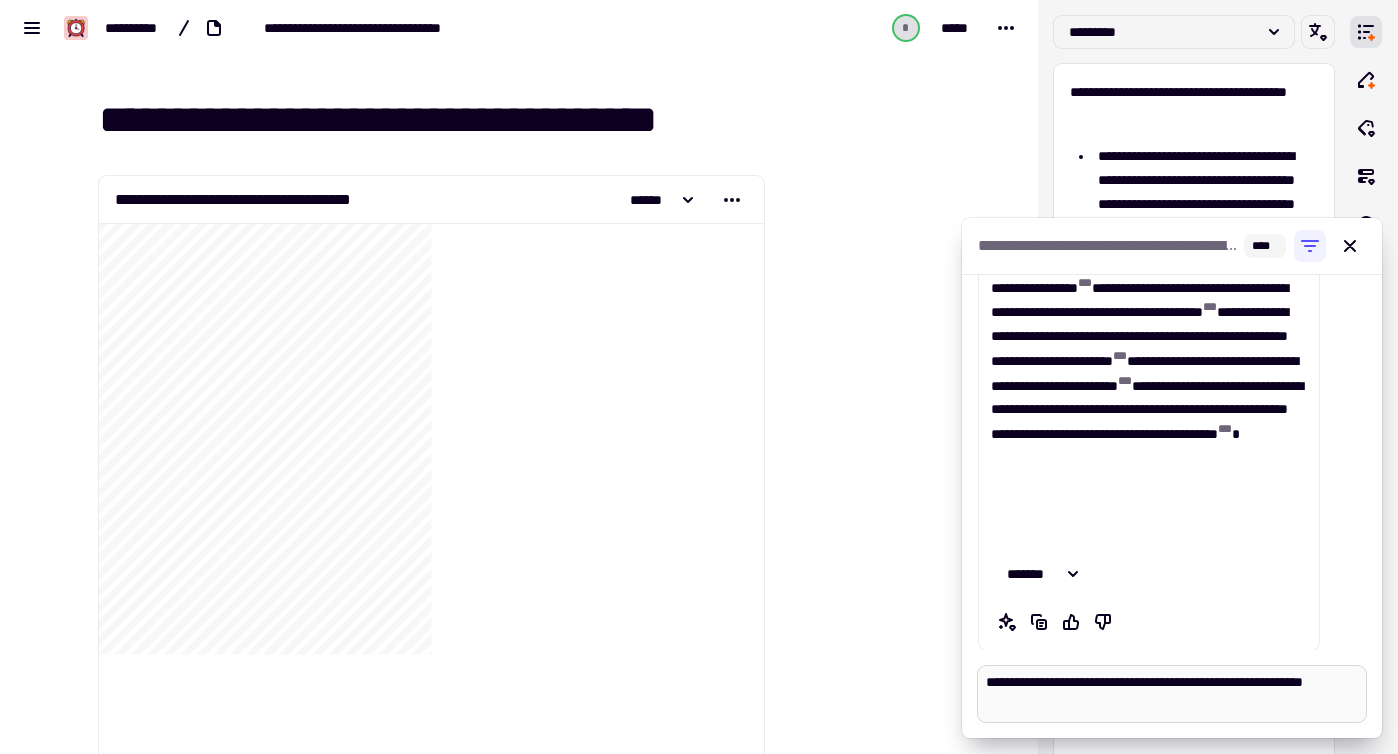 type on "*" 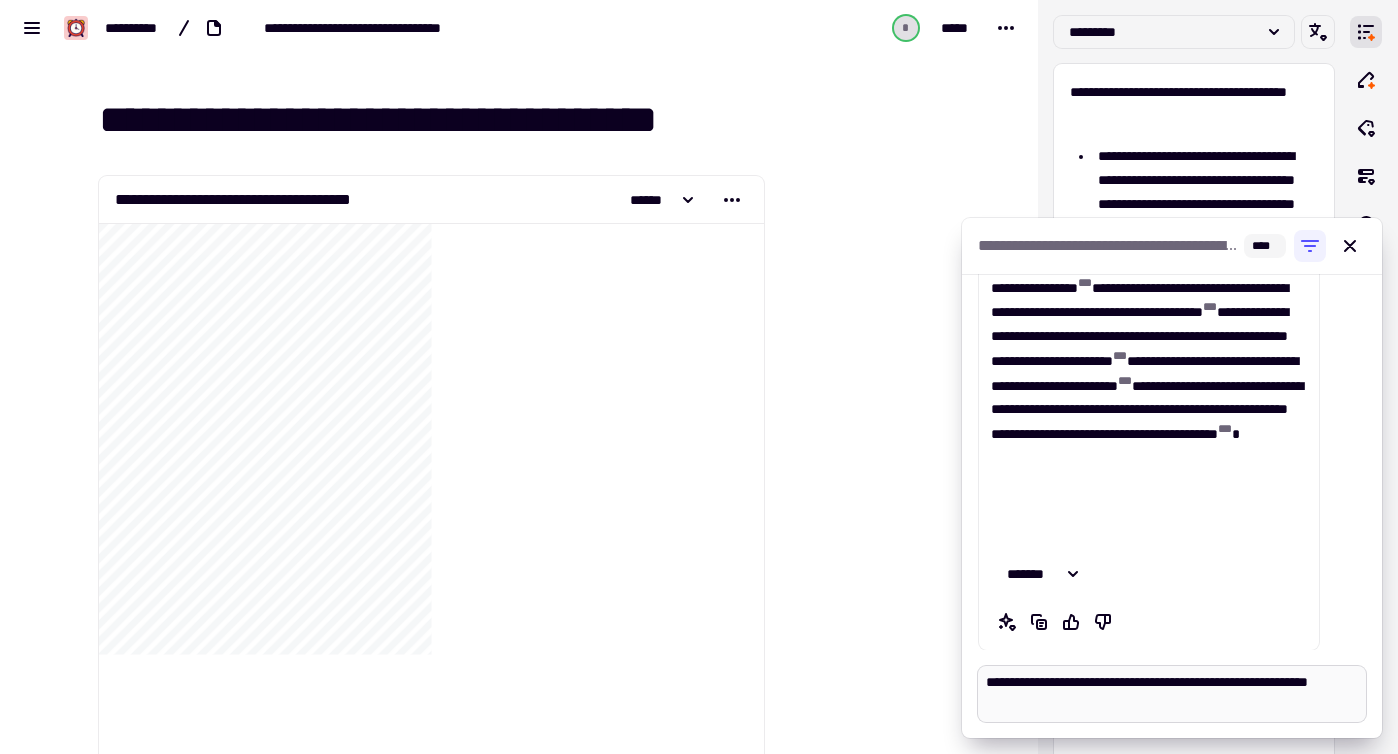 type on "*" 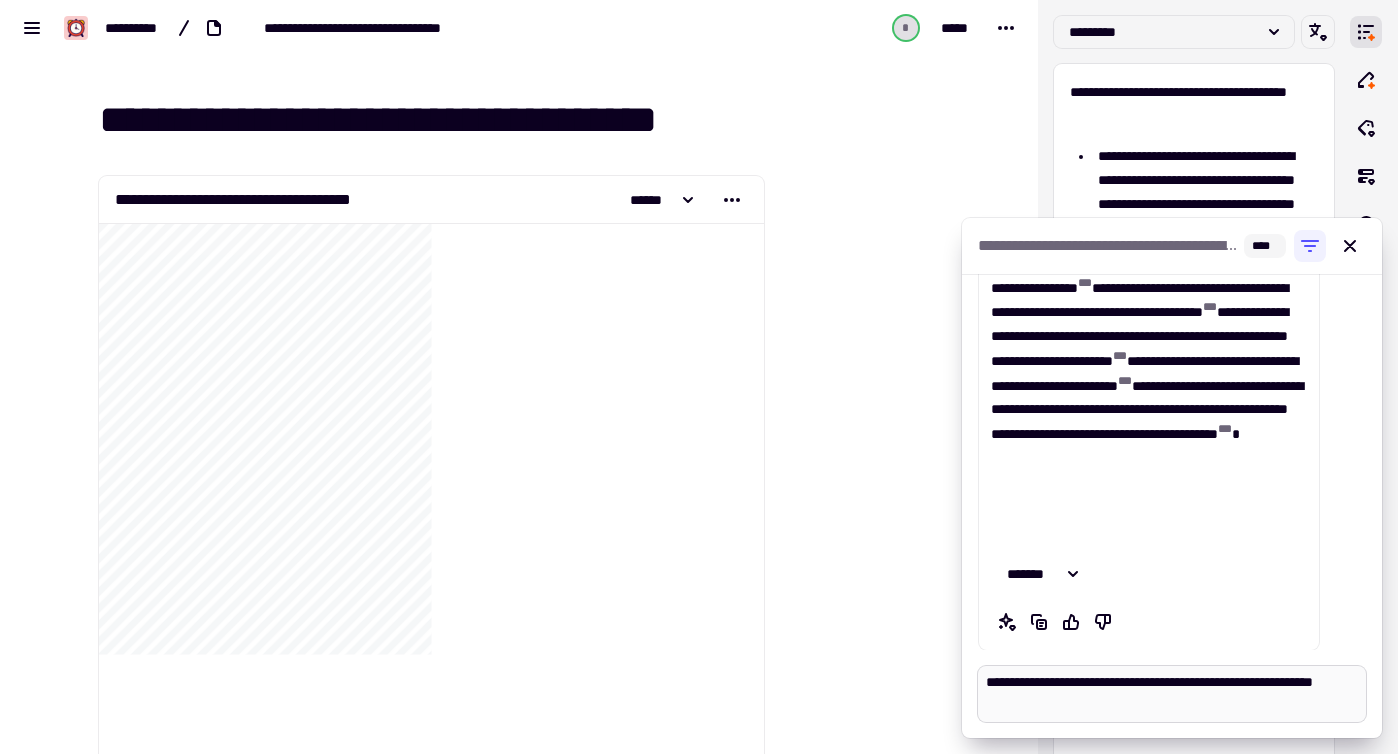 type on "*" 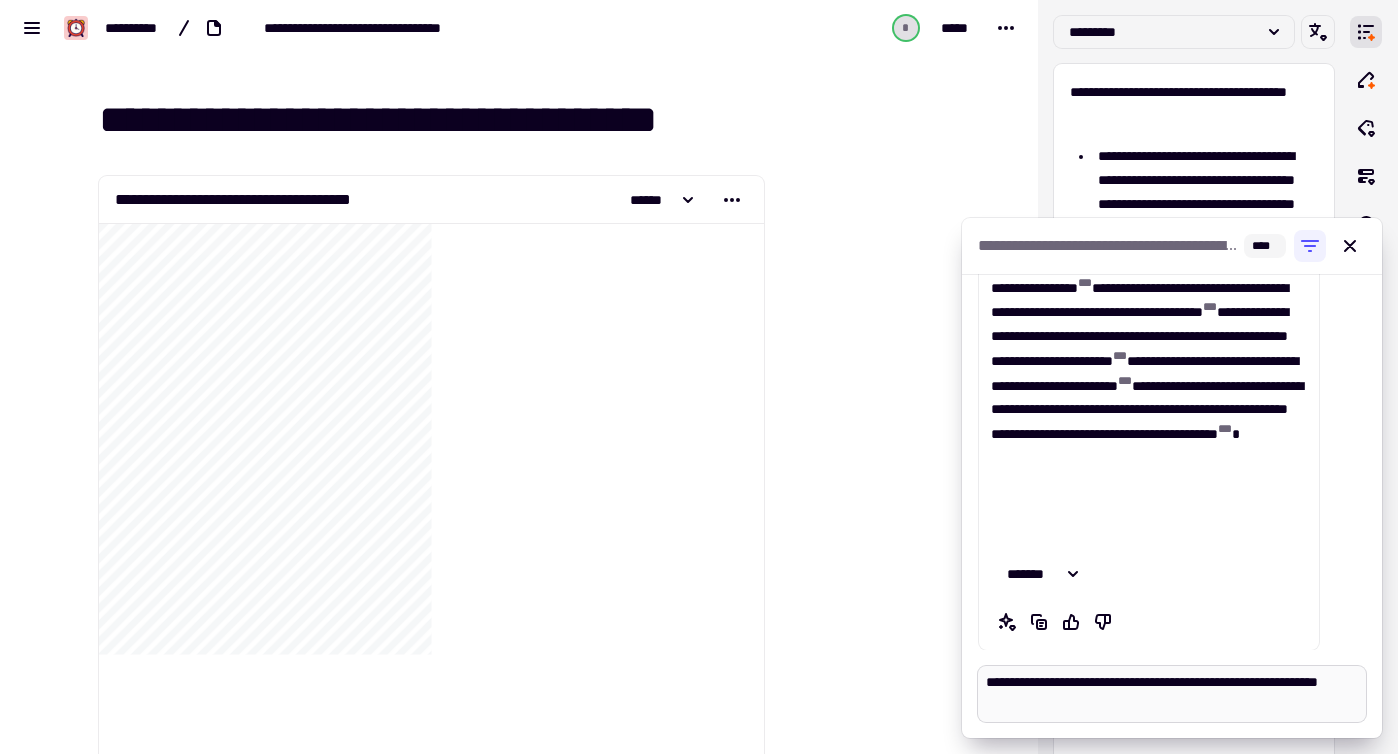 type on "*" 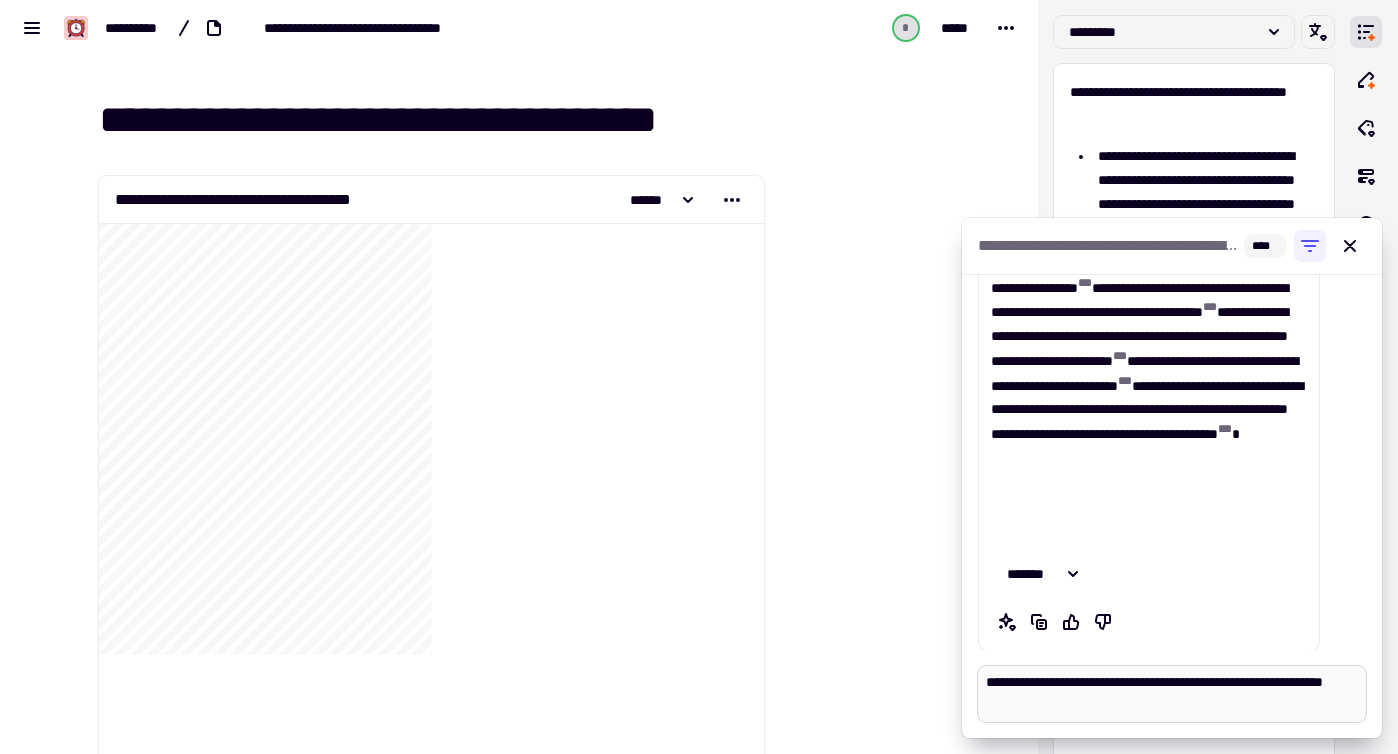 type on "*" 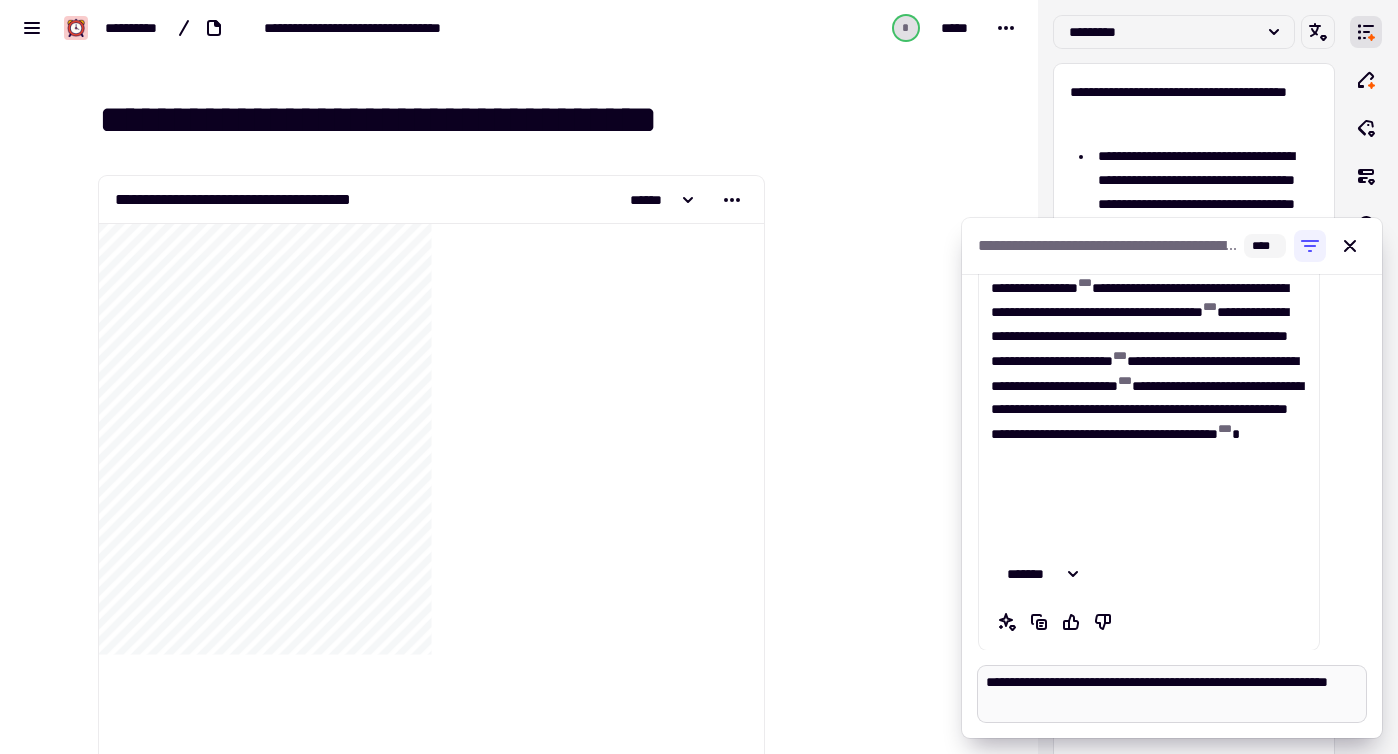 type on "*" 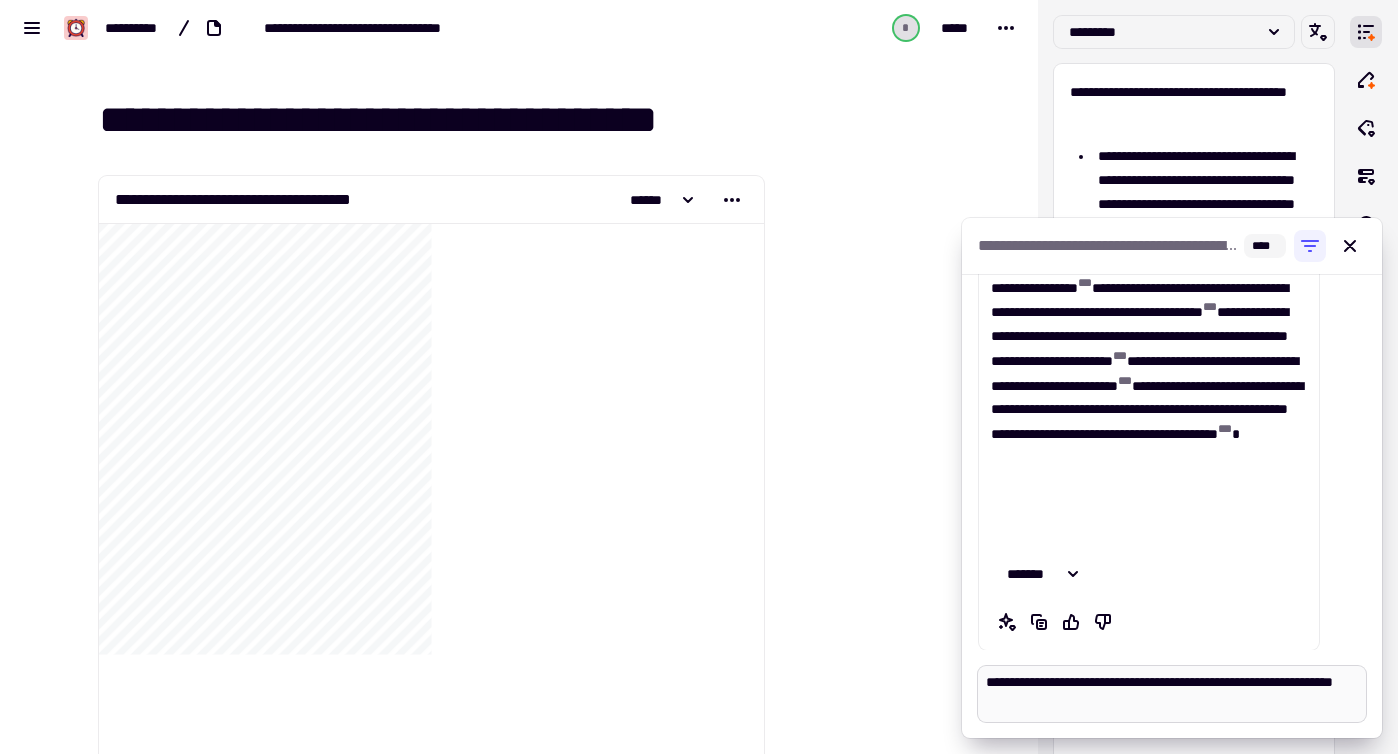 type on "*" 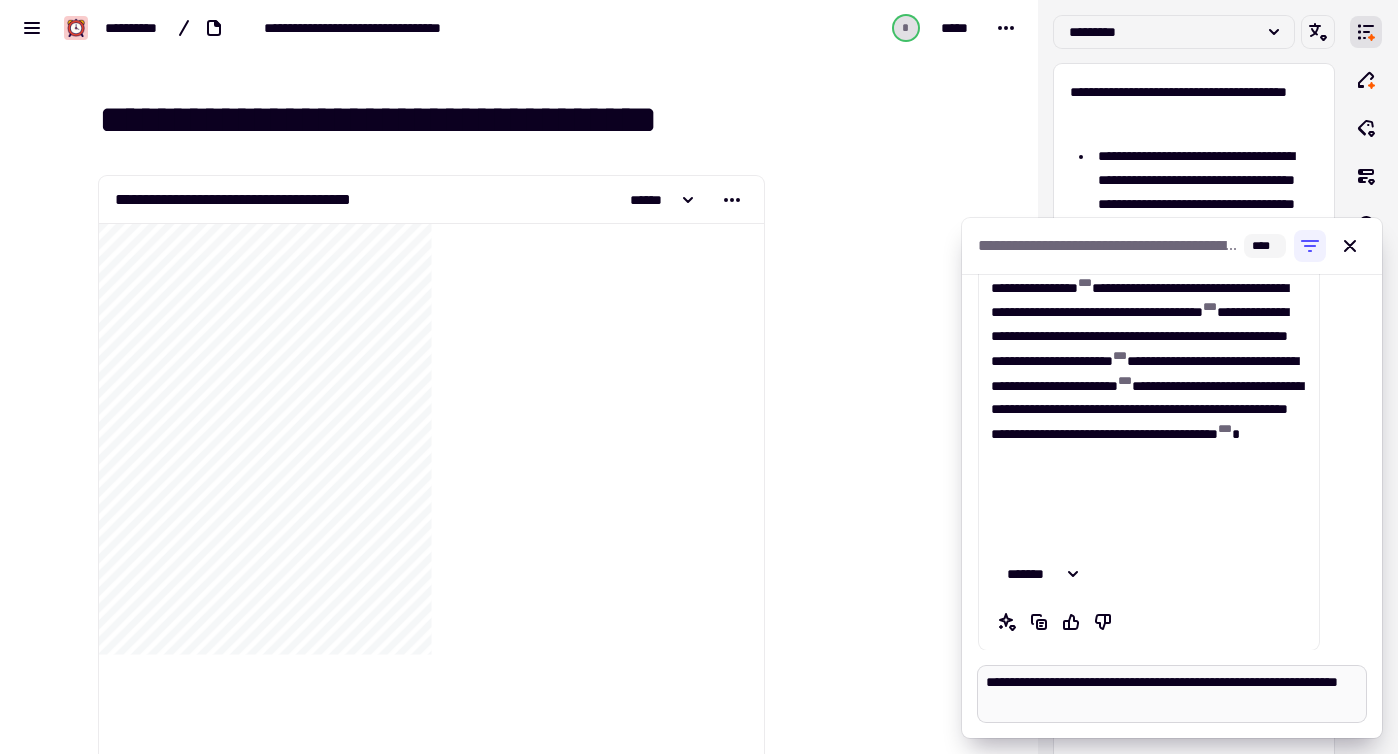 type on "*" 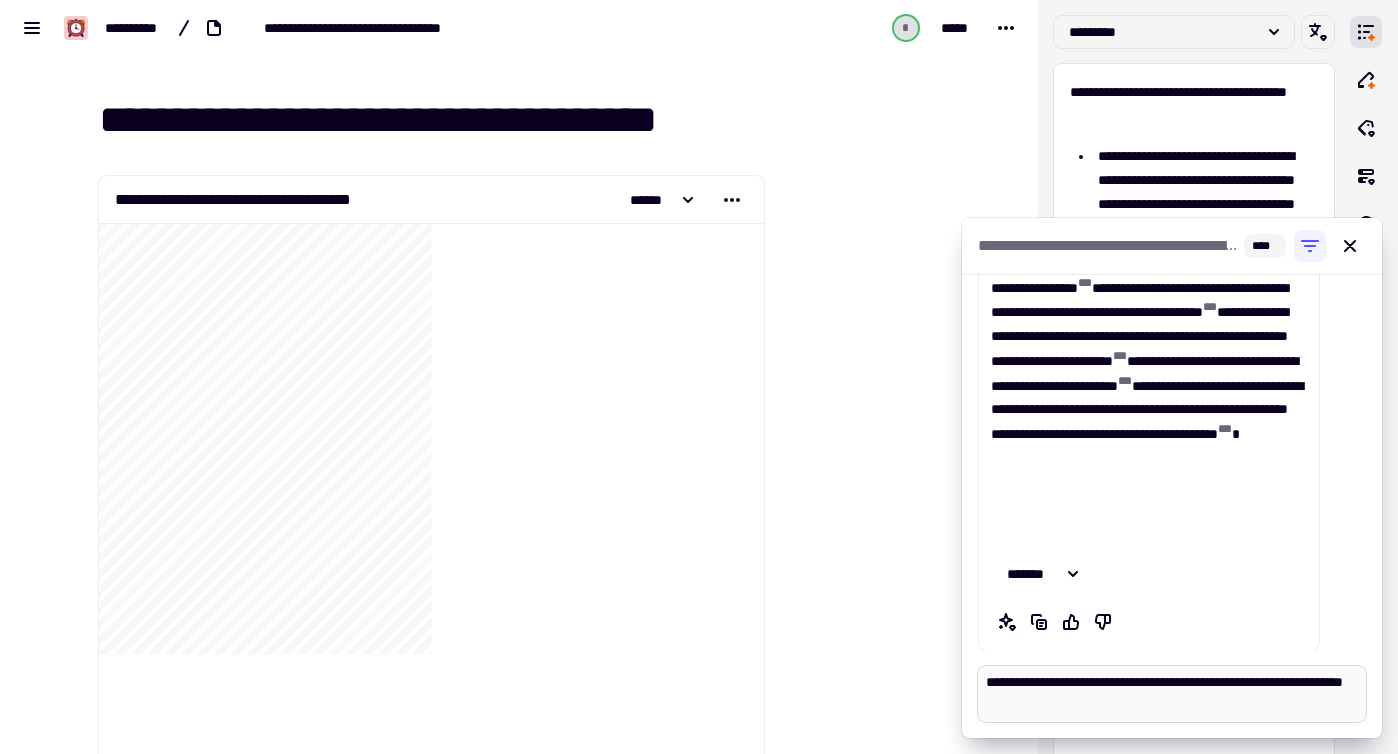 type on "*" 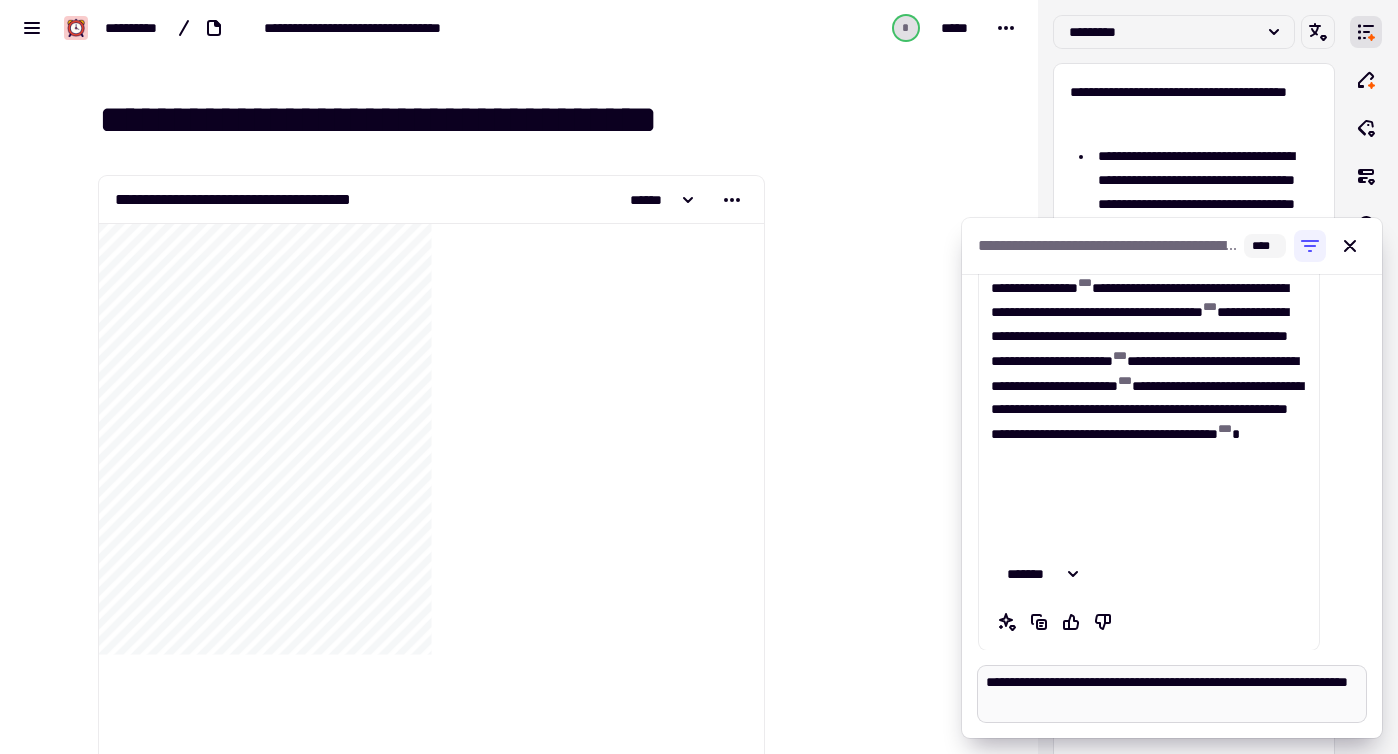 type on "*" 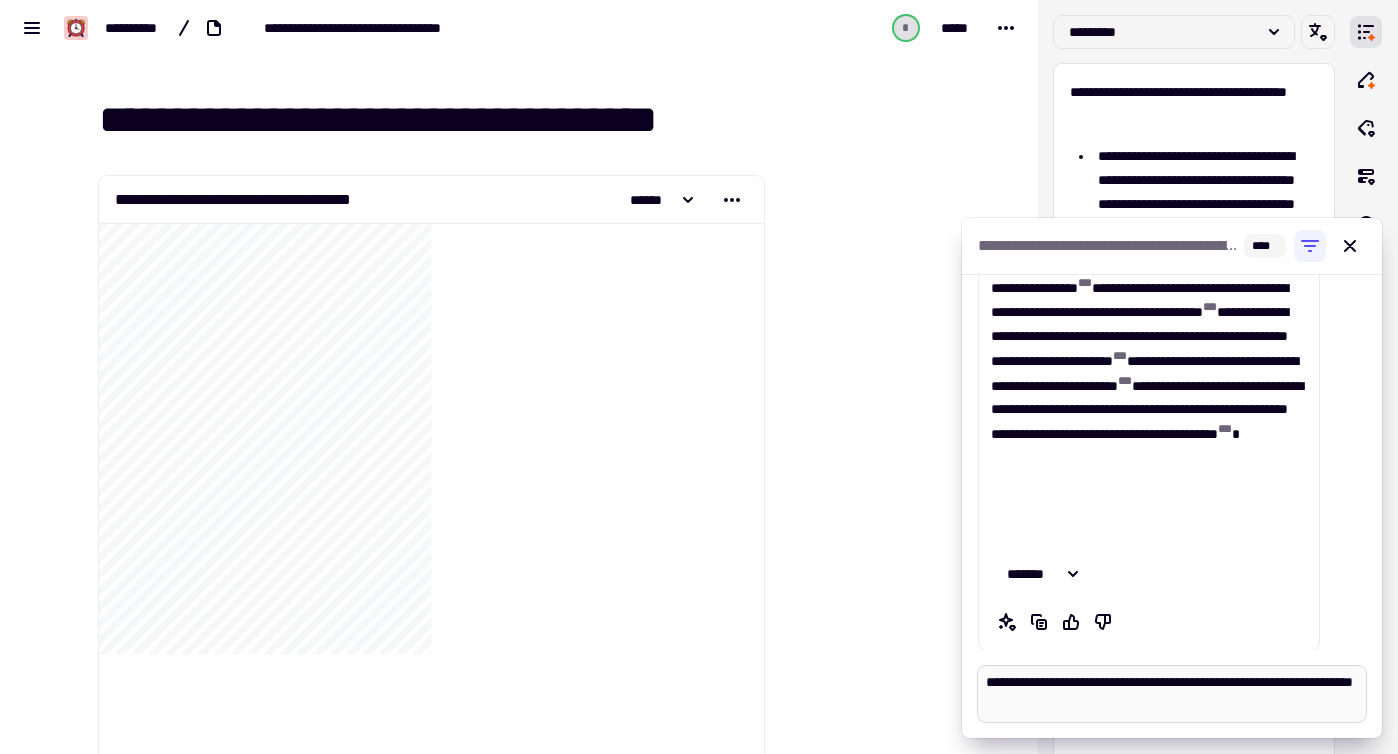 type on "*" 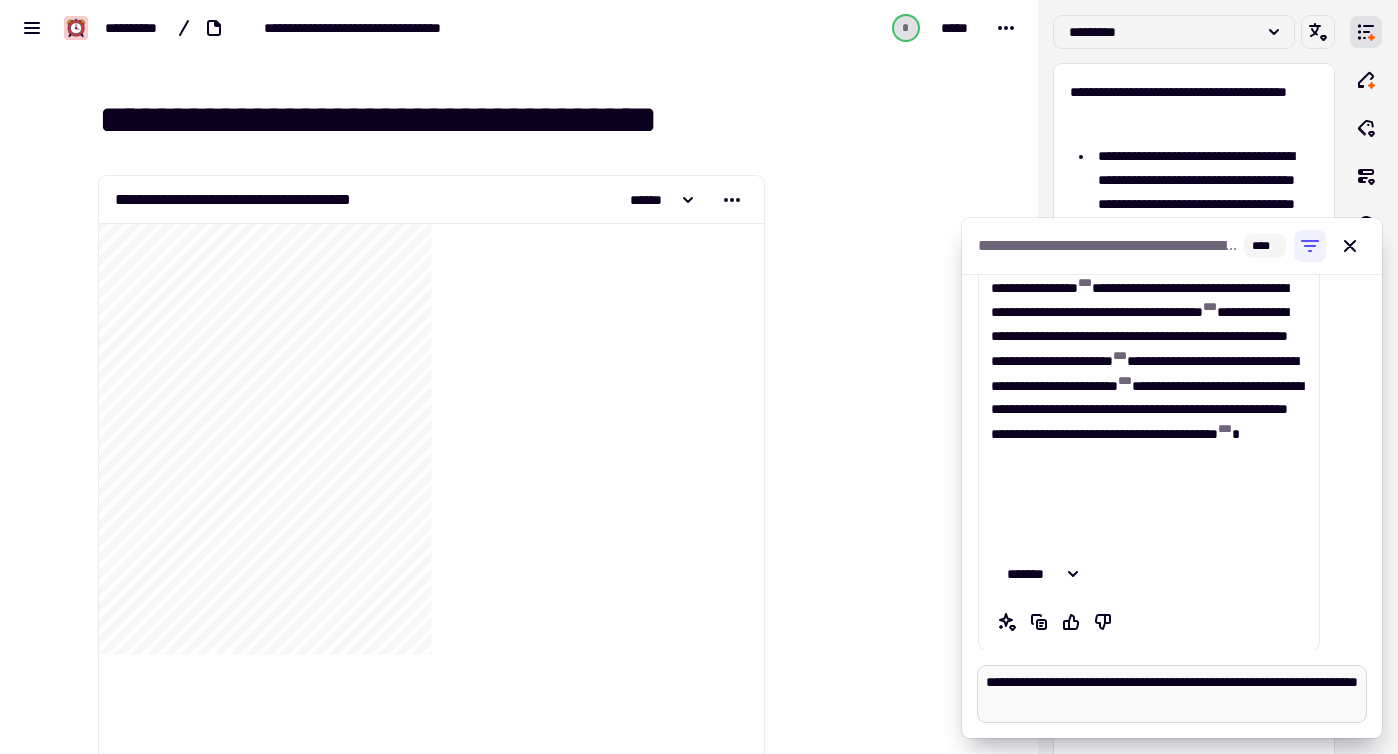 type on "*" 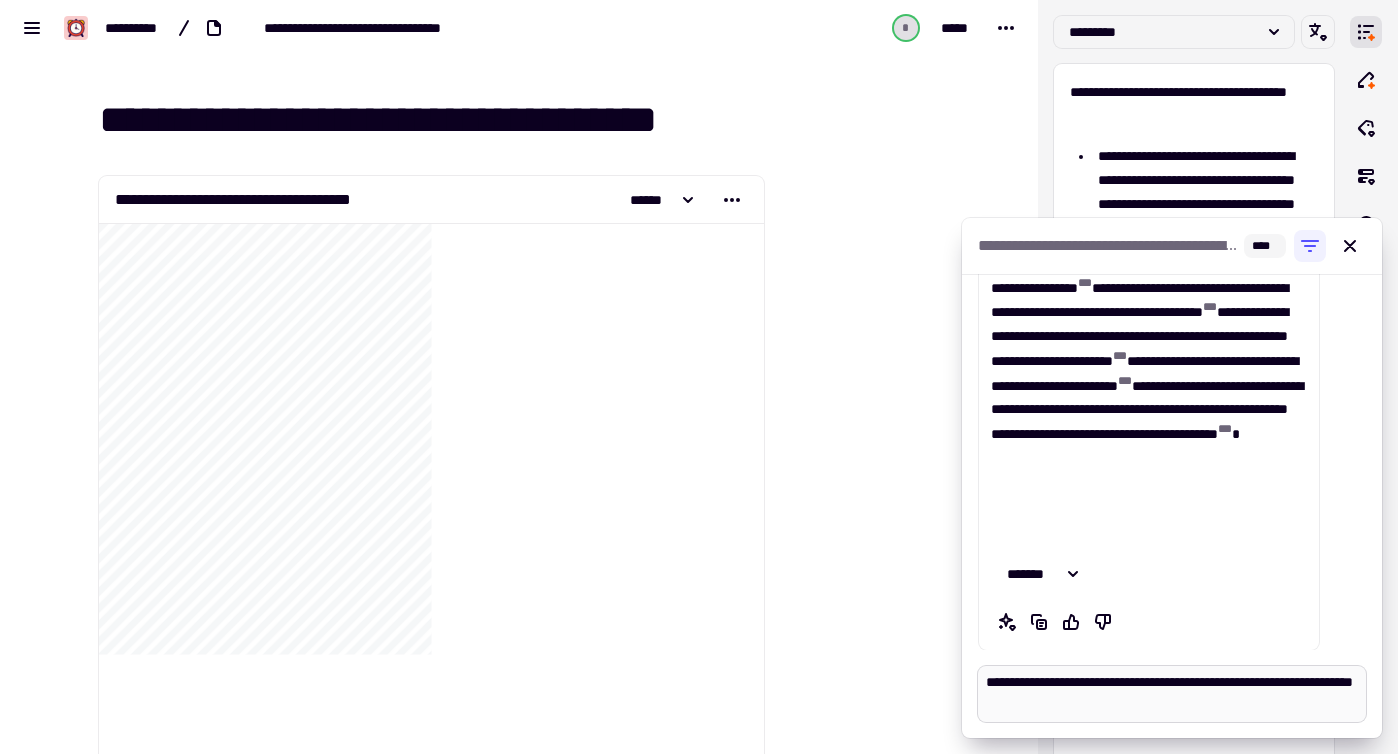 type on "*" 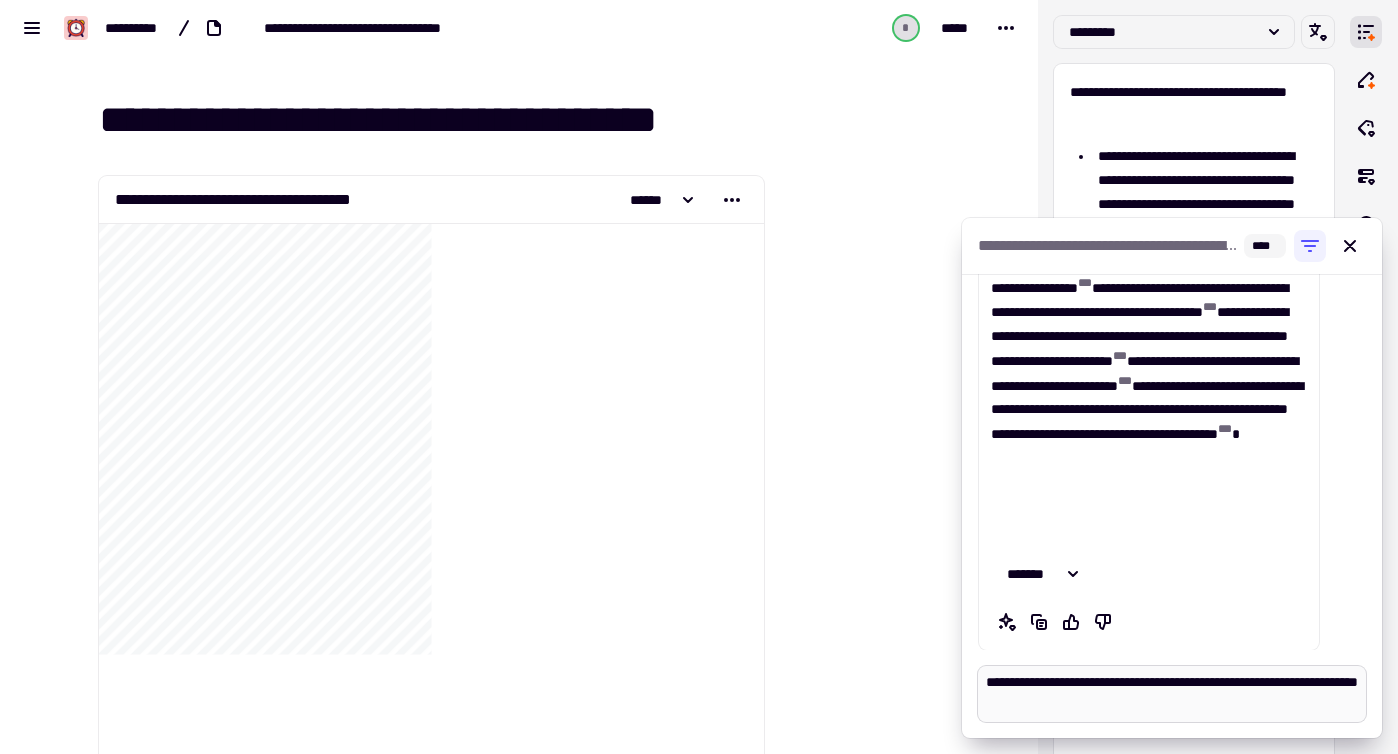 type on "*" 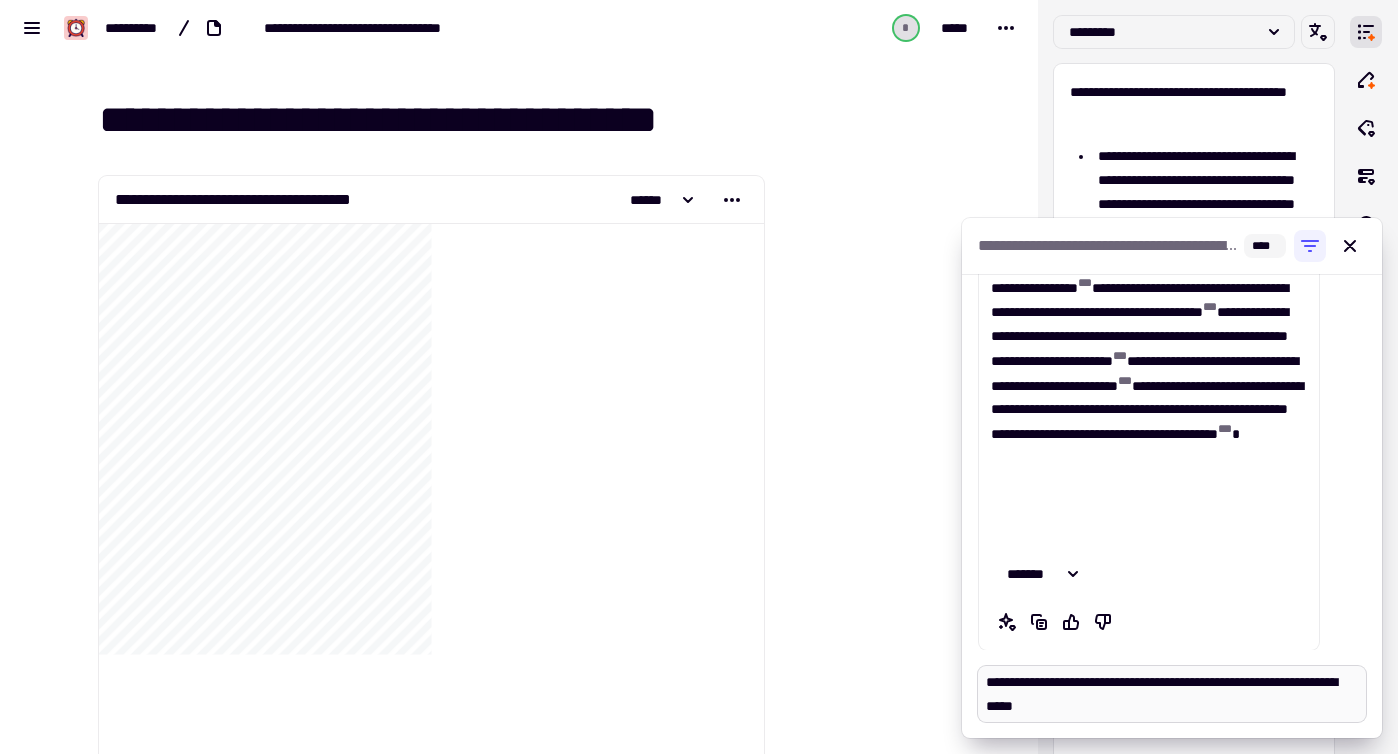type on "*" 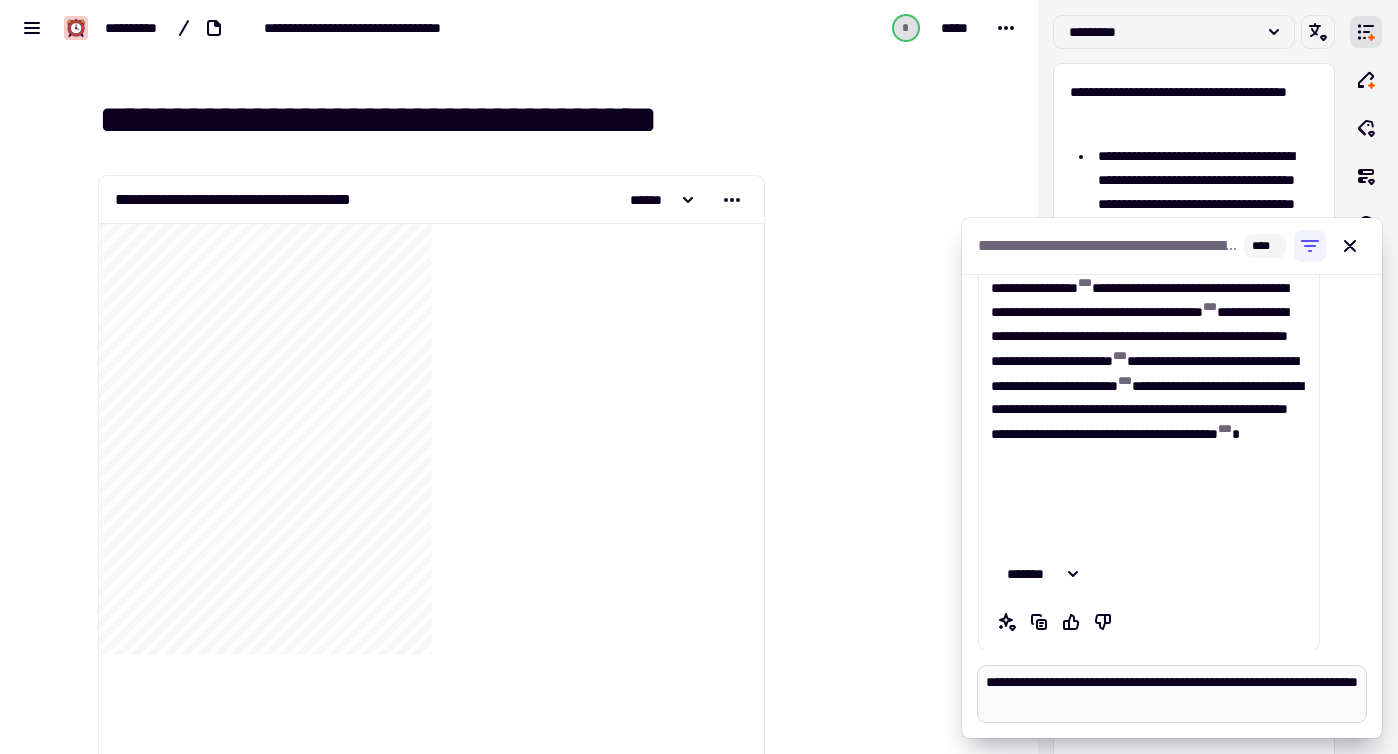 type on "*" 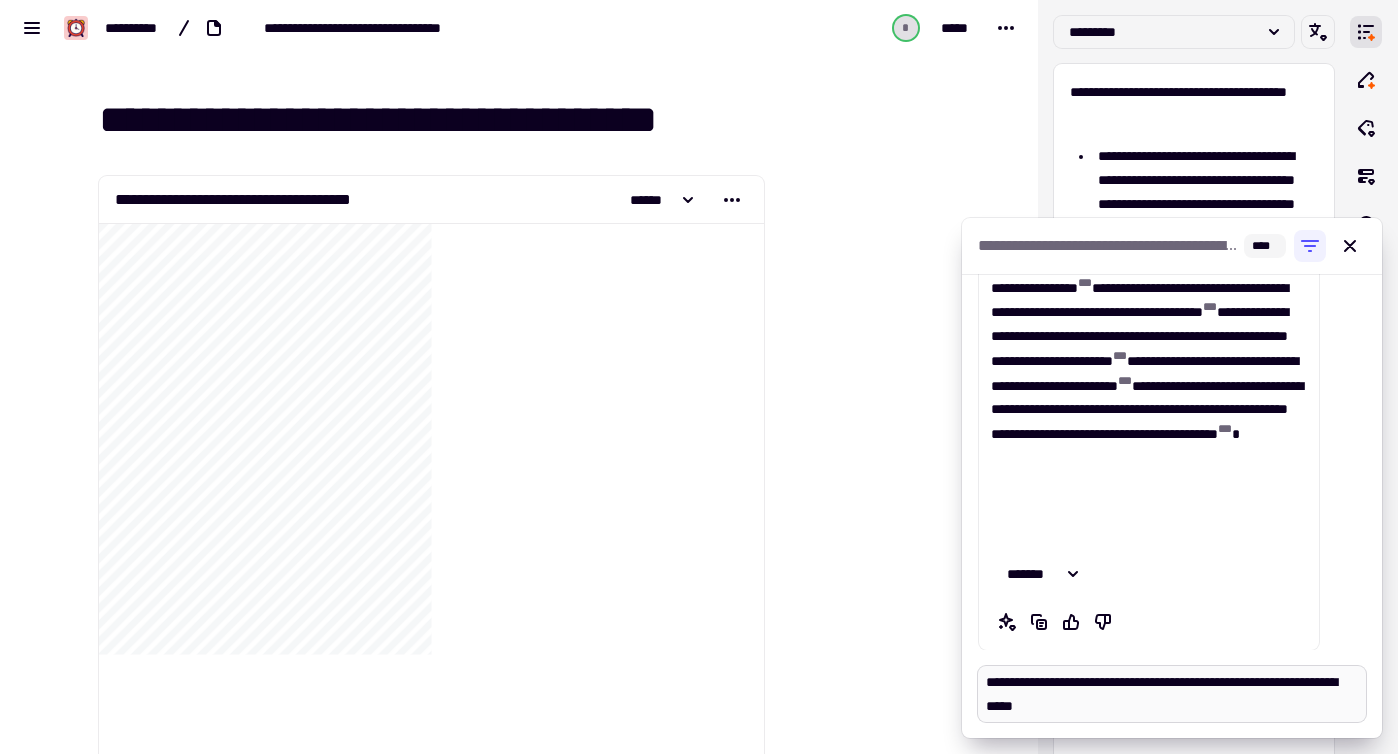 type on "*" 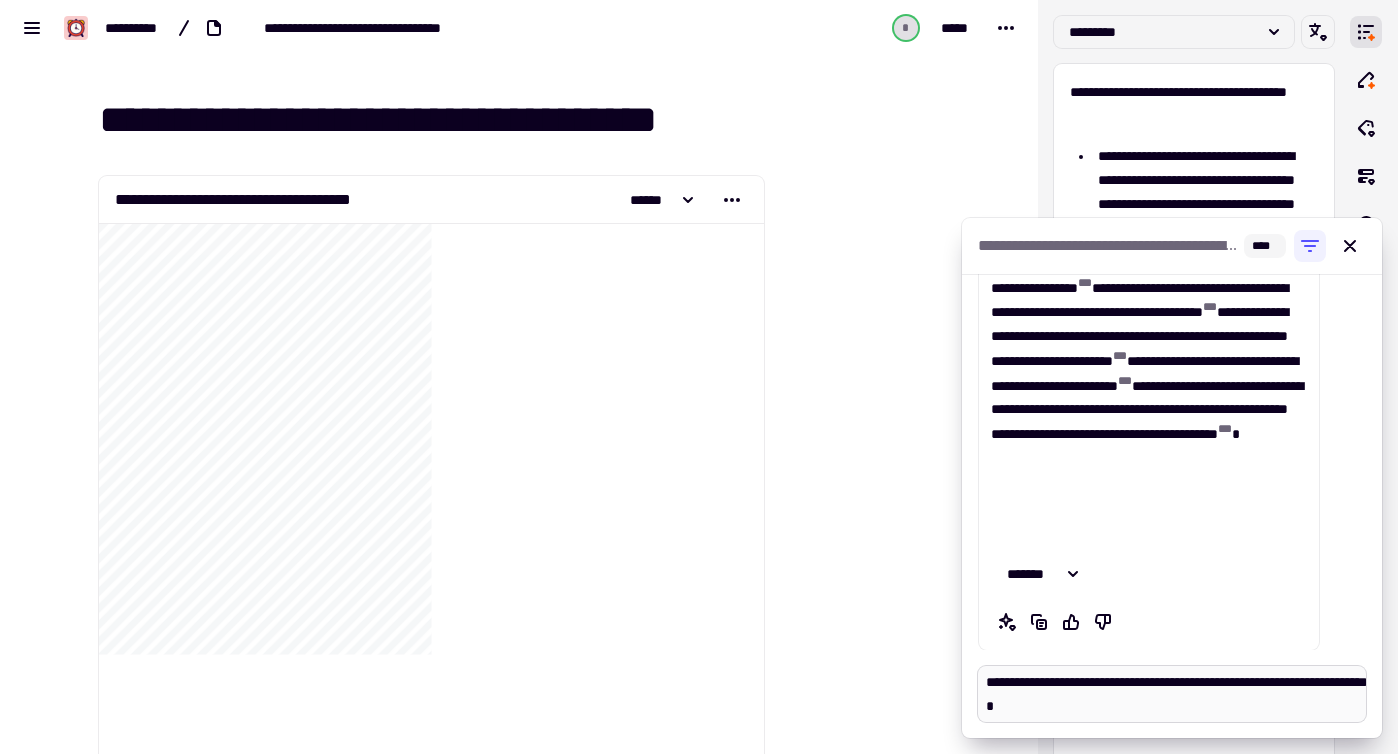 type on "*" 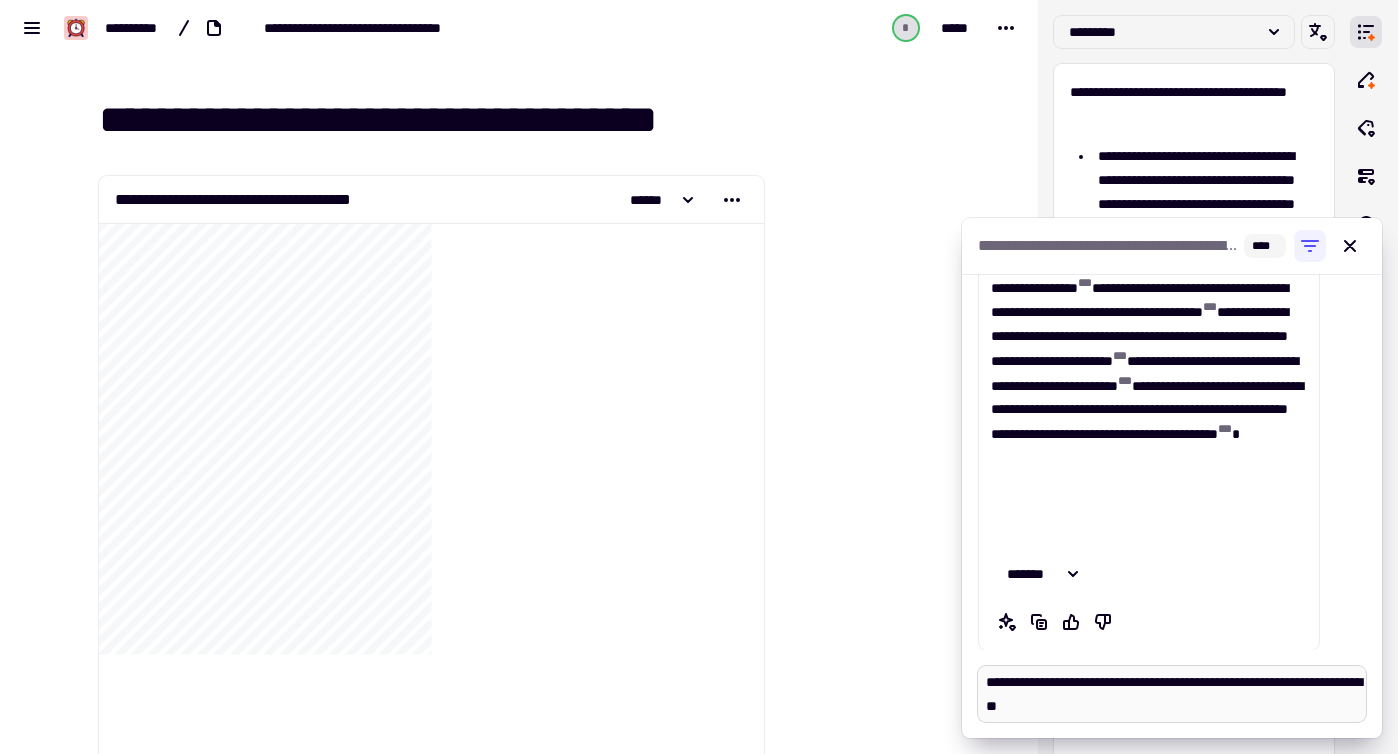 type on "*" 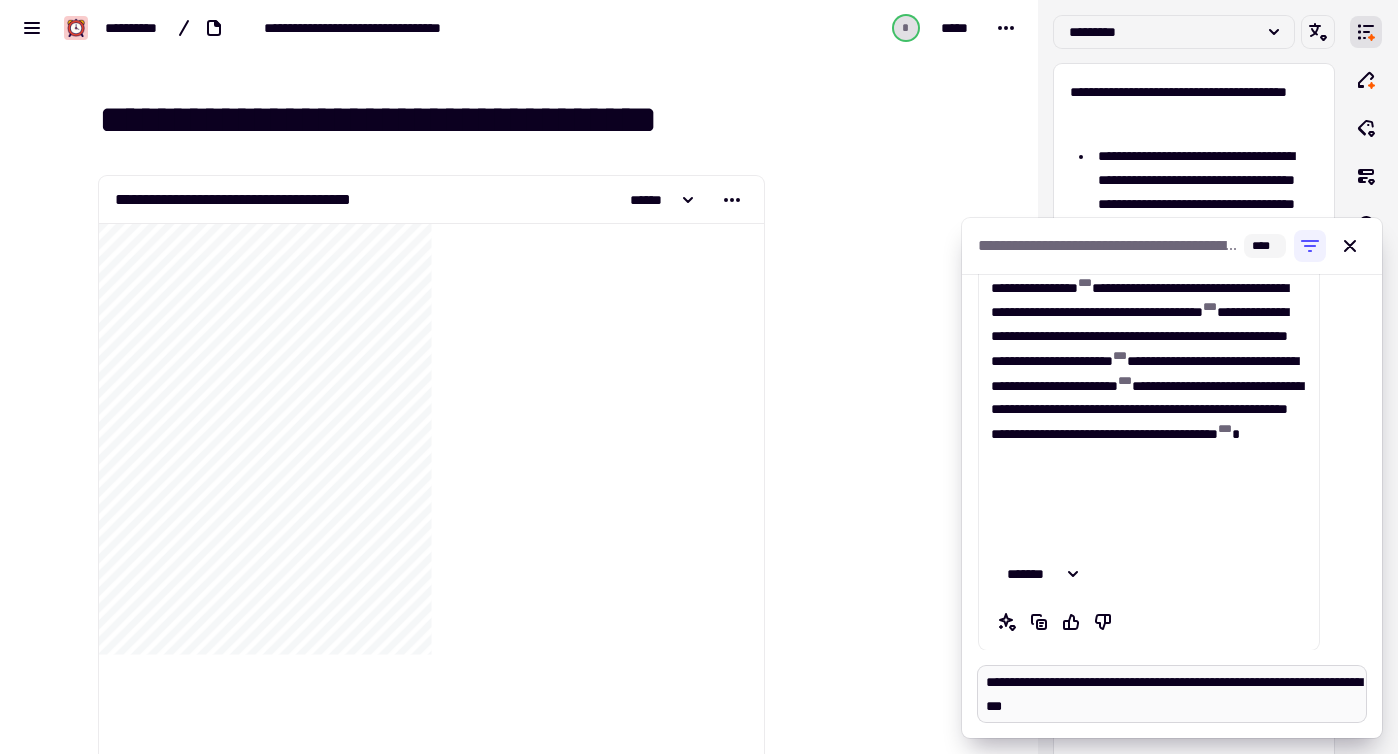 type on "*" 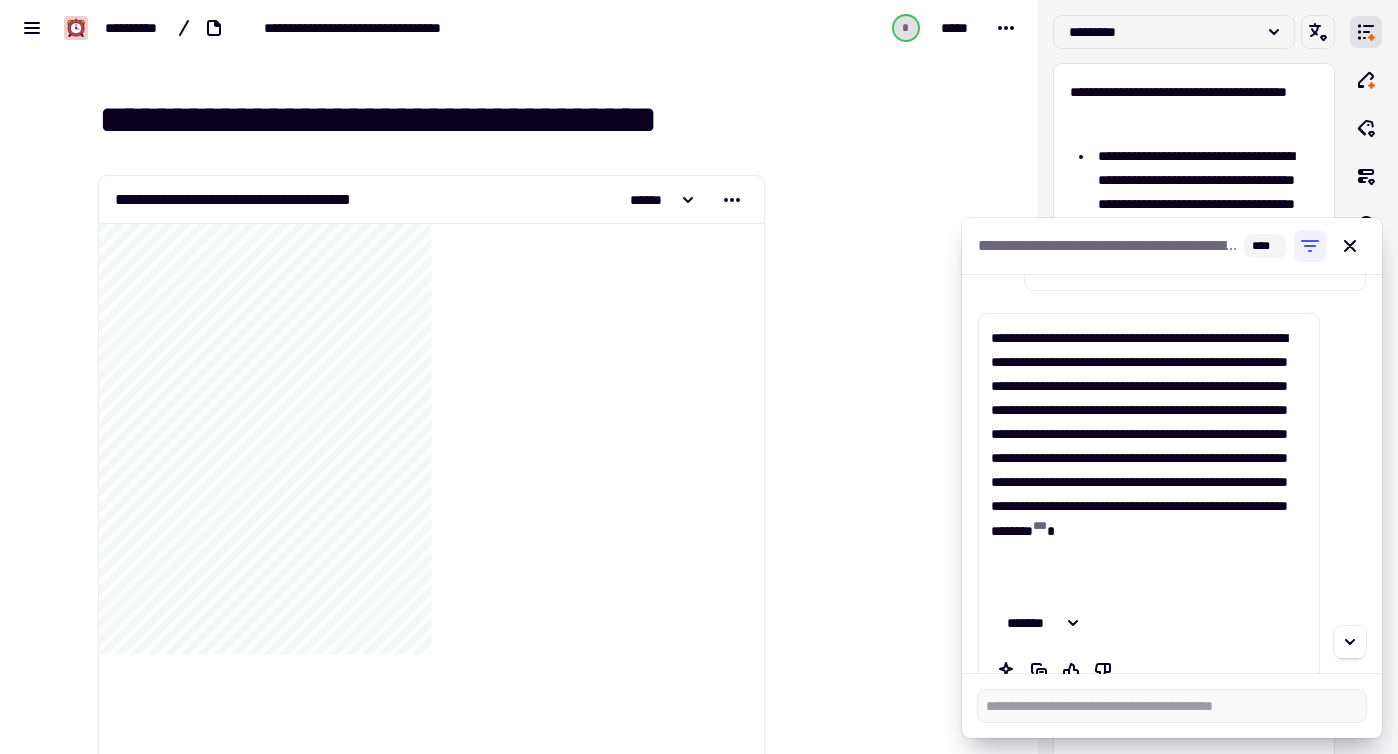 scroll, scrollTop: 688, scrollLeft: 0, axis: vertical 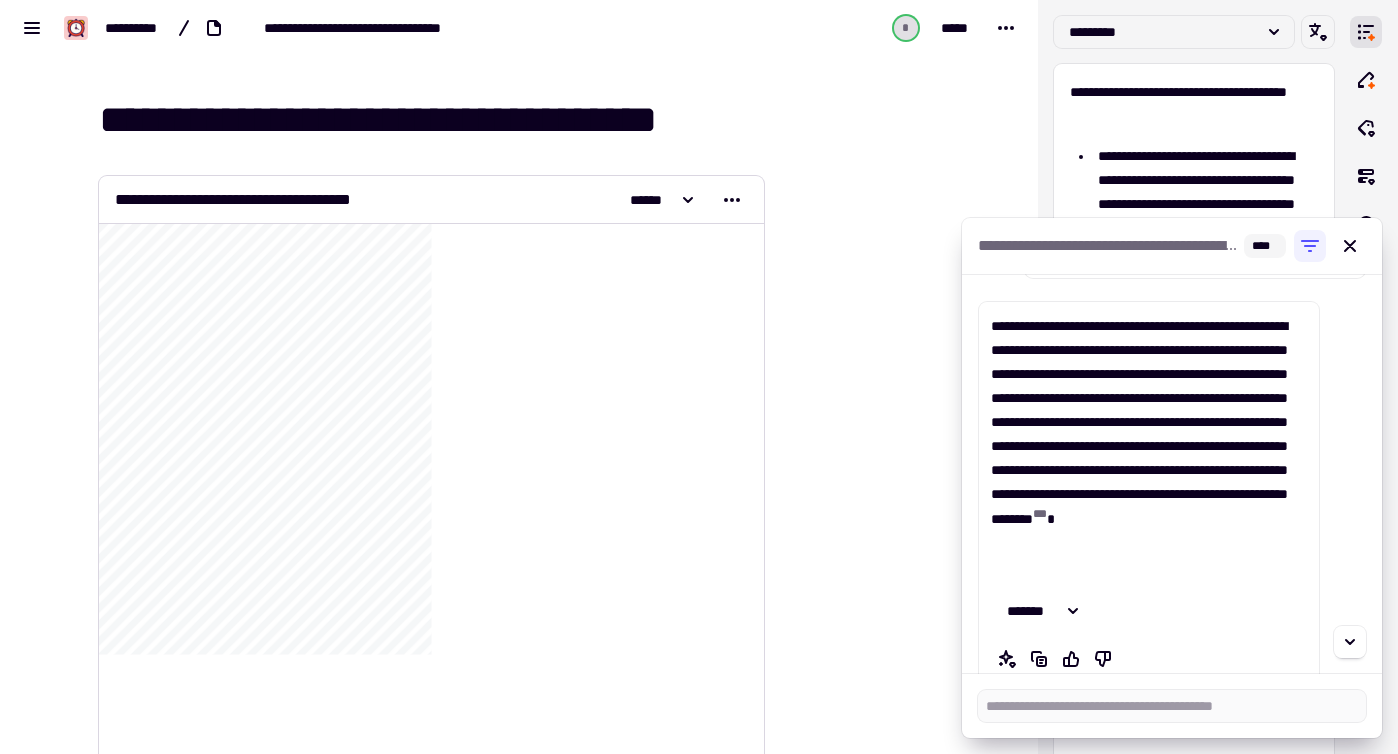 type on "*" 